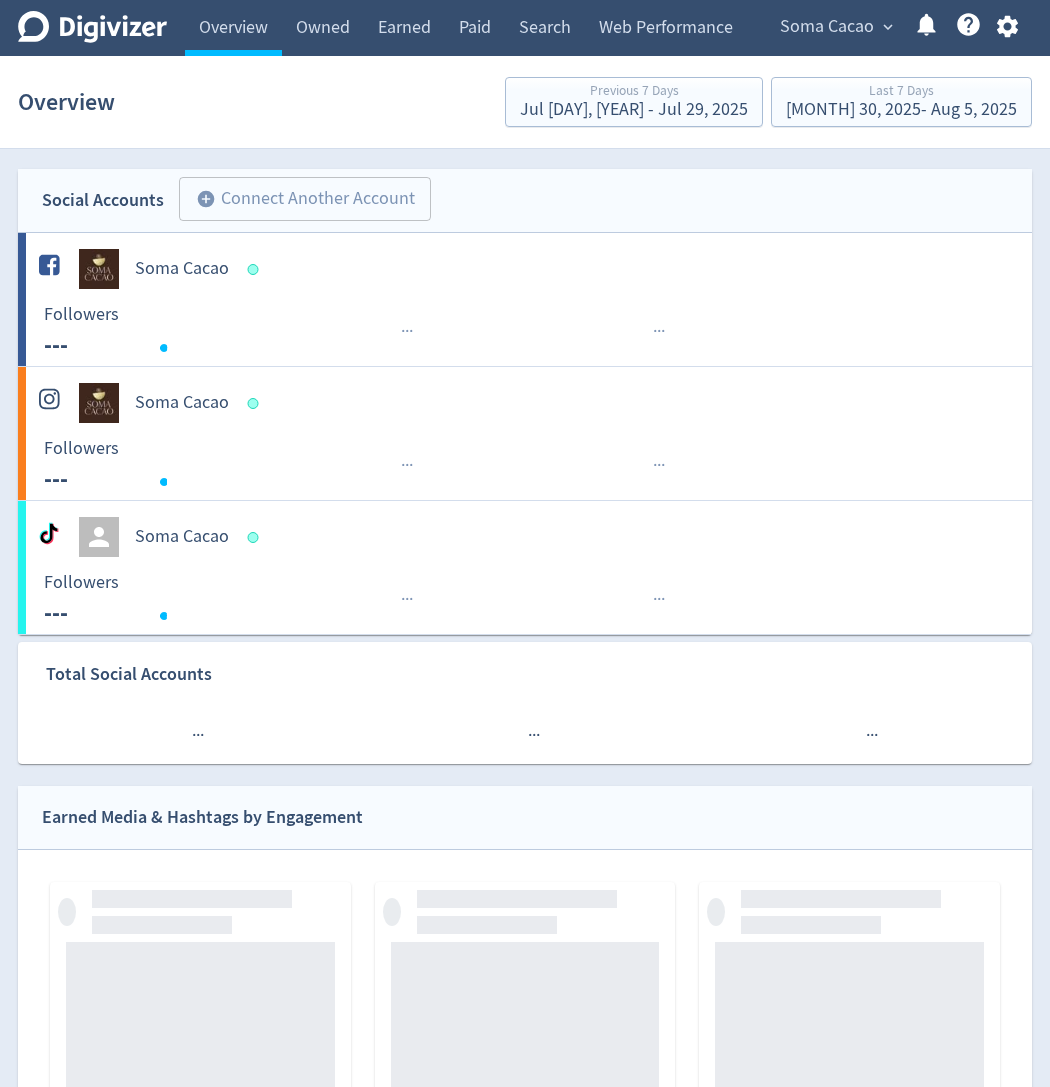scroll, scrollTop: 0, scrollLeft: 0, axis: both 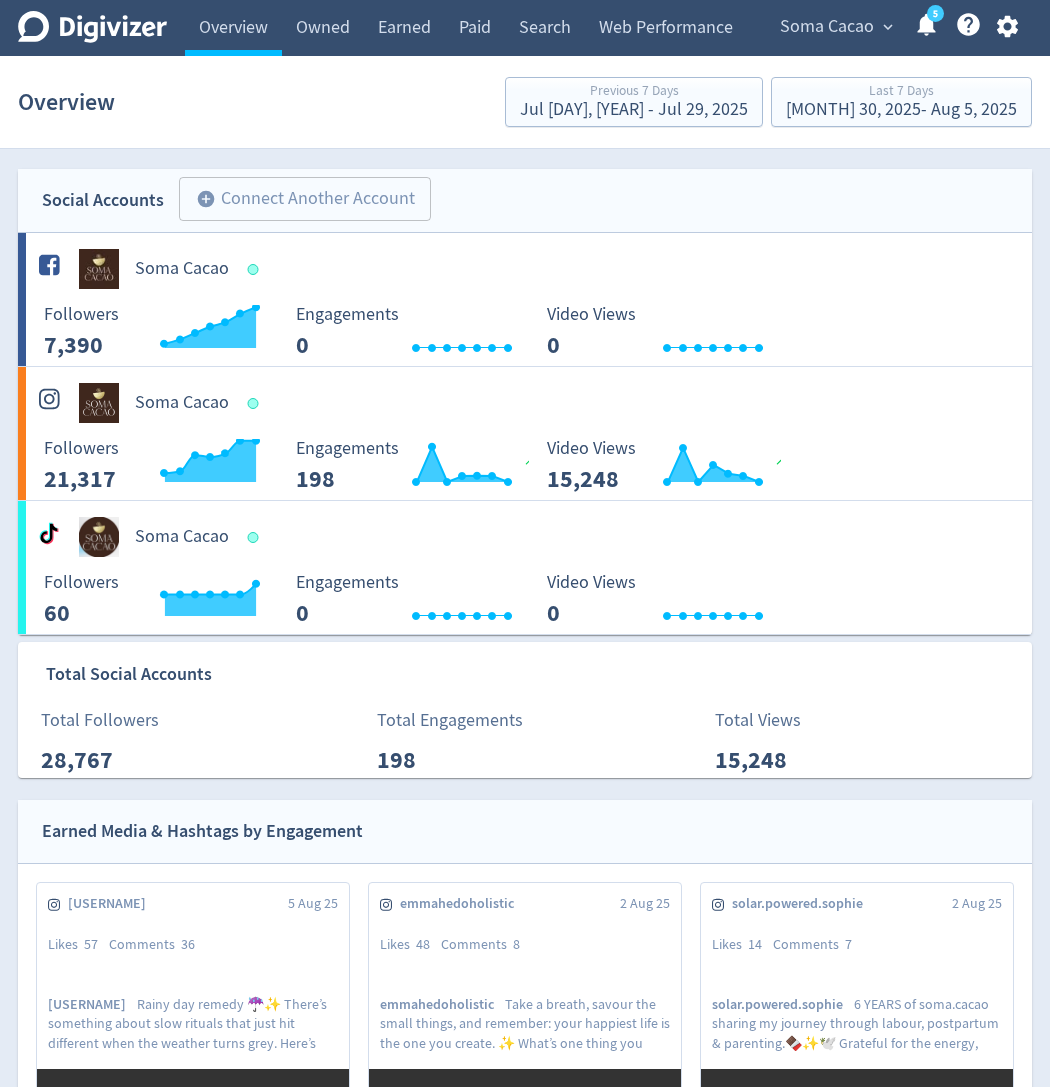 click on "Soma Cacao" at bounding box center (827, 27) 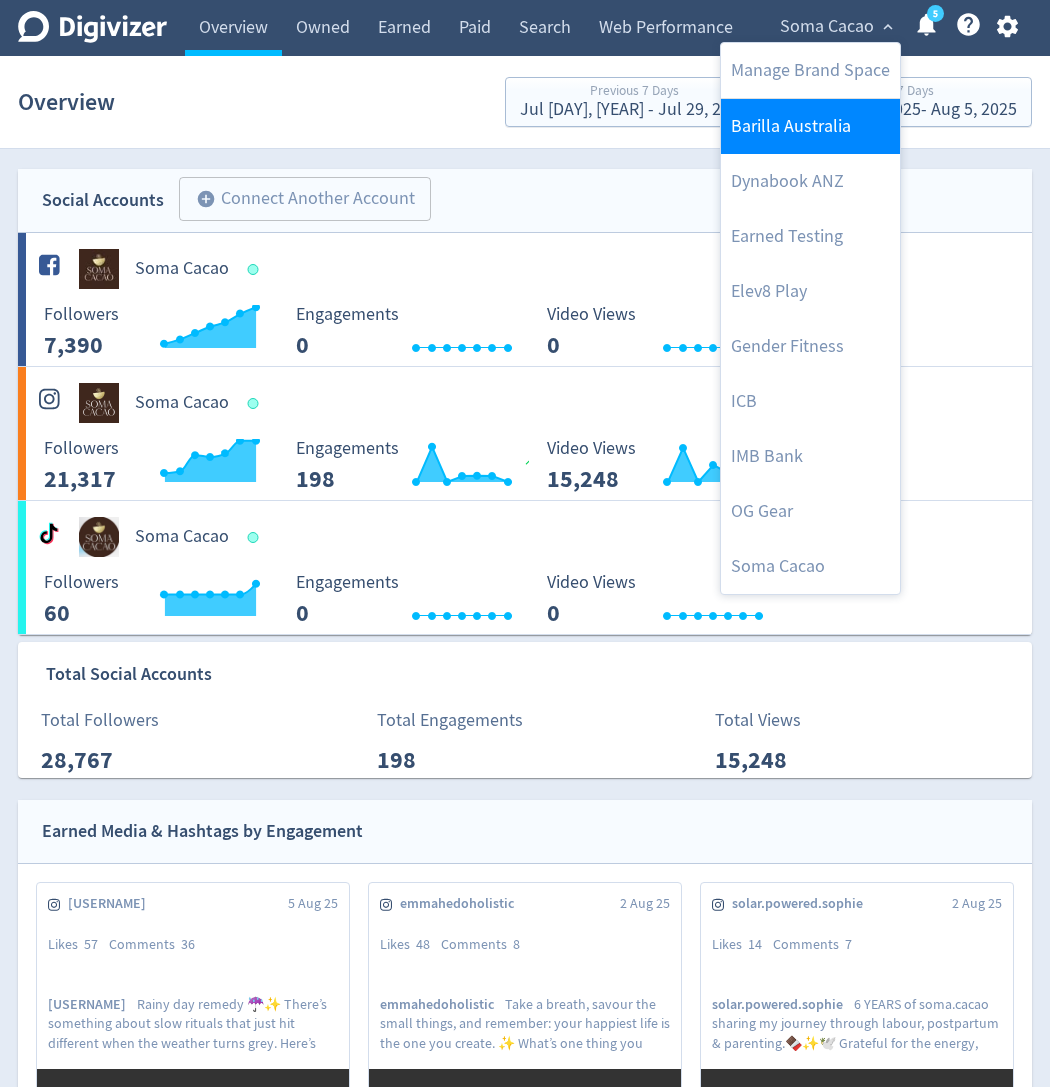 click on "Barilla Australia" at bounding box center (810, 126) 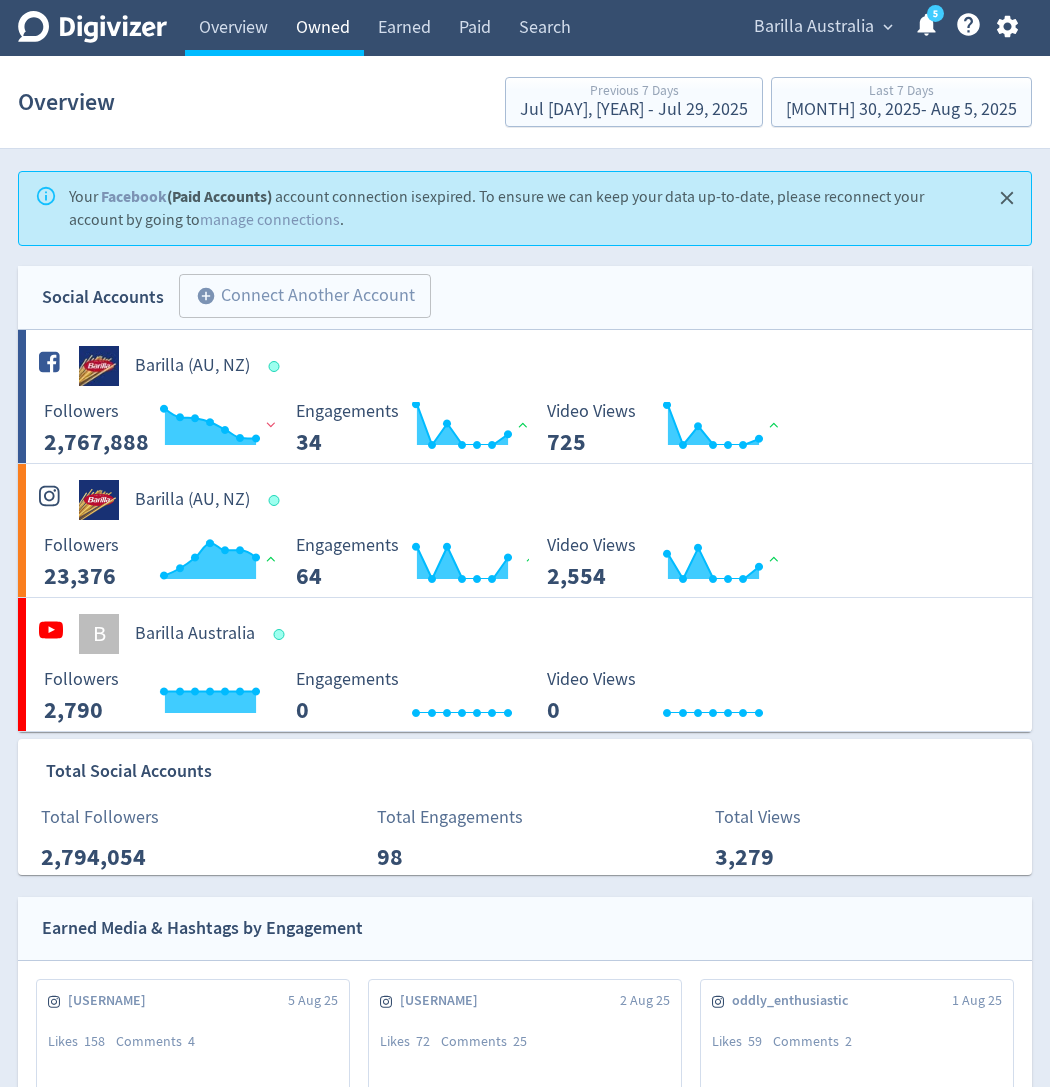 click on "Owned" at bounding box center [323, 28] 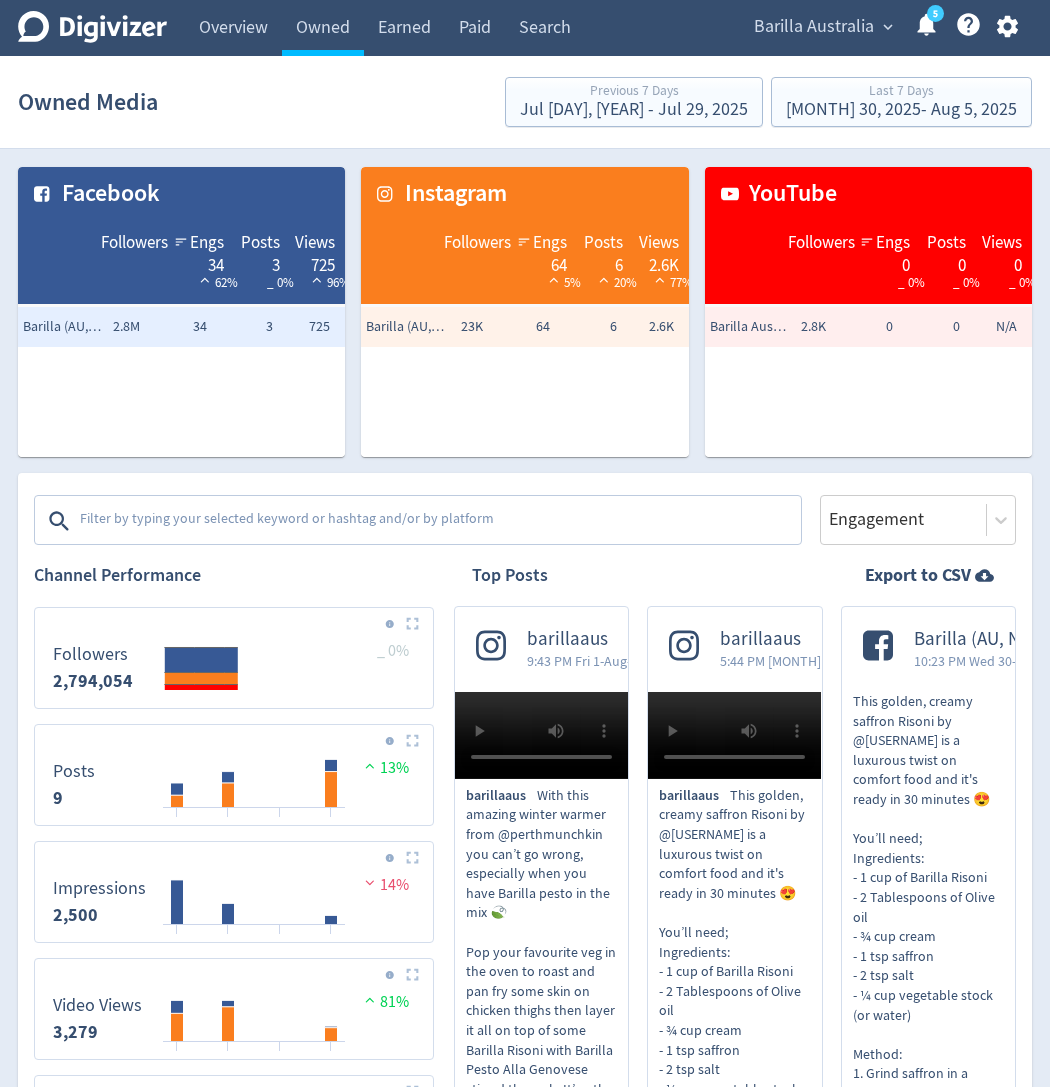click at bounding box center (438, 521) 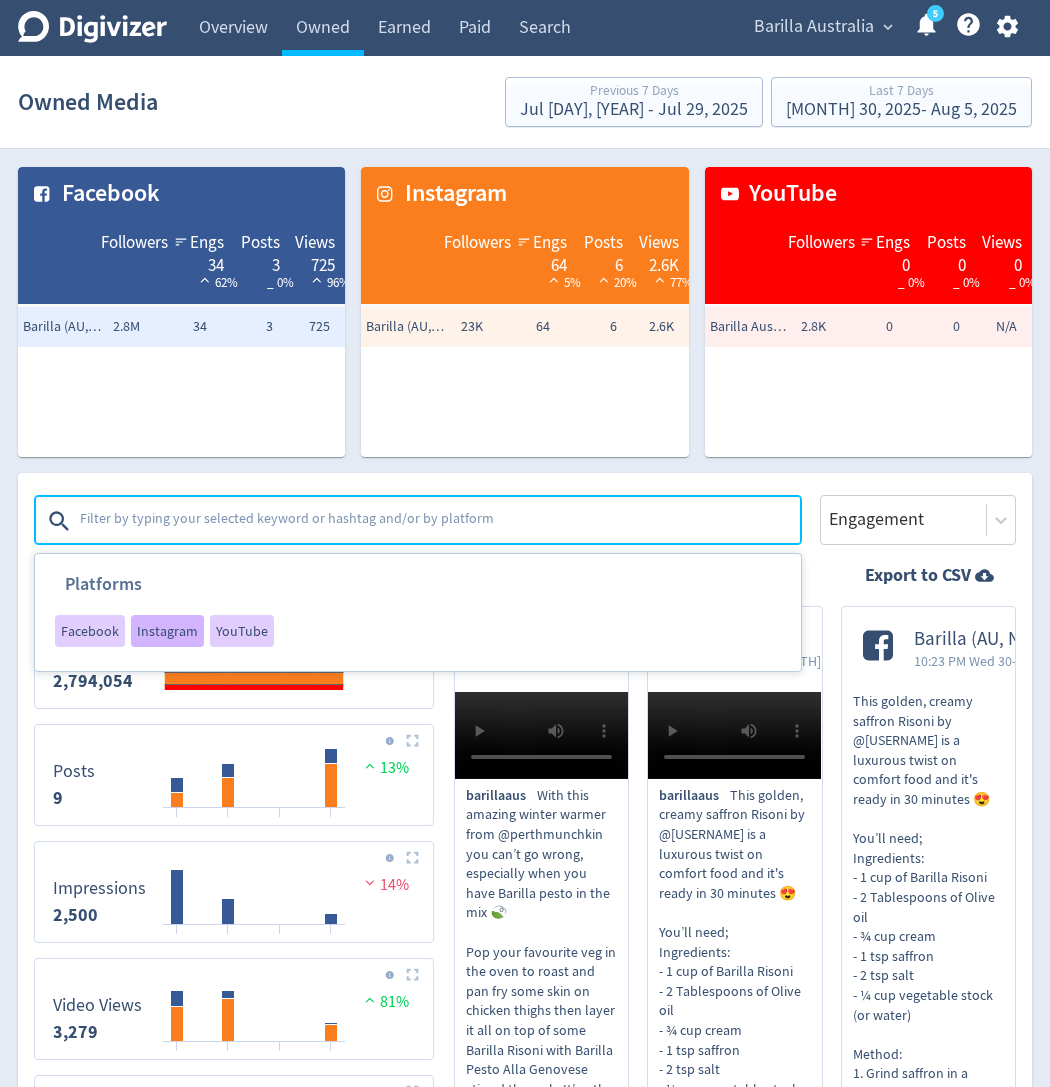 click on "Instagram" at bounding box center (167, 631) 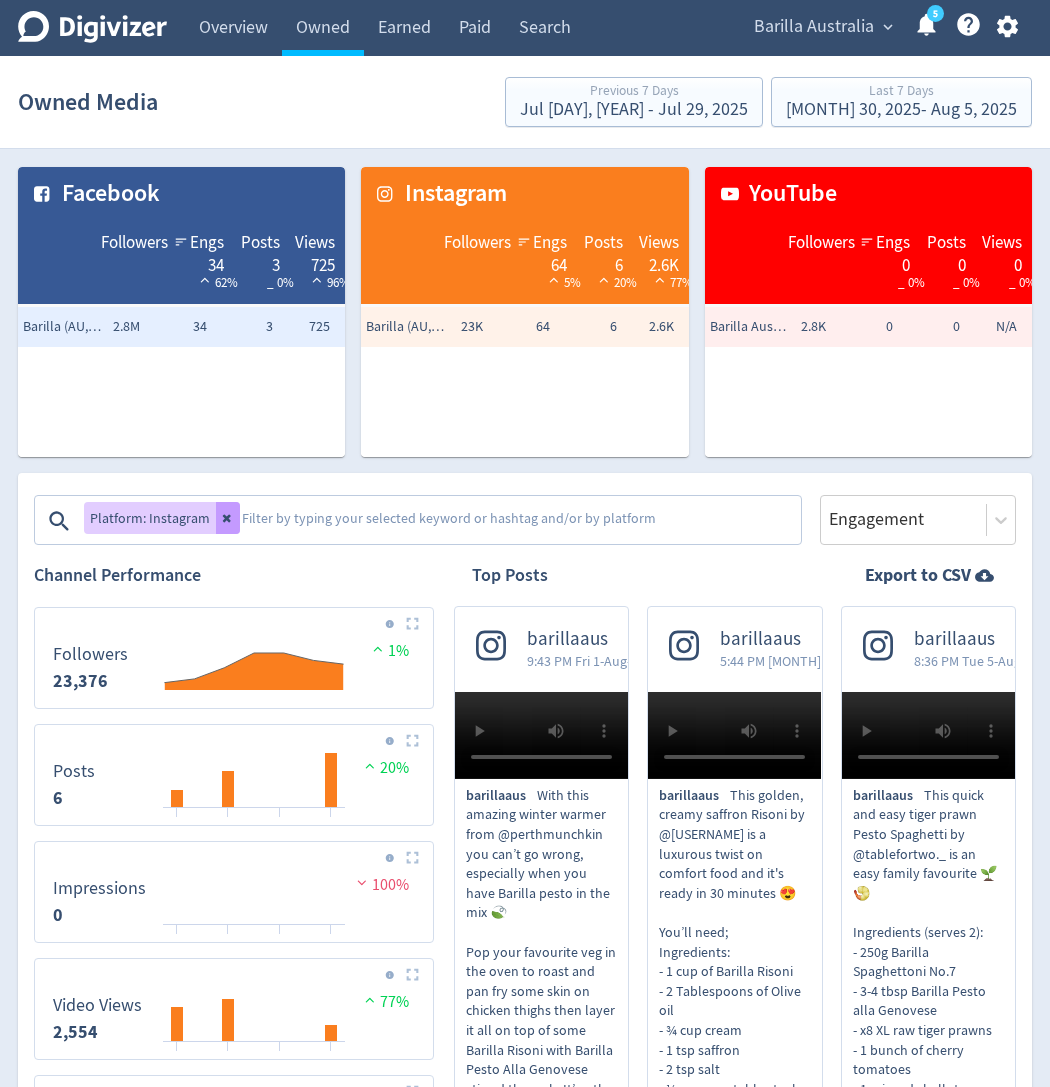 click at bounding box center (228, 518) 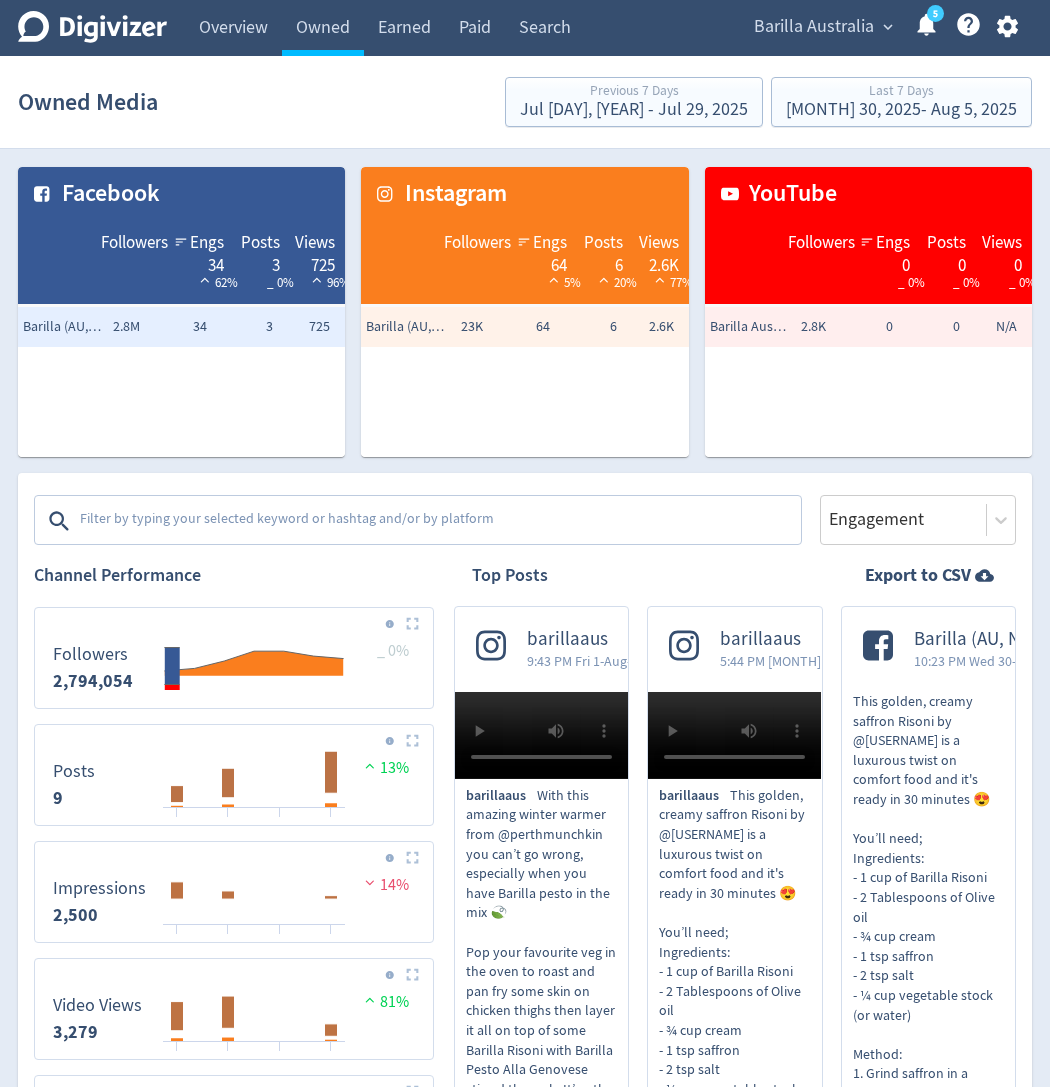 click at bounding box center (438, 521) 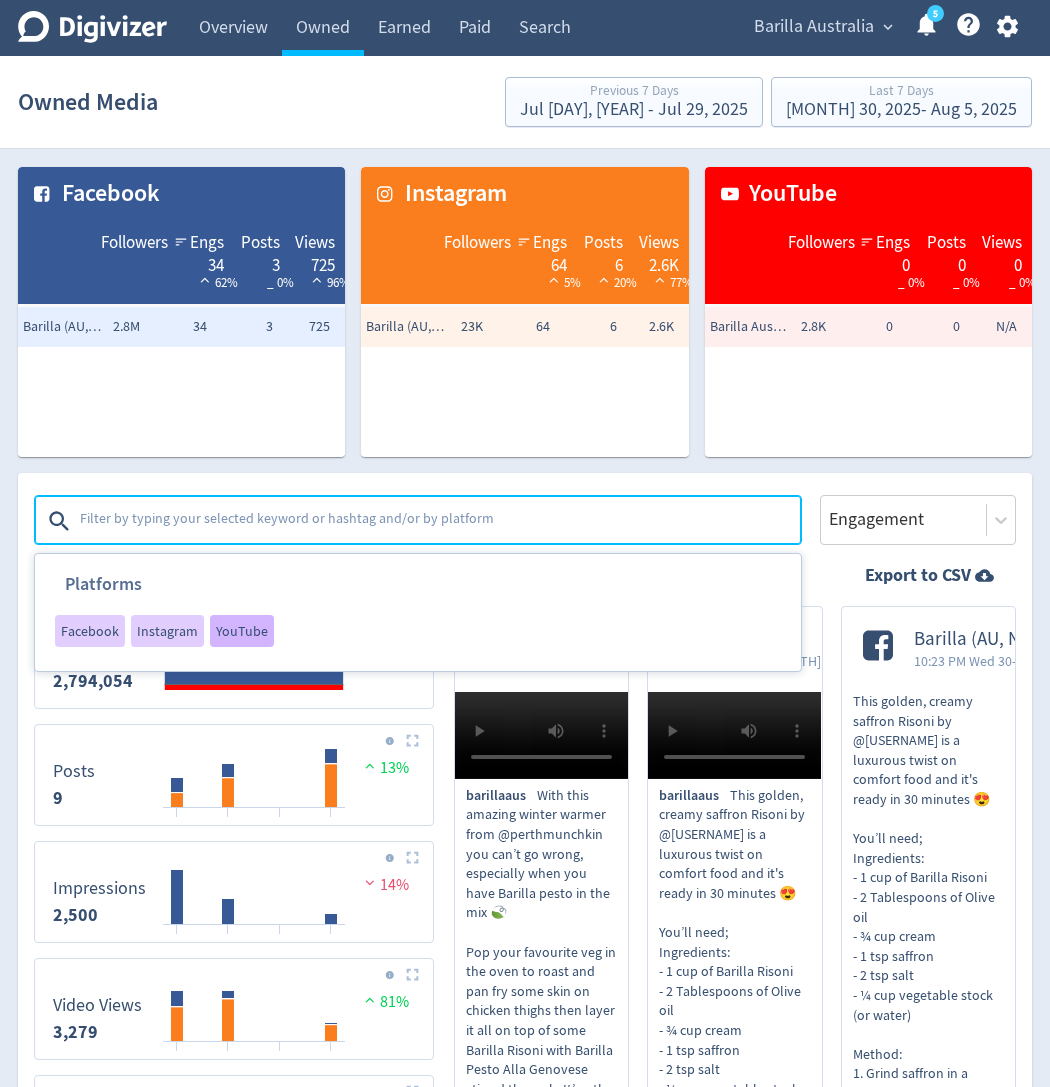 click on "YouTube" at bounding box center (242, 631) 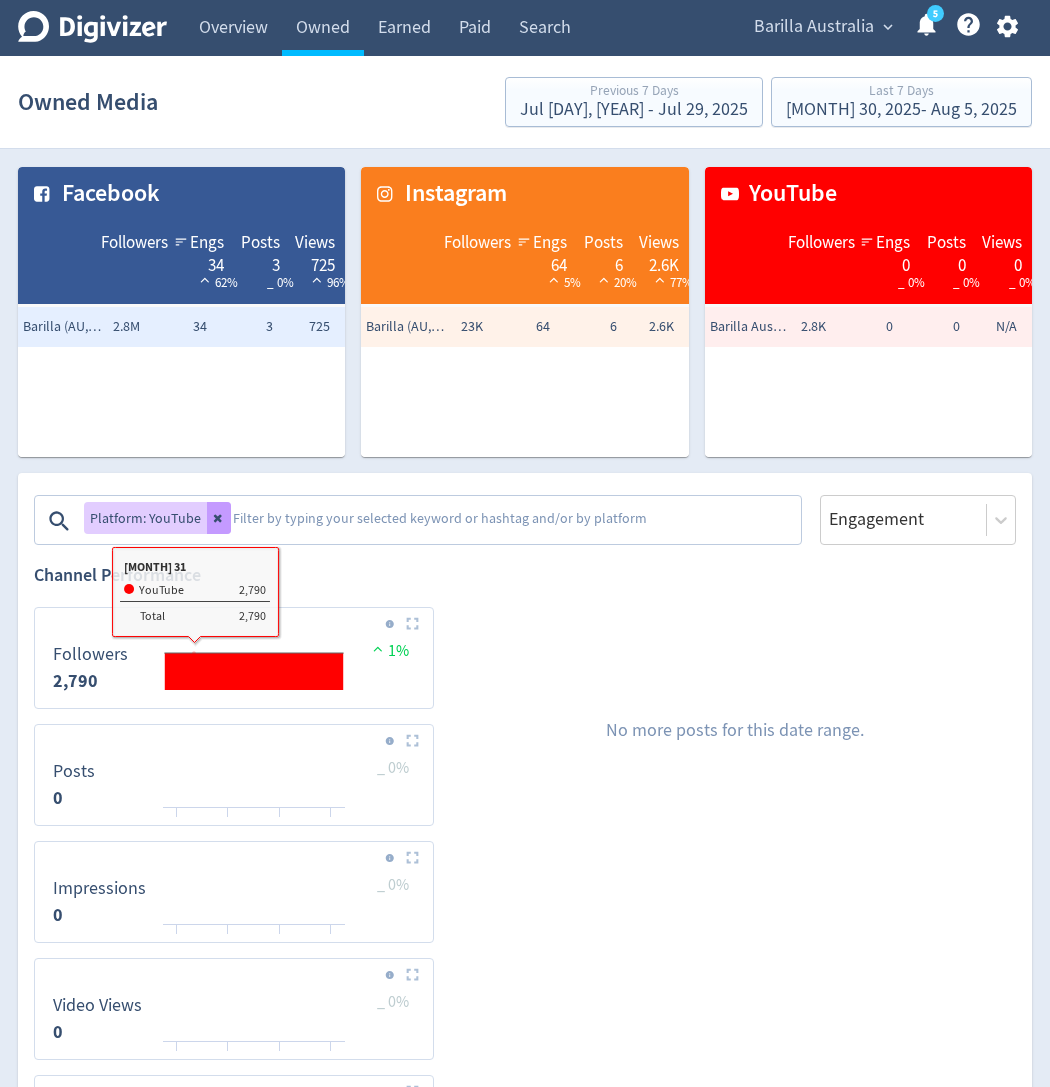 click at bounding box center (219, 518) 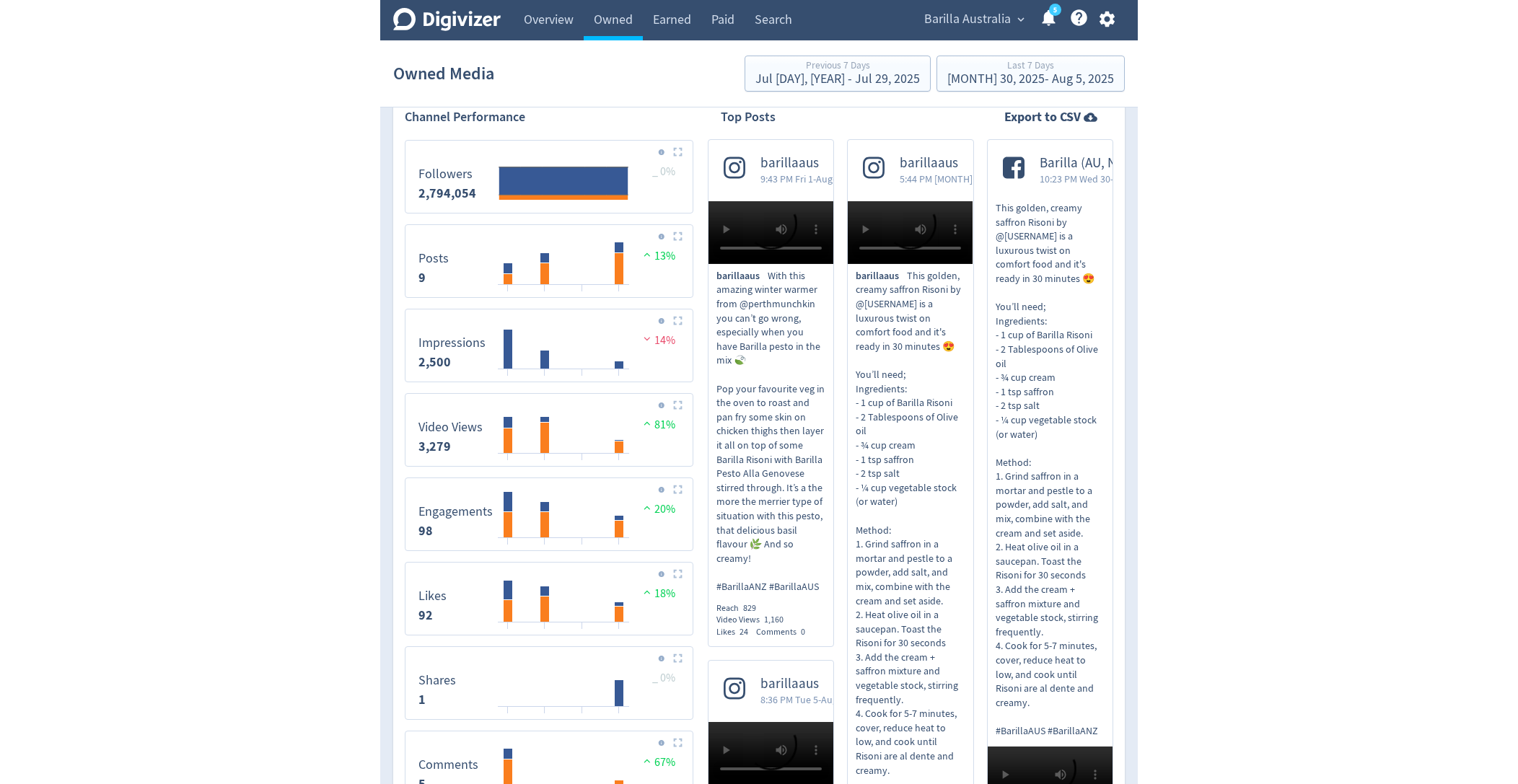 scroll, scrollTop: 299, scrollLeft: 0, axis: vertical 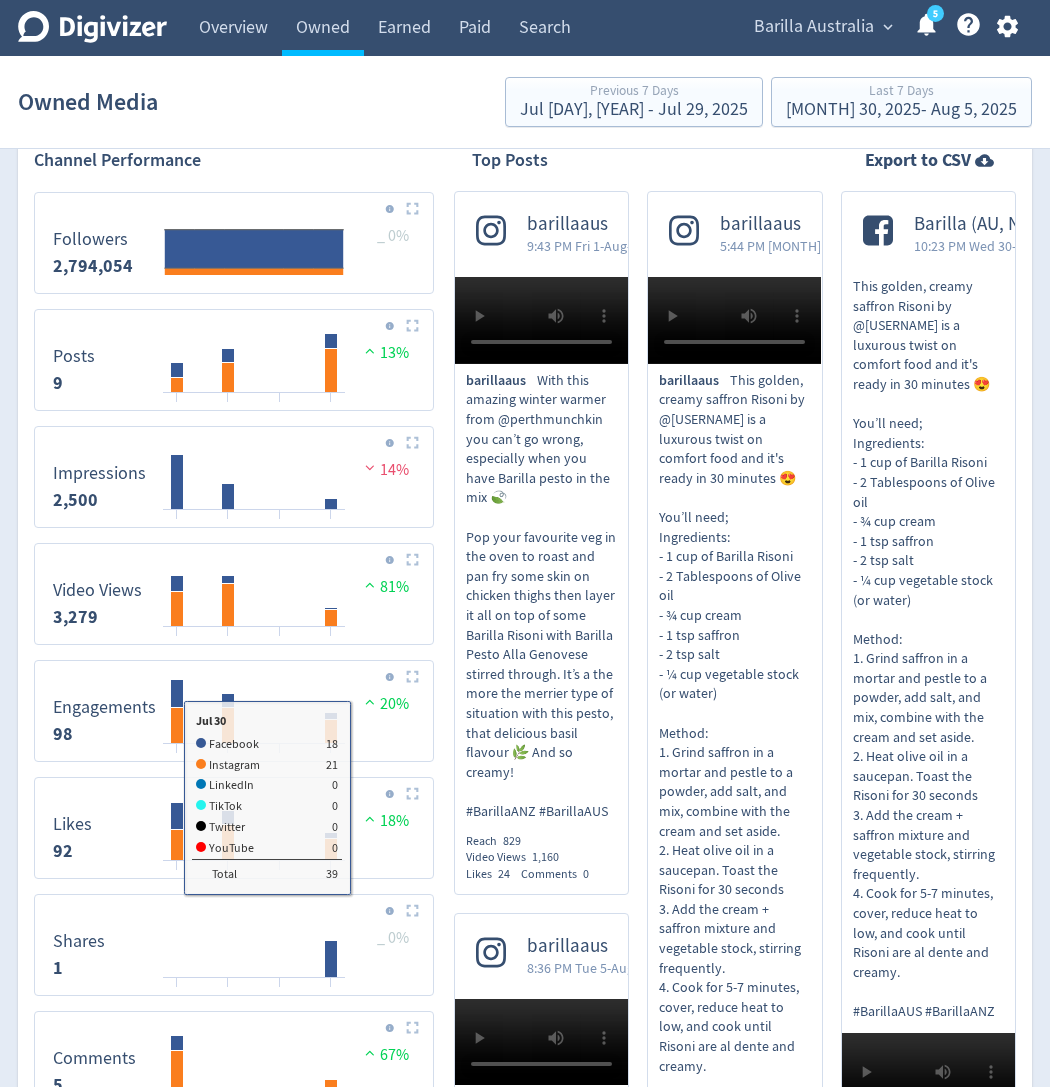 click on "Facebook Followers Engs 34 62% Posts 3  _ 0% Views 725 96% Barilla (AU, NZ) 2.8M 34 3 725 Instagram Followers Engs 64 5% Posts 6 20% Views 2.6K 77% Barilla (AU, NZ) 23K 64 6 2.6K YouTube Followers Engs 0  _ 0% Posts 0  _ 0% Views 0  _ 0% Barilla Australia 2.8K 0 0 N/A Platforms Facebook Instagram YouTube Engagement Channel Performance Created with Highcharts 10.3.3
Followers
2,794,054
_ 0% Created with Highcharts 10.3.3 30/07 01/08 03/08 05/08
Posts
9
13% Created with Highcharts 10.3.3 30/07 01/08 03/08 05/08
Impressions
2,500
14% Created with Highcharts 10.3.3 30/07 01/08 03/08 05/08
Video Views
3,279
81% Created with Highcharts 10.3.3 30/07 01/08 03/08 05/08
Engagements
98
20% Created with Highcharts 10.3.3 30/07 01/08 03/08 05/08
Likes
92
18% Created with Highcharts 10.3.3 30/07 01/08 03/08 05/08  _ 0%
Shares
1
Created with Highcharts 10.3.3 30/07 01/08 03/08 05/08
Comments
5
67% Created with Highcharts 10.3.3 30/07 01/08" at bounding box center (525, 1280) 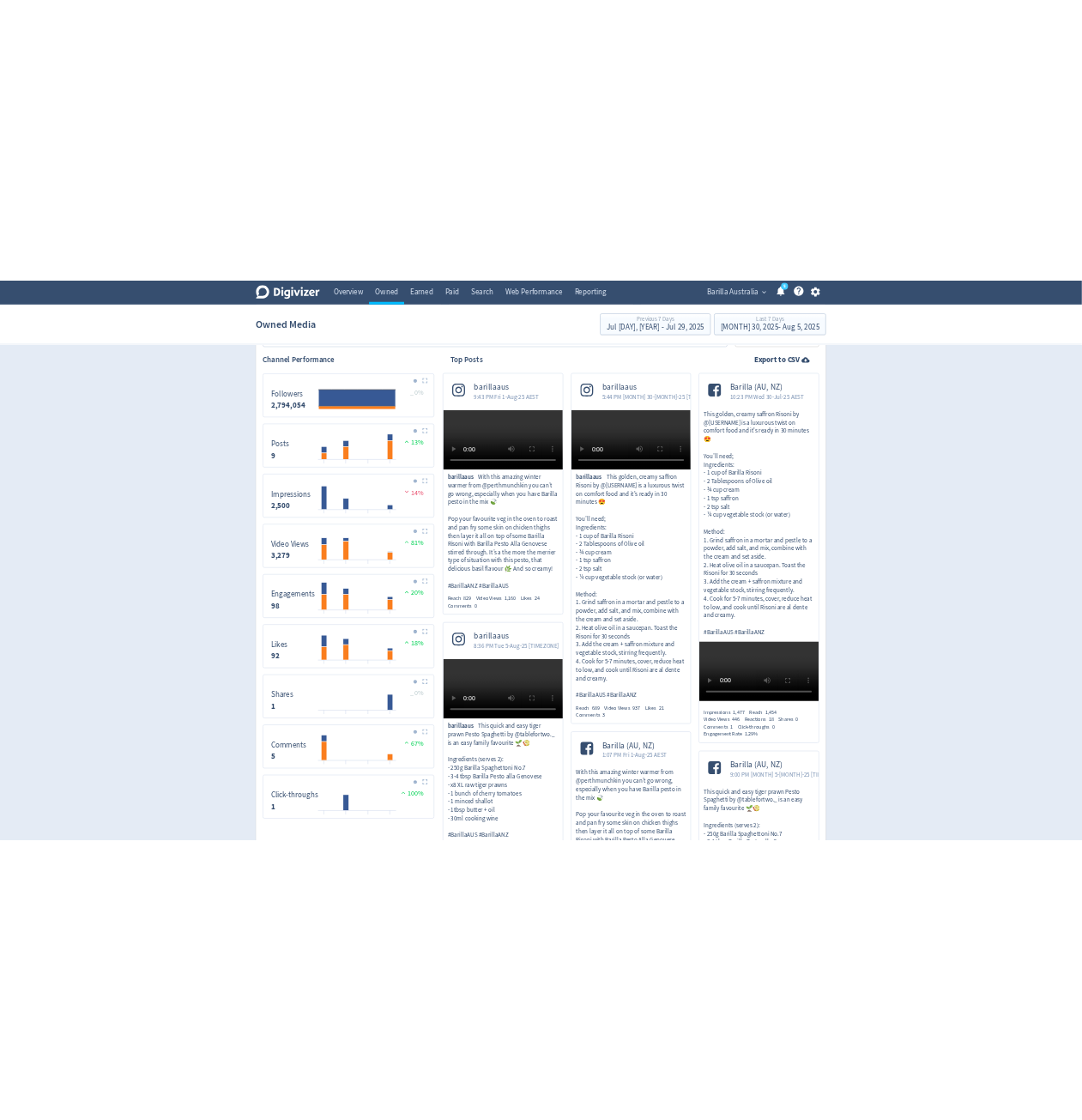 scroll, scrollTop: 333, scrollLeft: 0, axis: vertical 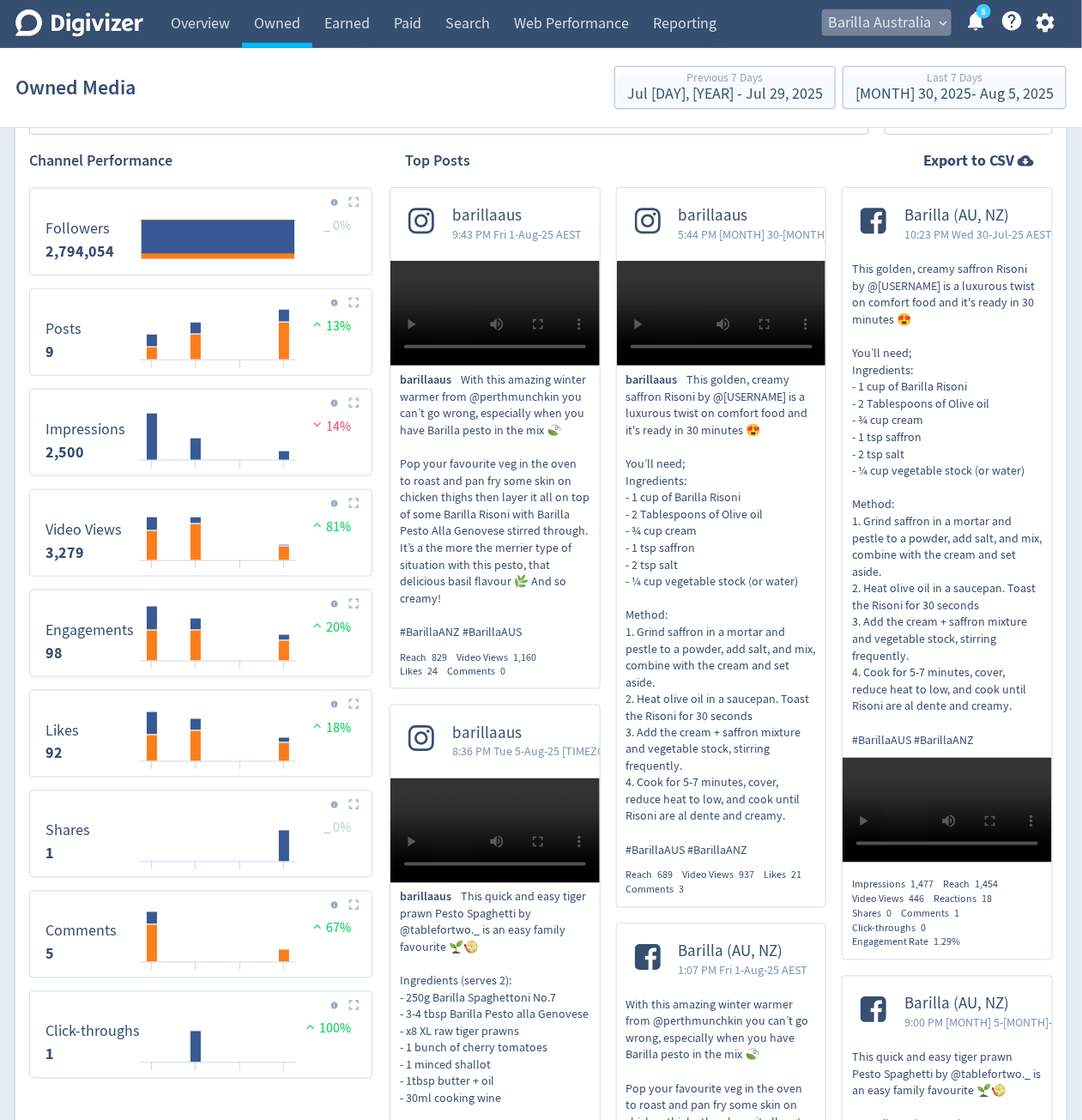 click on "Barilla Australia" at bounding box center [880, 23] 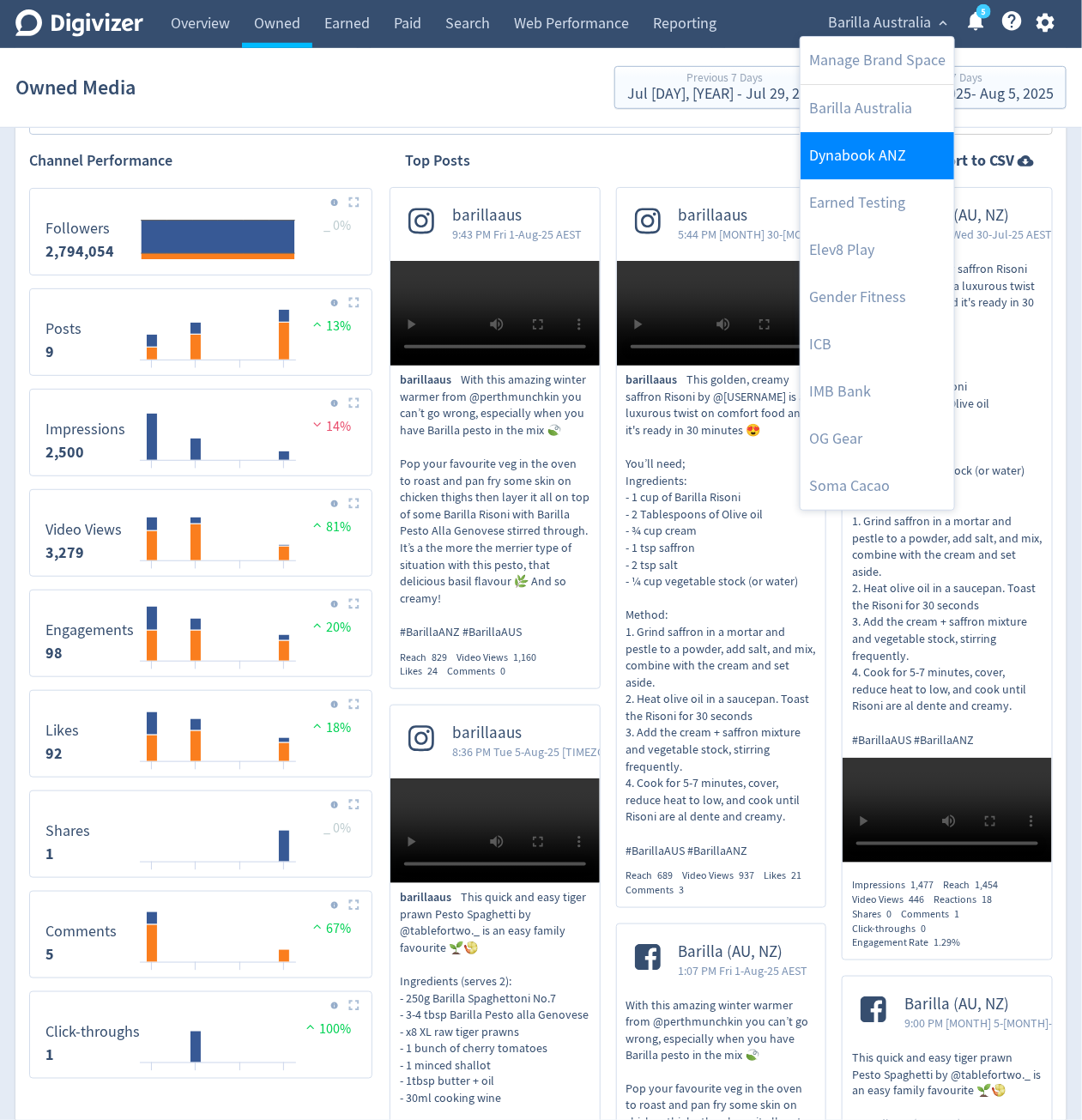 click on "Dynabook ANZ" at bounding box center (877, 155) 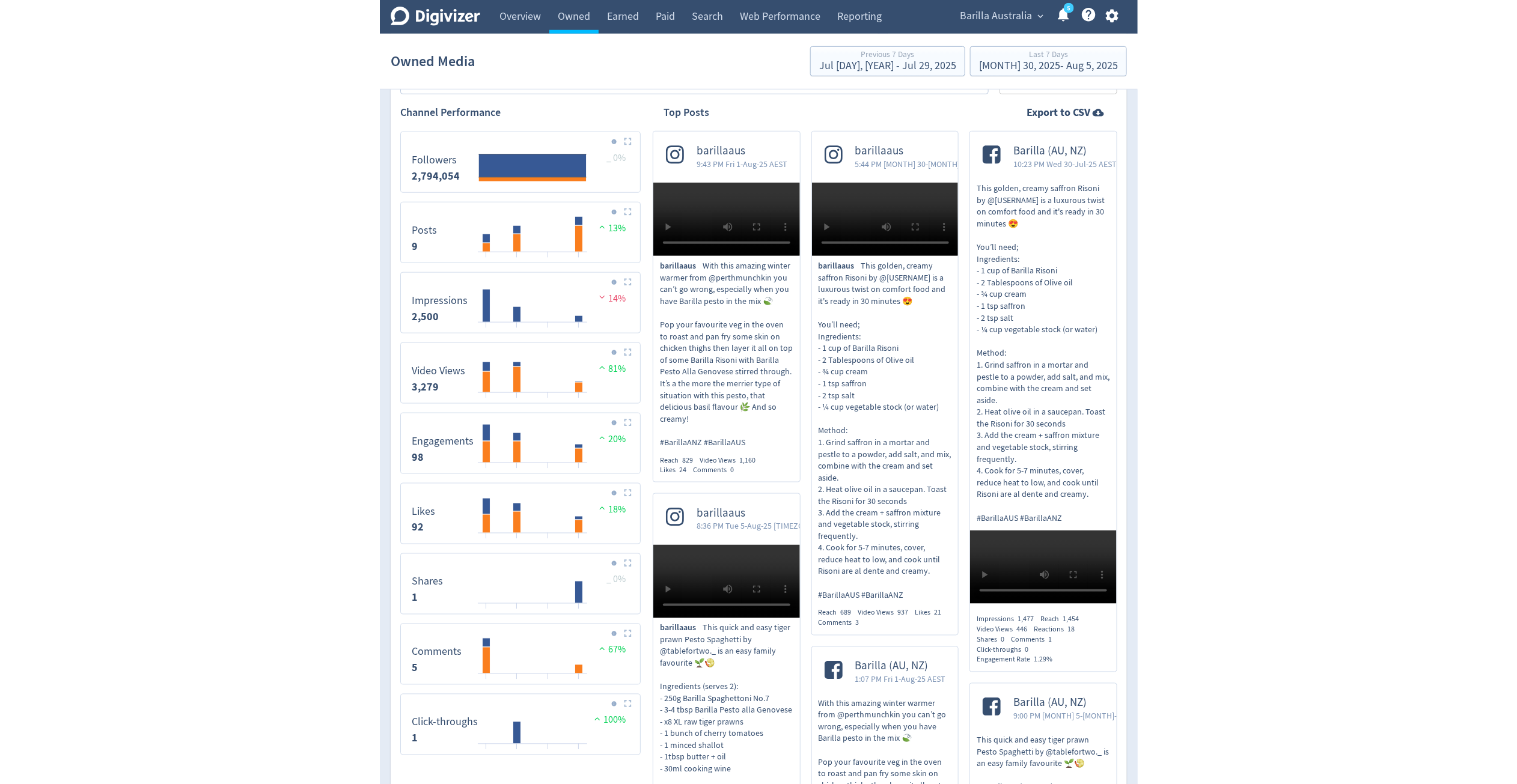 scroll, scrollTop: 0, scrollLeft: 0, axis: both 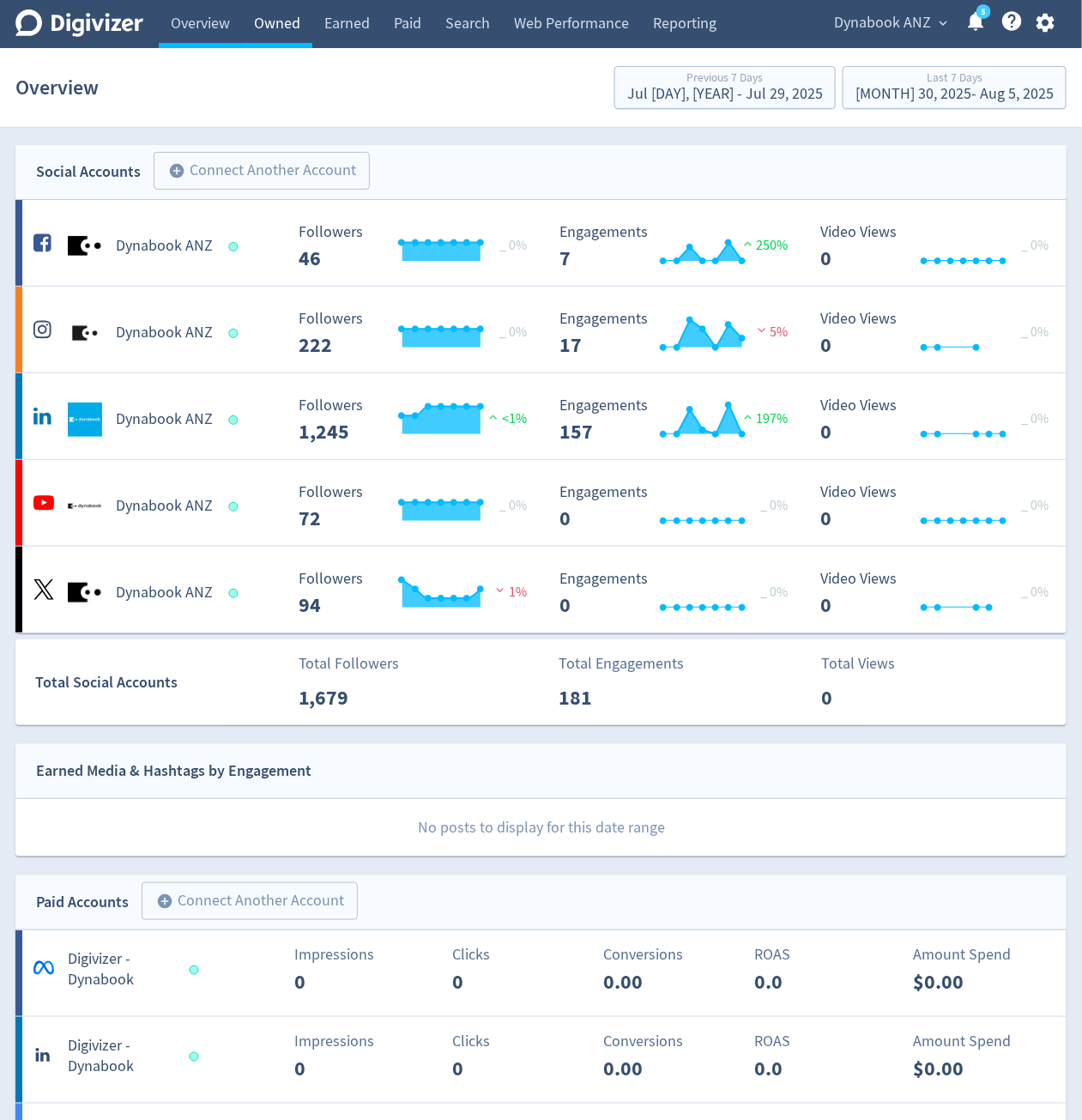 click on "Owned" at bounding box center (277, 24) 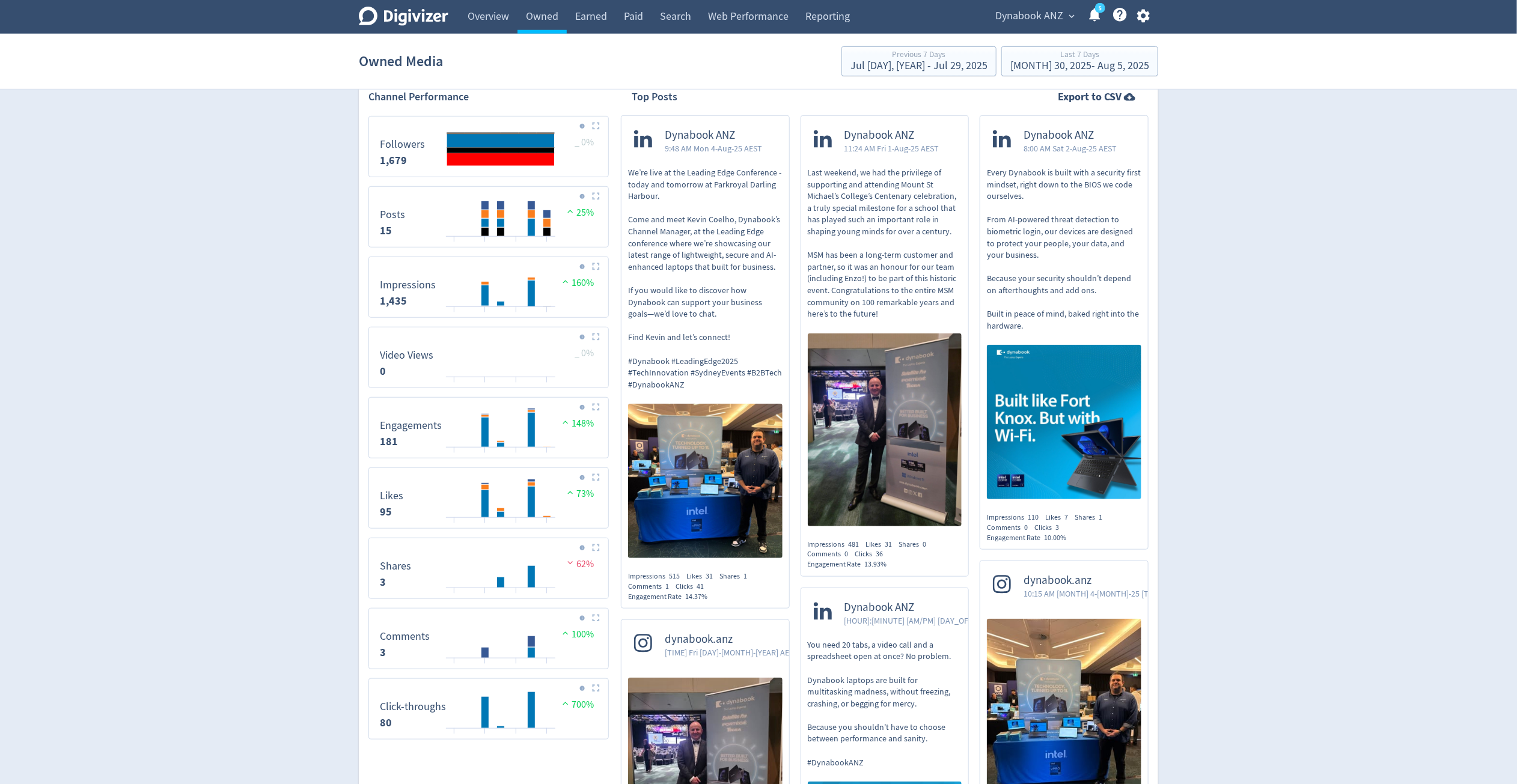 scroll, scrollTop: 422, scrollLeft: 0, axis: vertical 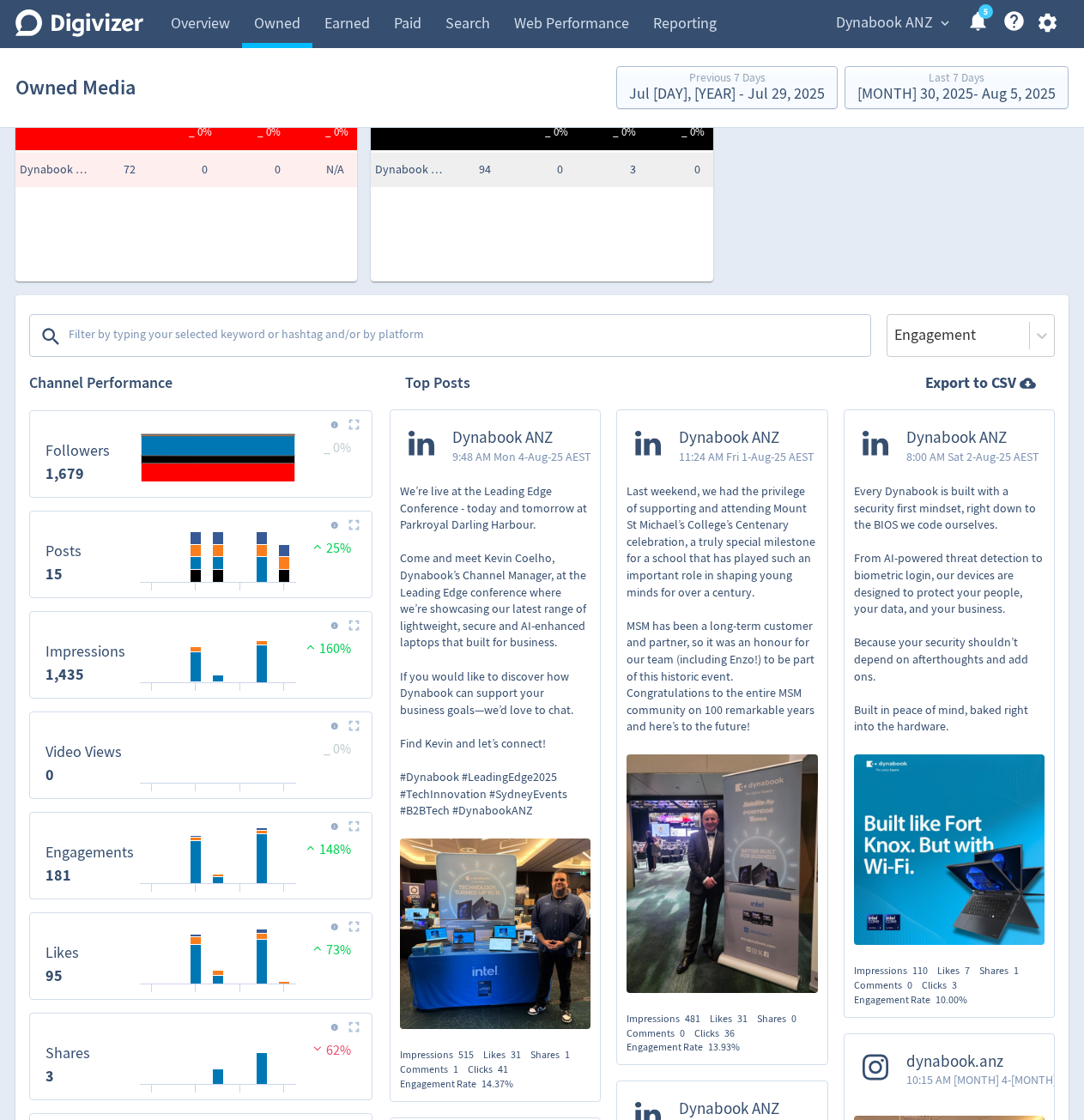 click at bounding box center (468, 336) 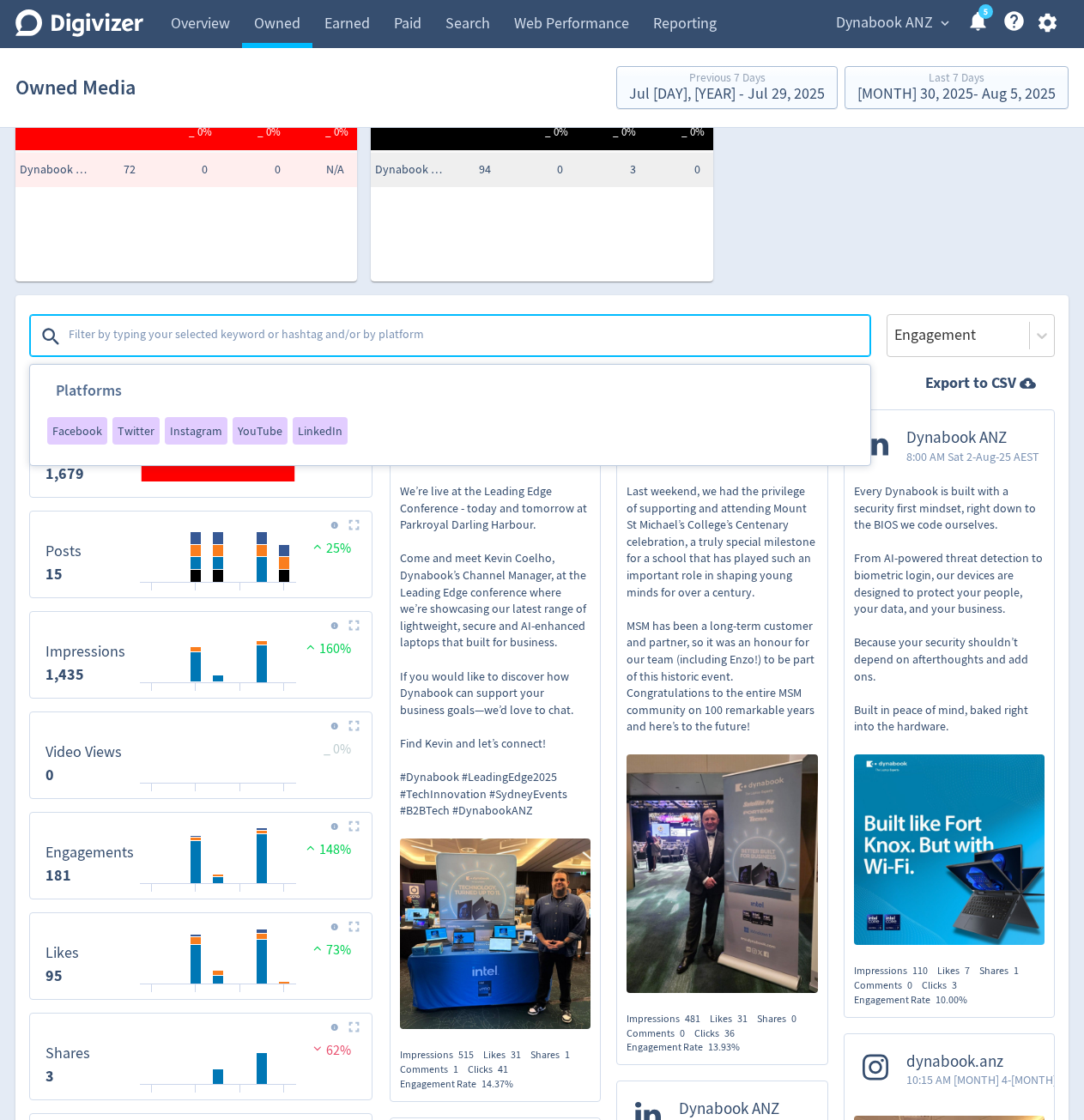 click on "Facebook Twitter Instagram YouTube LinkedIn" at bounding box center (189, 441) 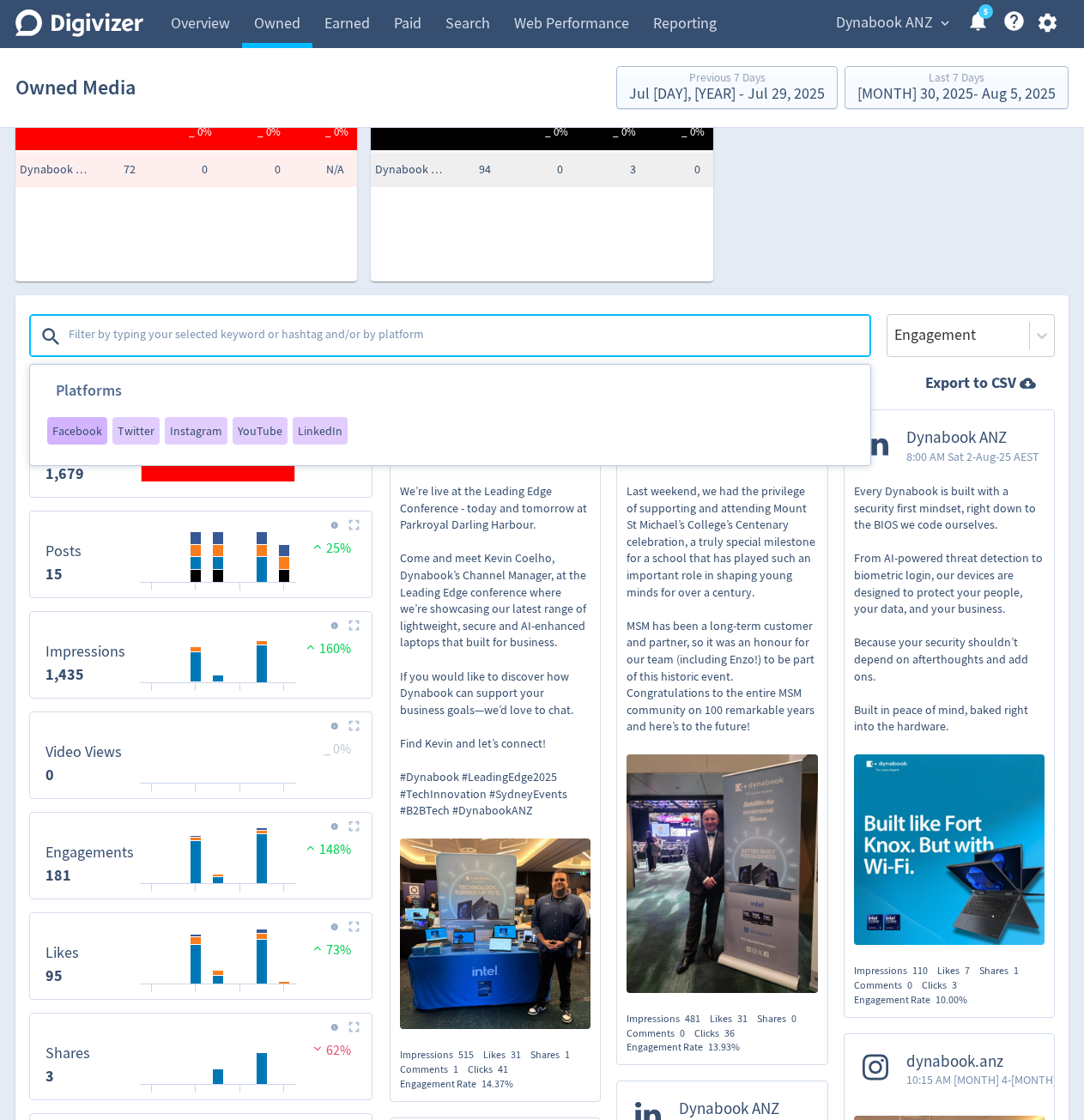 click on "Facebook" at bounding box center [77, 431] 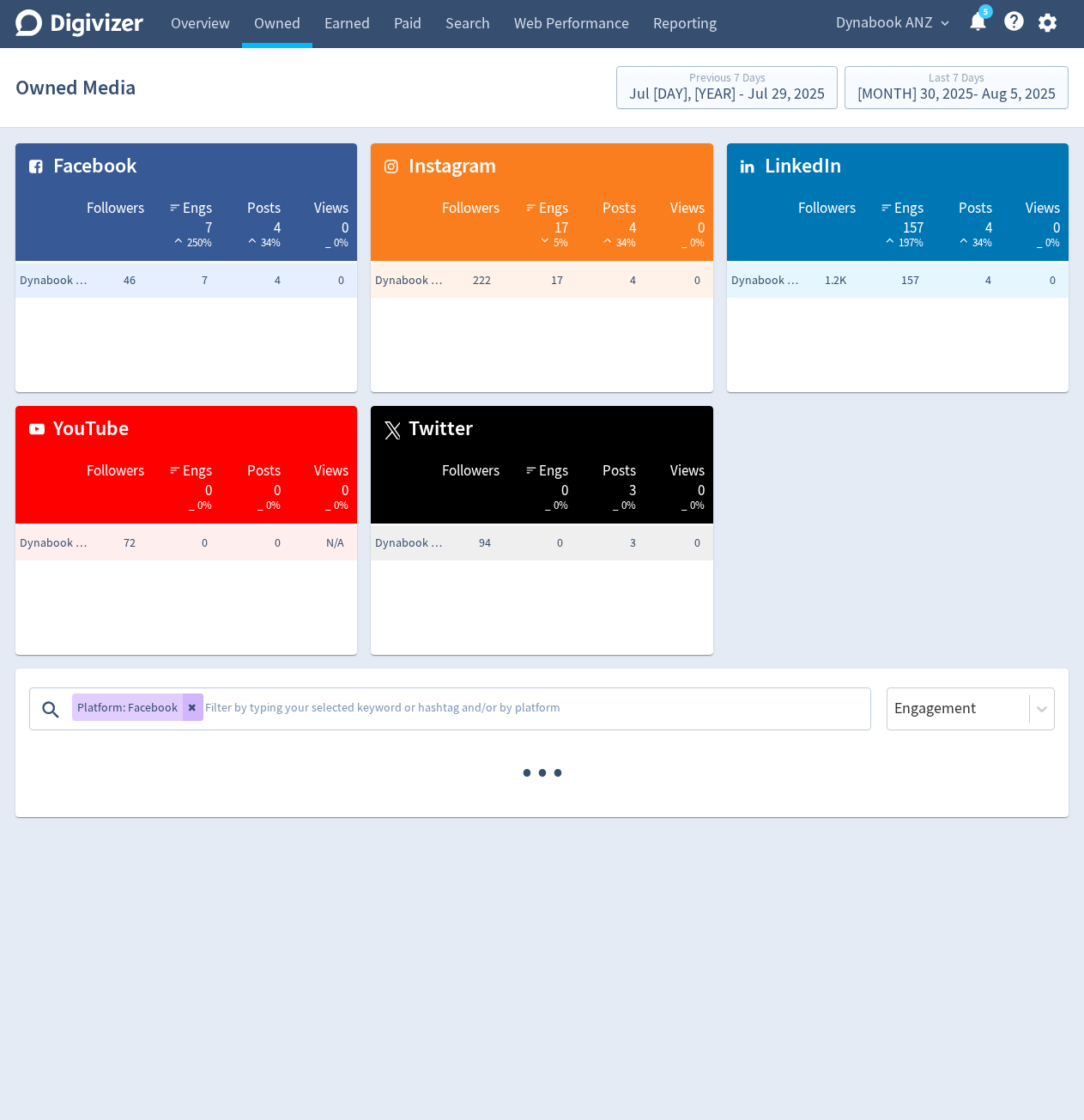 scroll, scrollTop: 0, scrollLeft: 0, axis: both 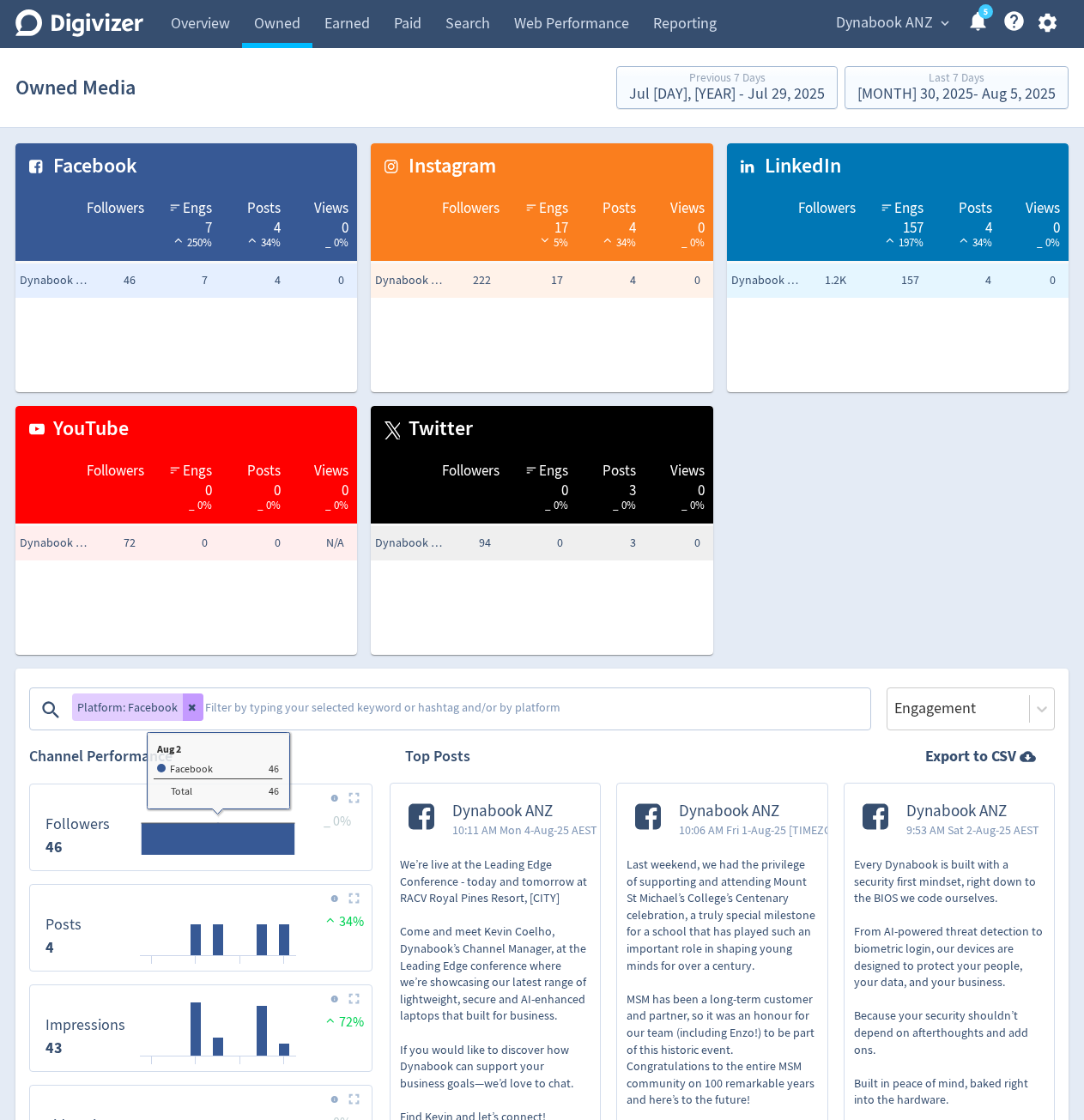 click 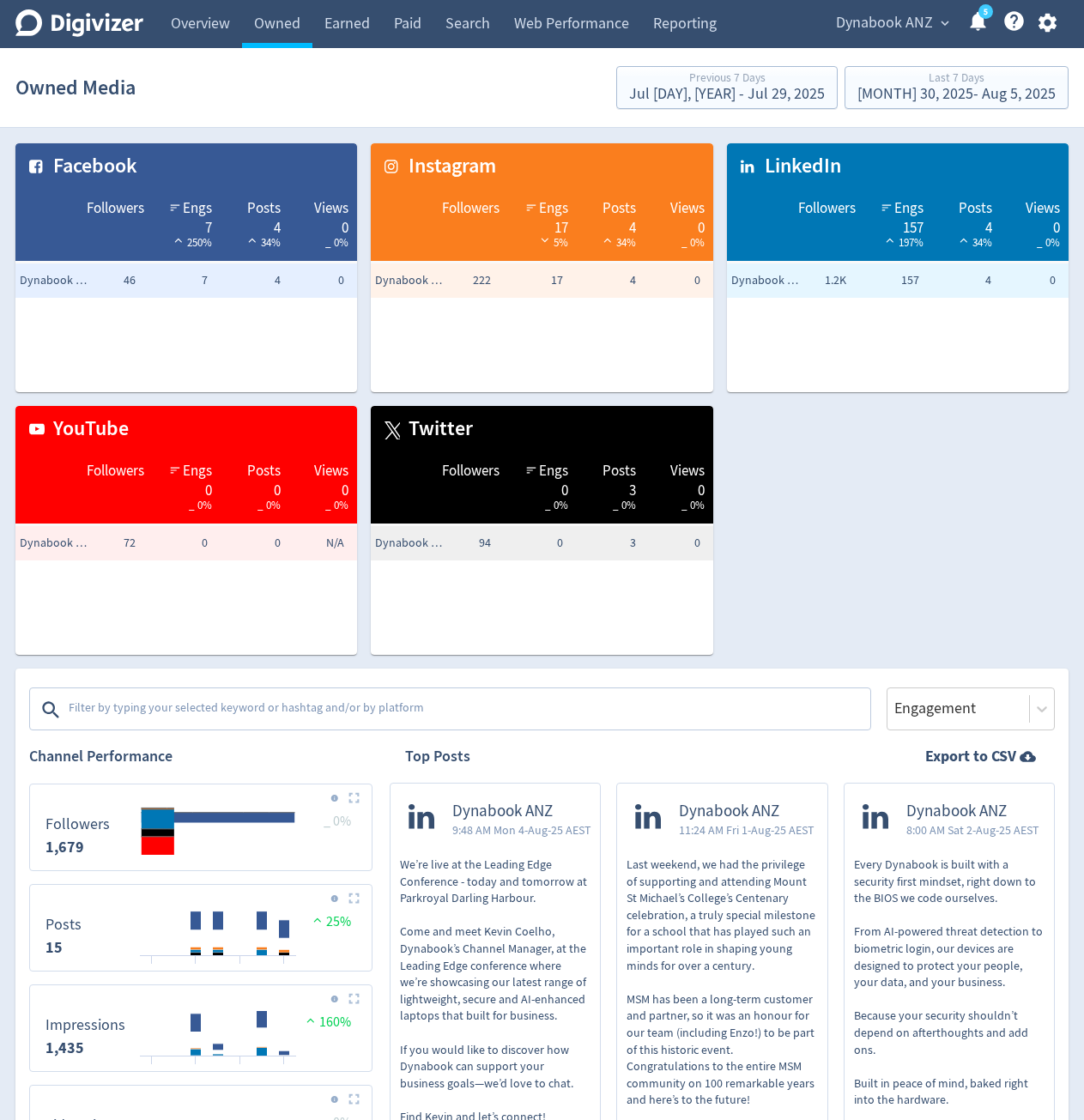 click at bounding box center [468, 710] 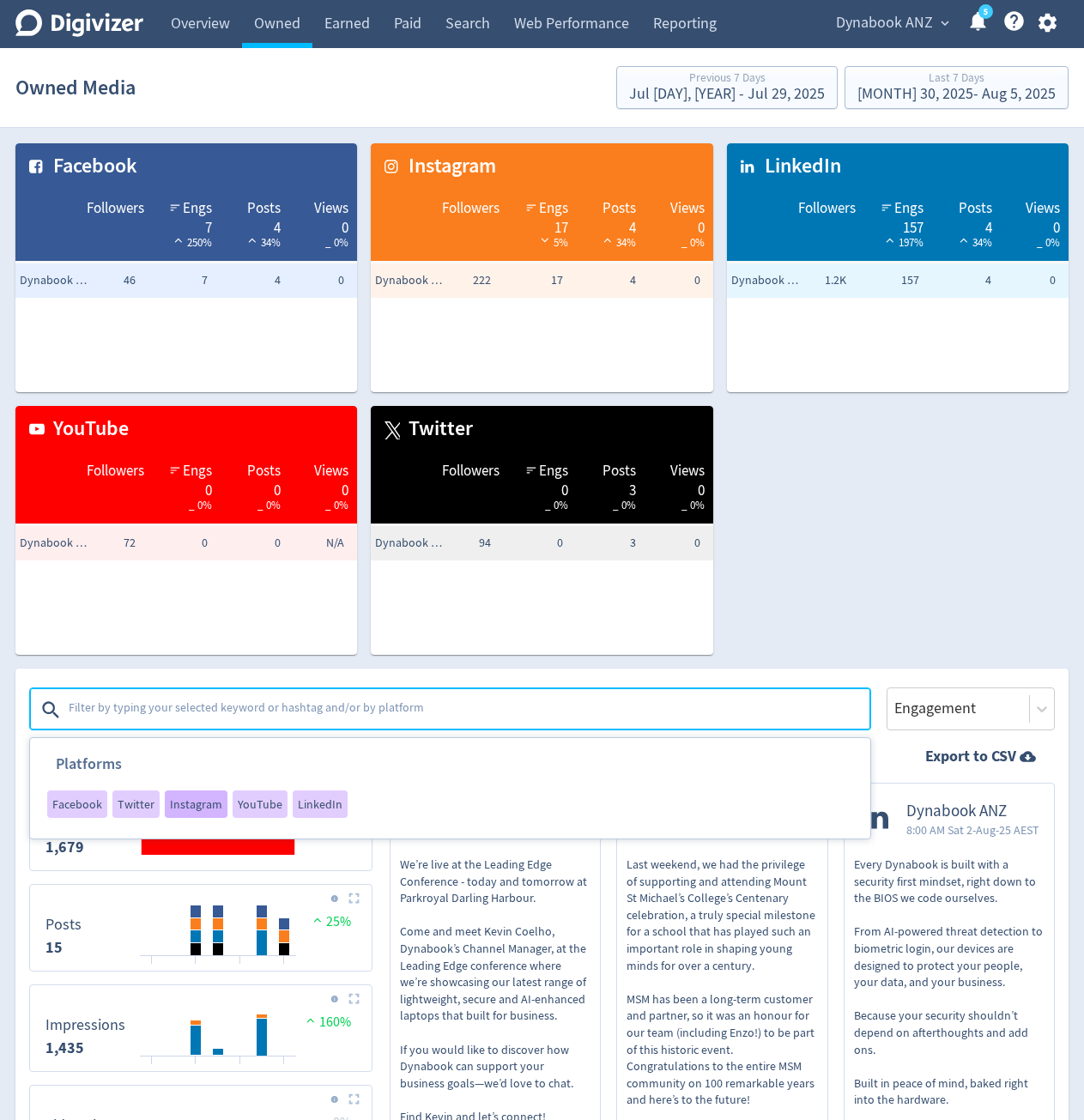 click on "Instagram" at bounding box center [196, 804] 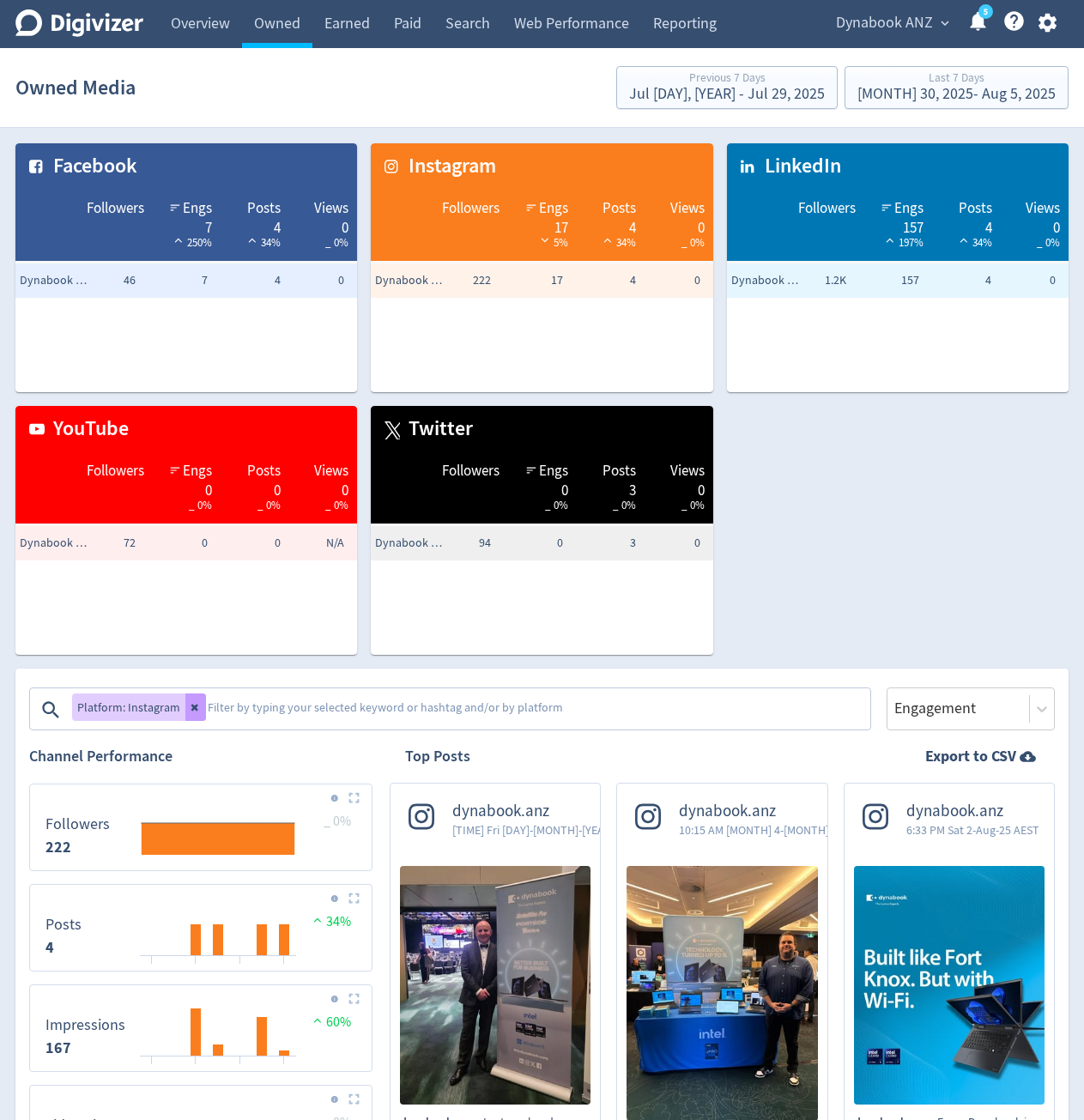 click at bounding box center (196, 707) 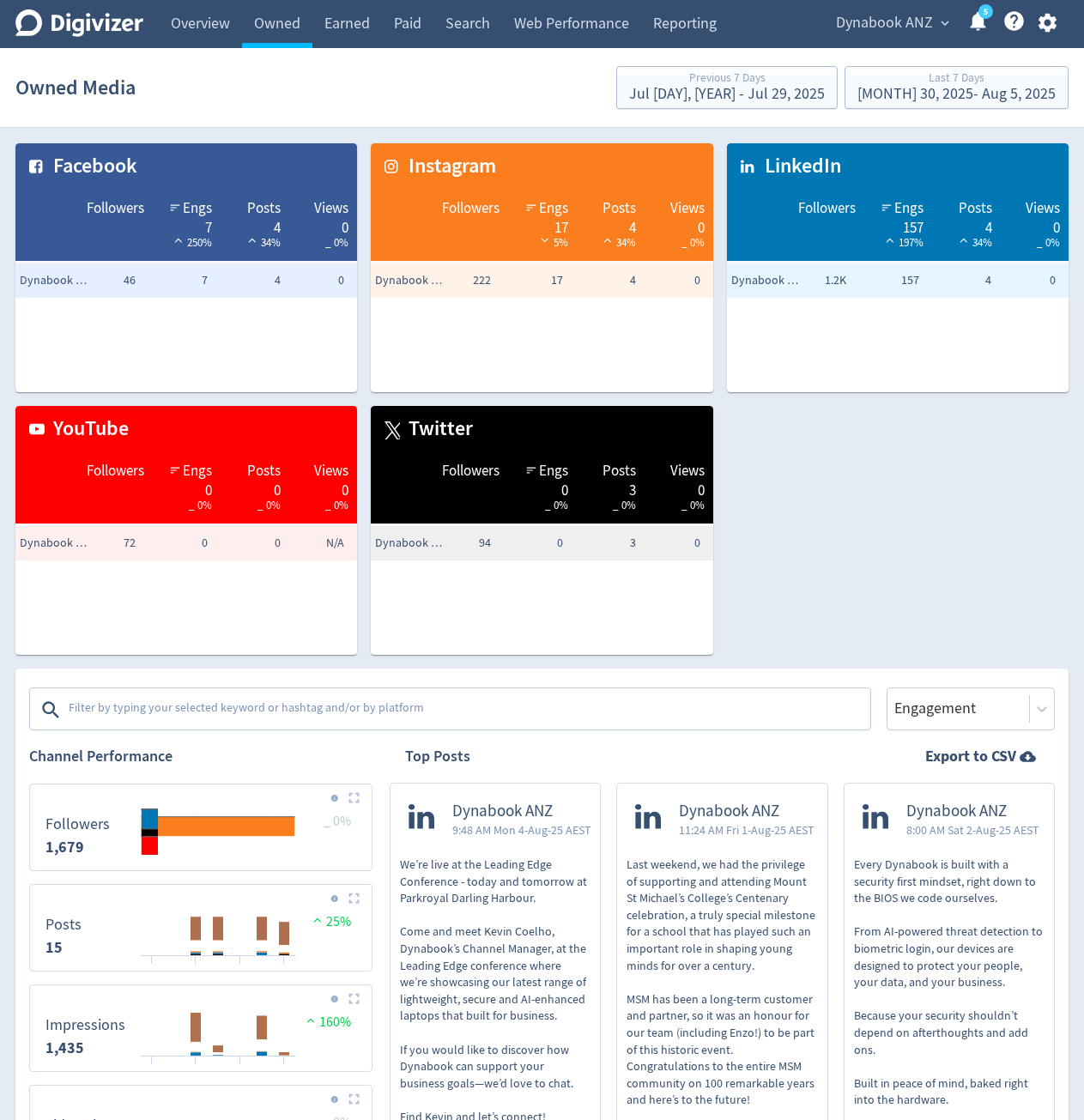 click at bounding box center (468, 710) 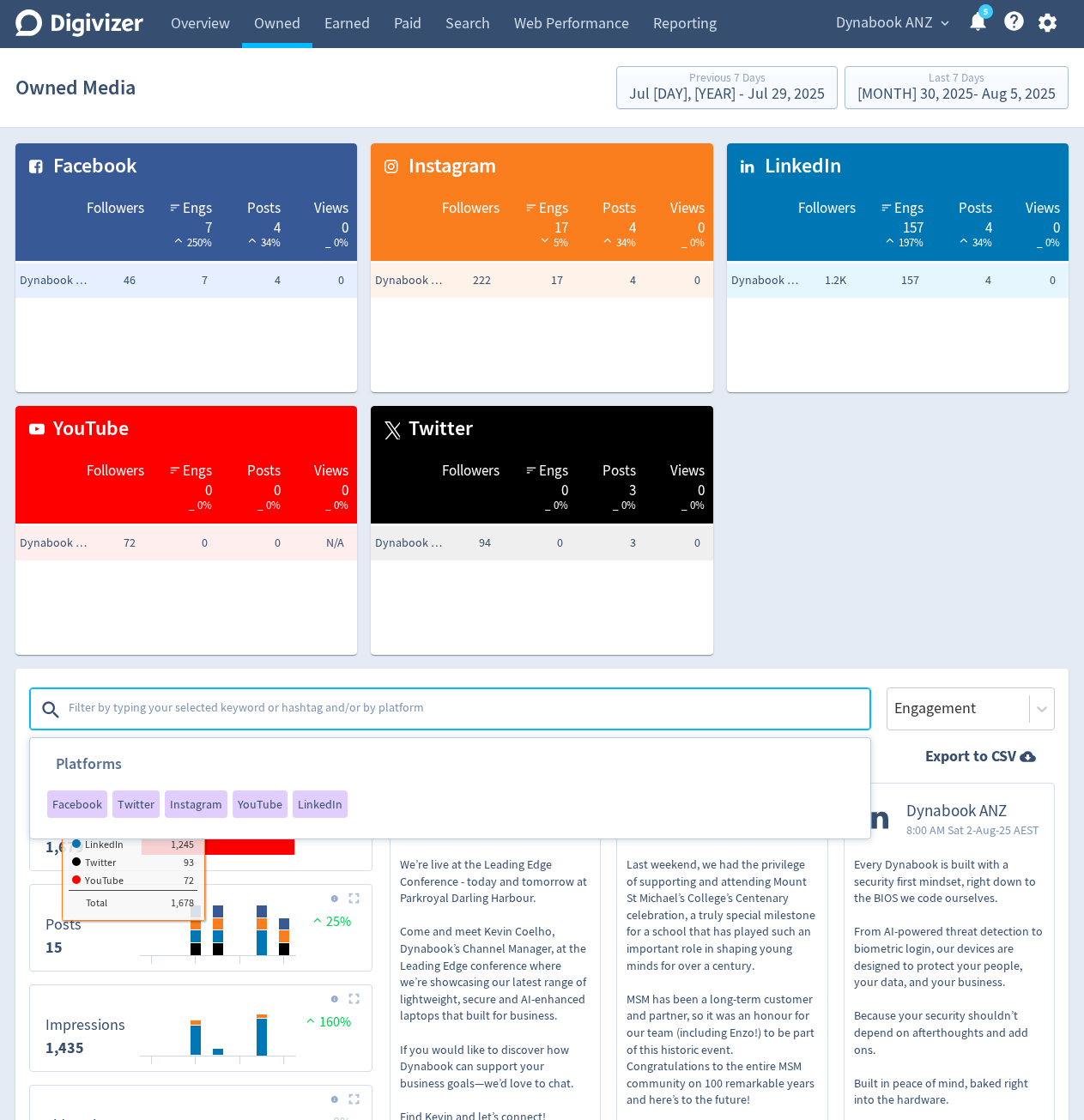 click on "Twitter" at bounding box center [133, 807] 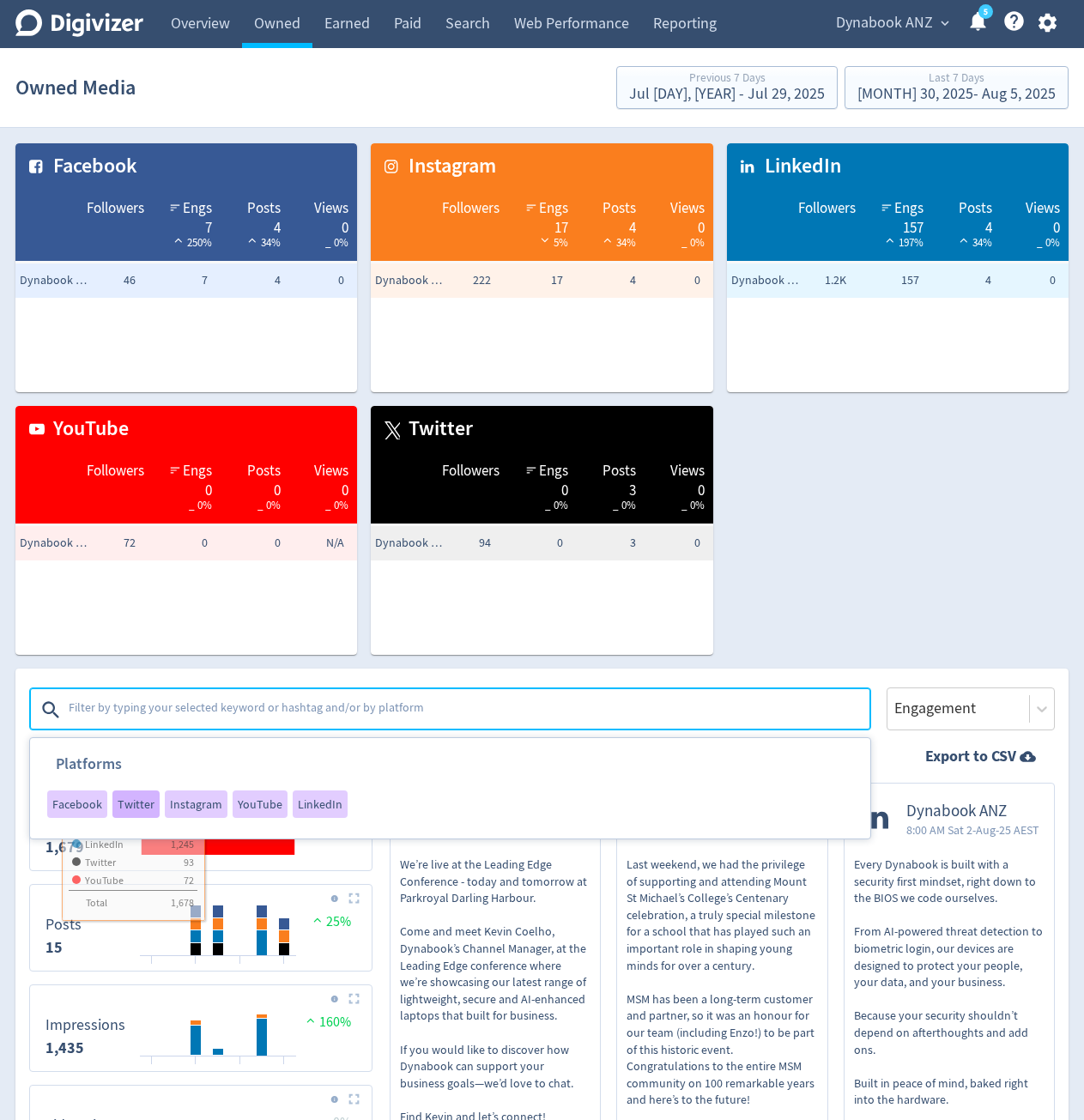 click on "Twitter" at bounding box center [136, 804] 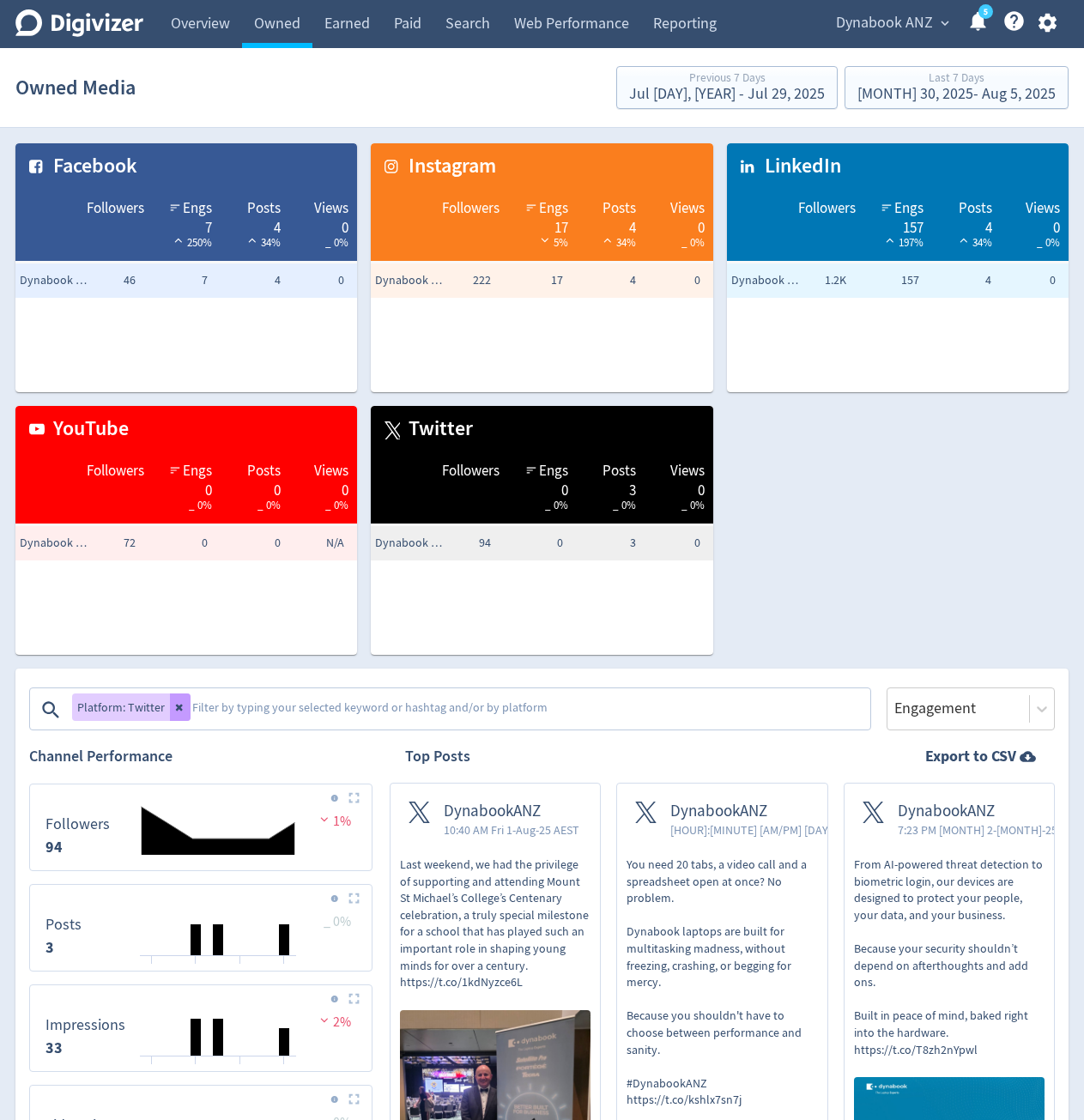 click 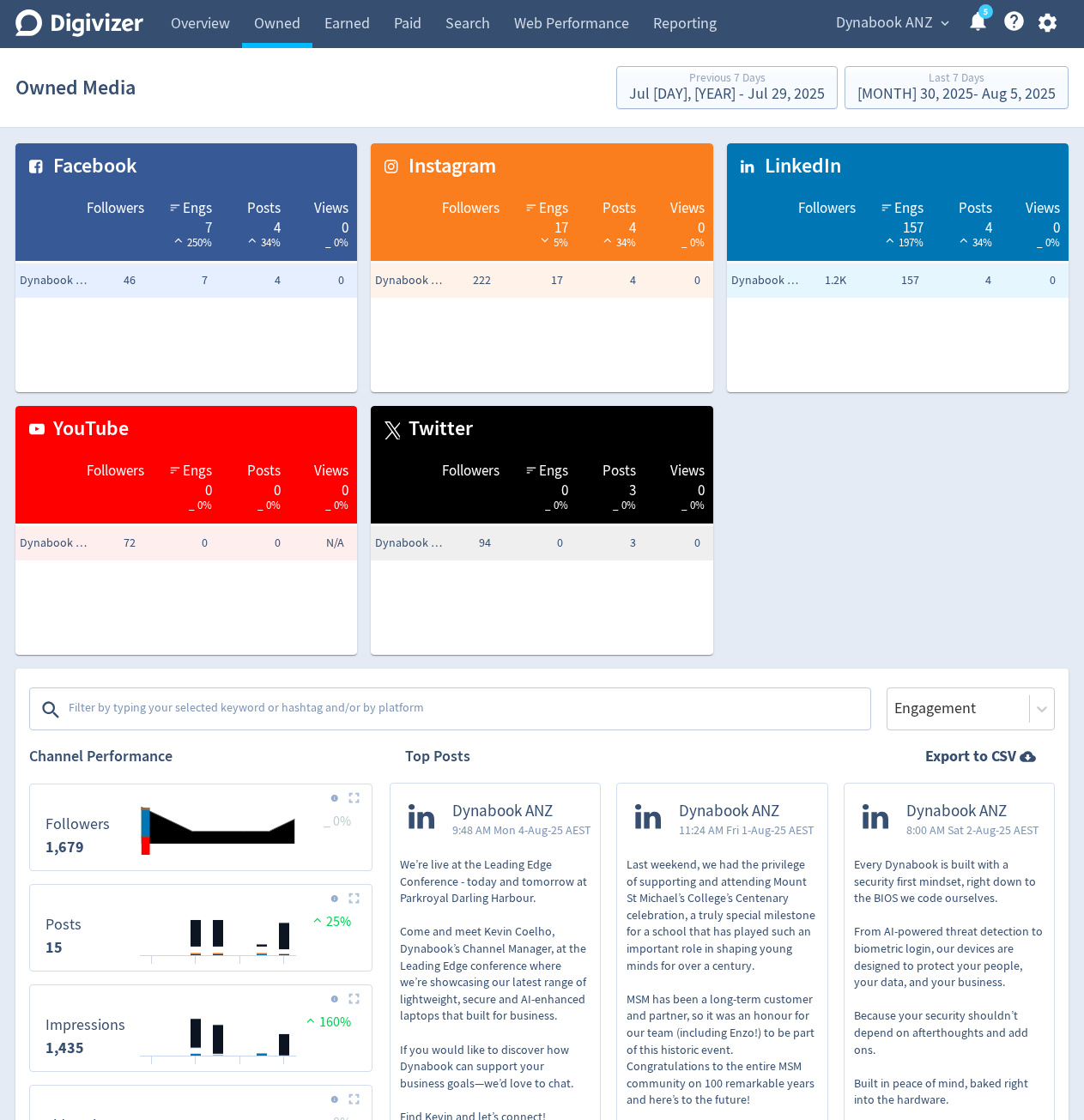 click at bounding box center (468, 710) 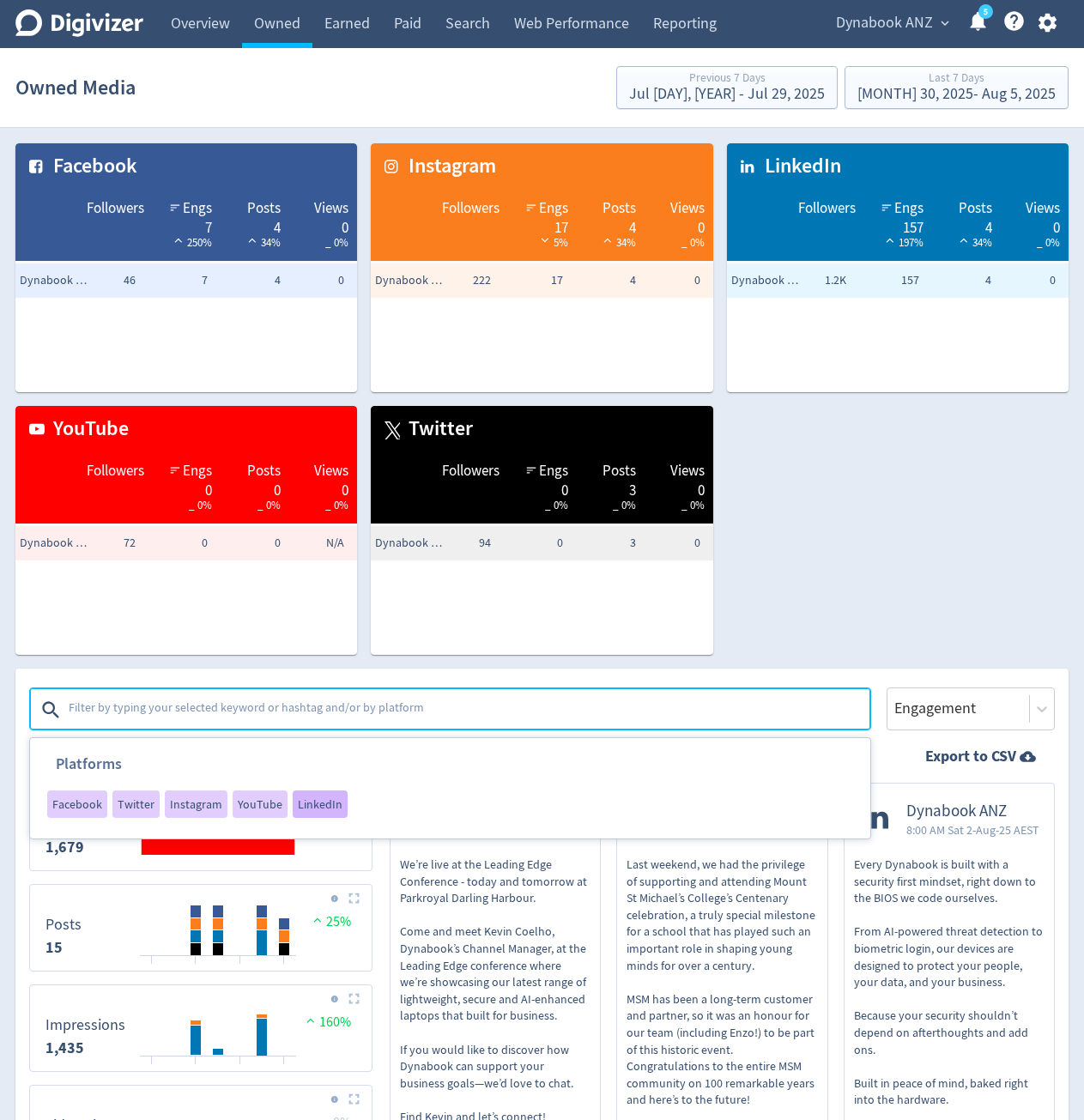 click on "LinkedIn" at bounding box center (320, 804) 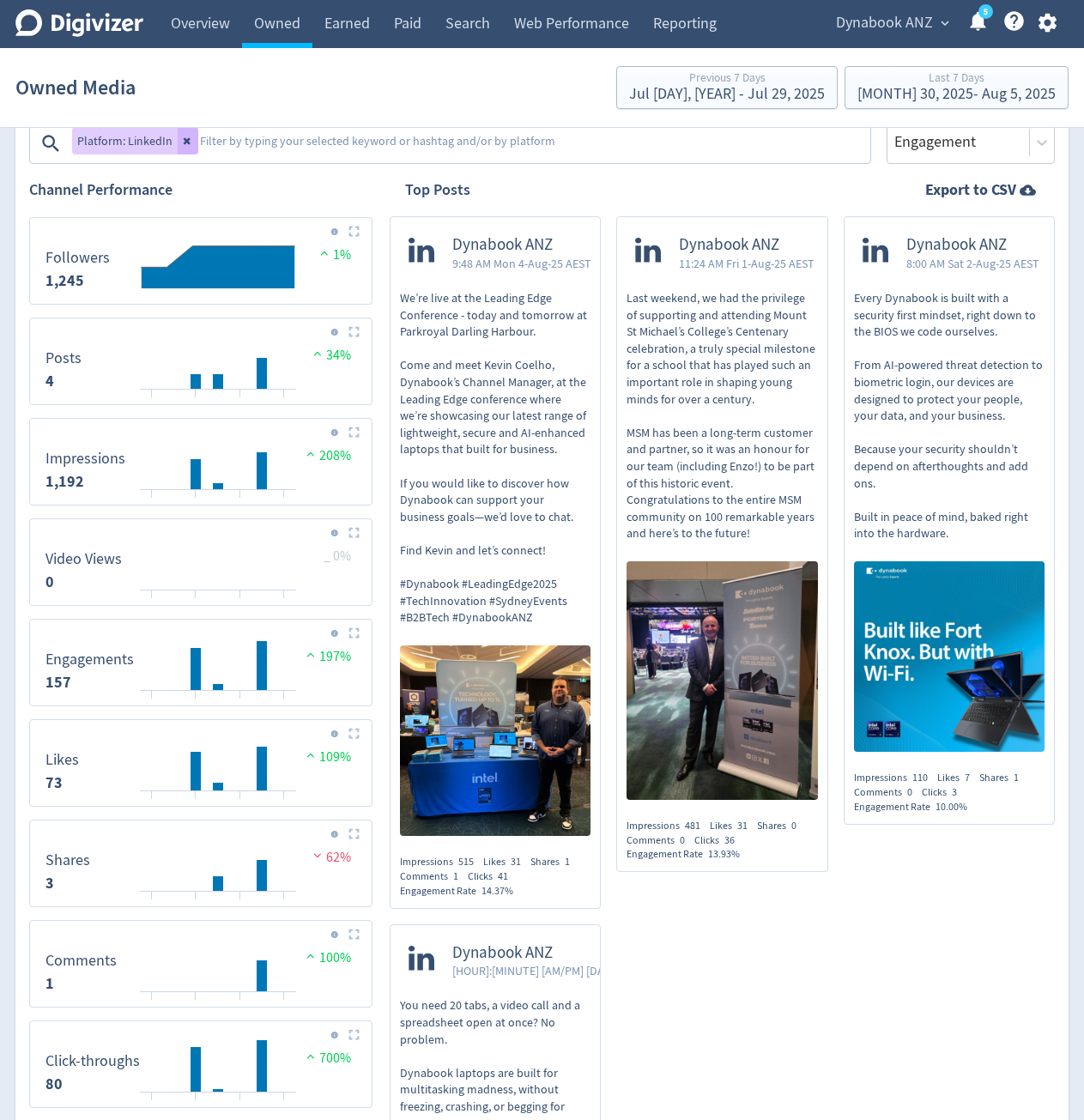 scroll, scrollTop: 602, scrollLeft: 0, axis: vertical 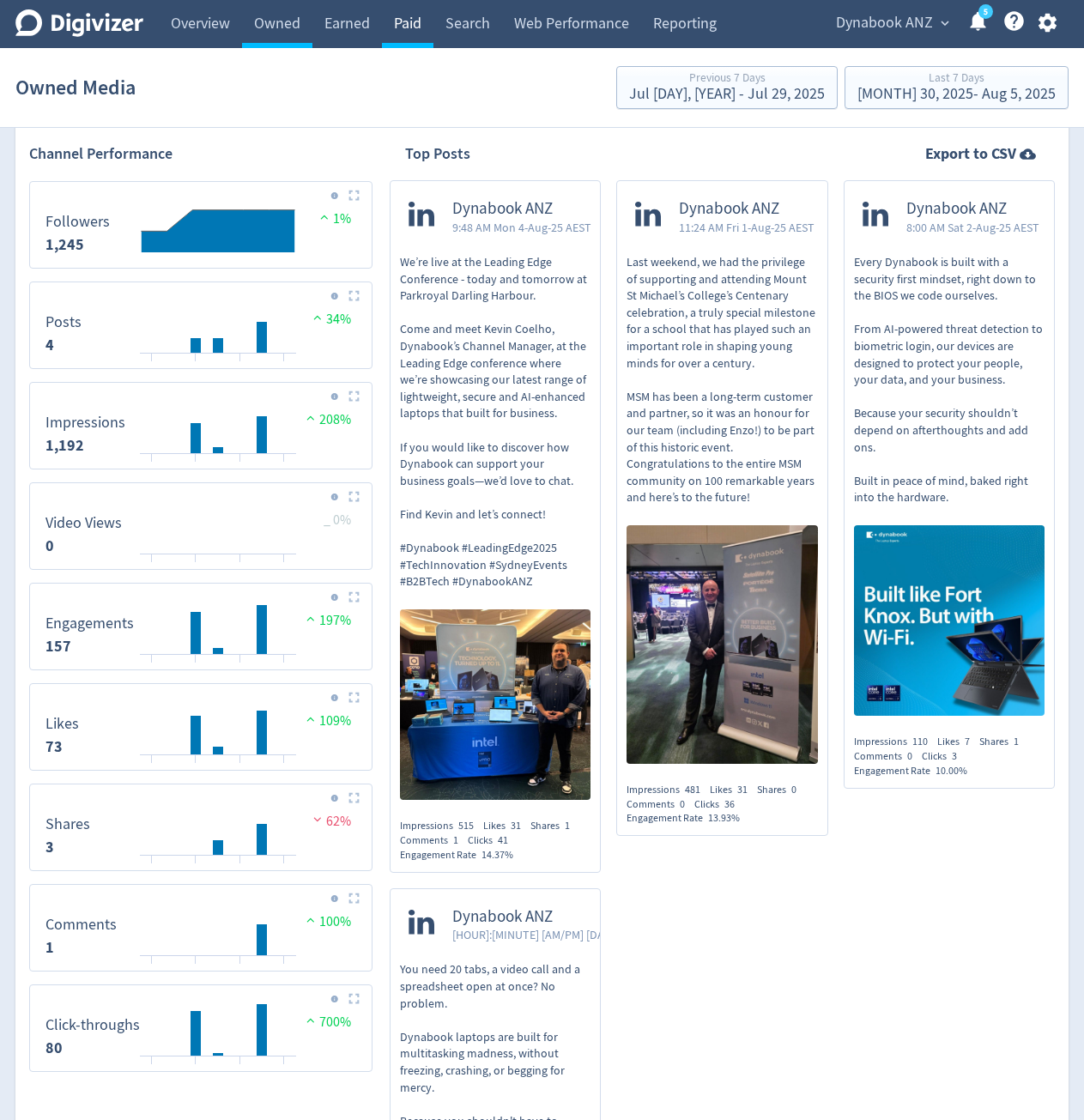 click on "Paid" at bounding box center (408, 24) 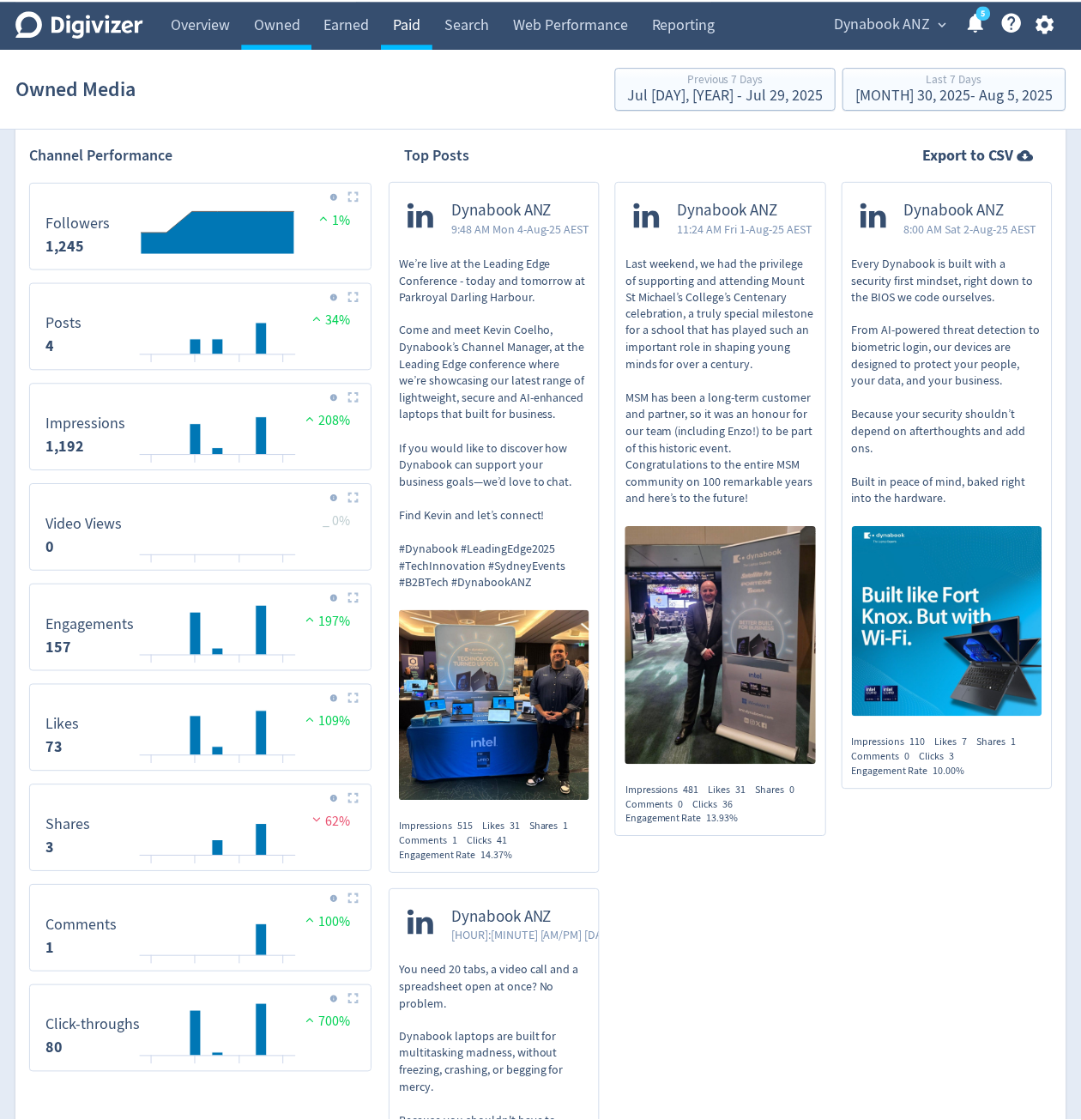 scroll, scrollTop: 0, scrollLeft: 0, axis: both 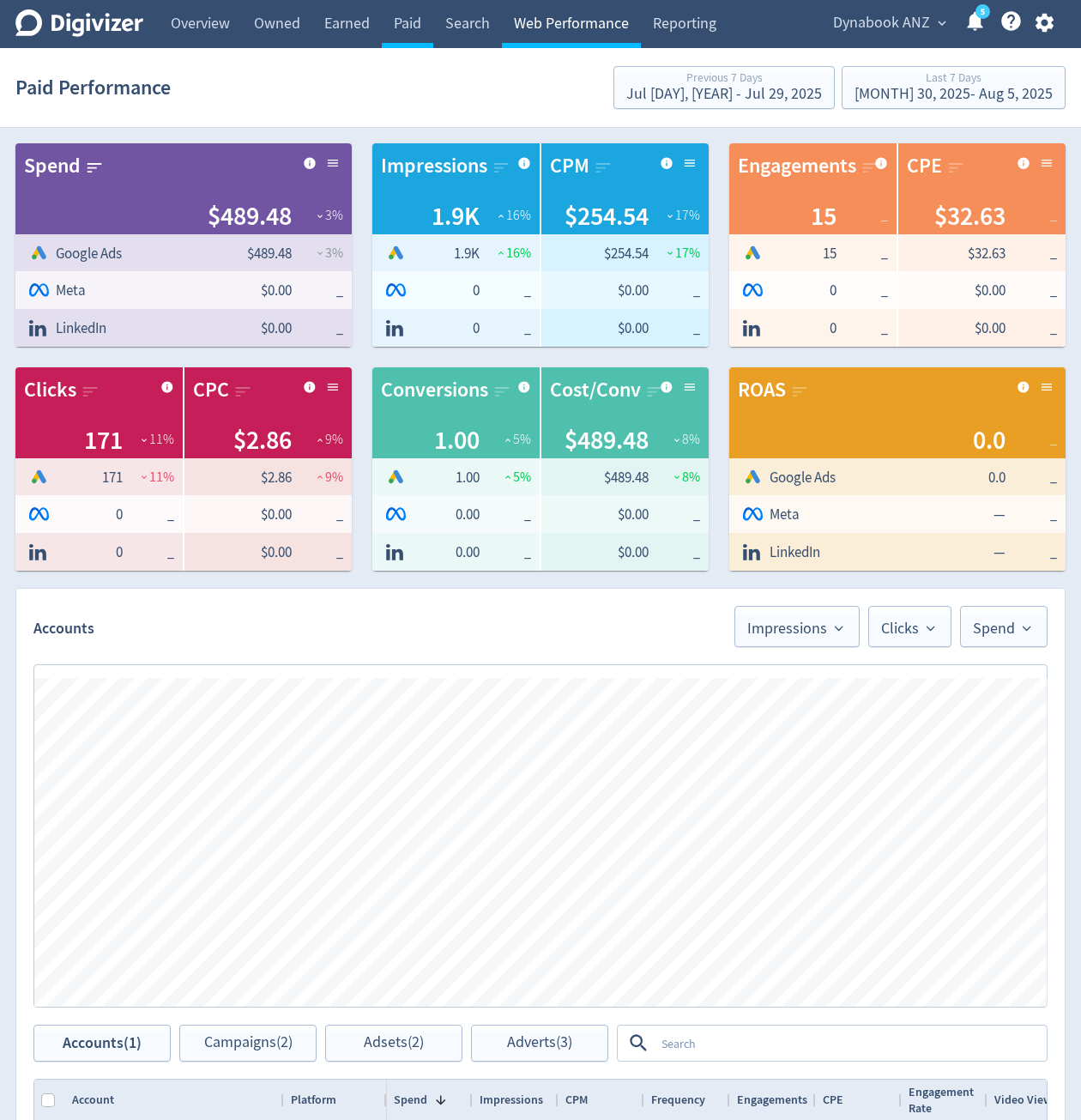 click on "Web Performance" at bounding box center [571, 24] 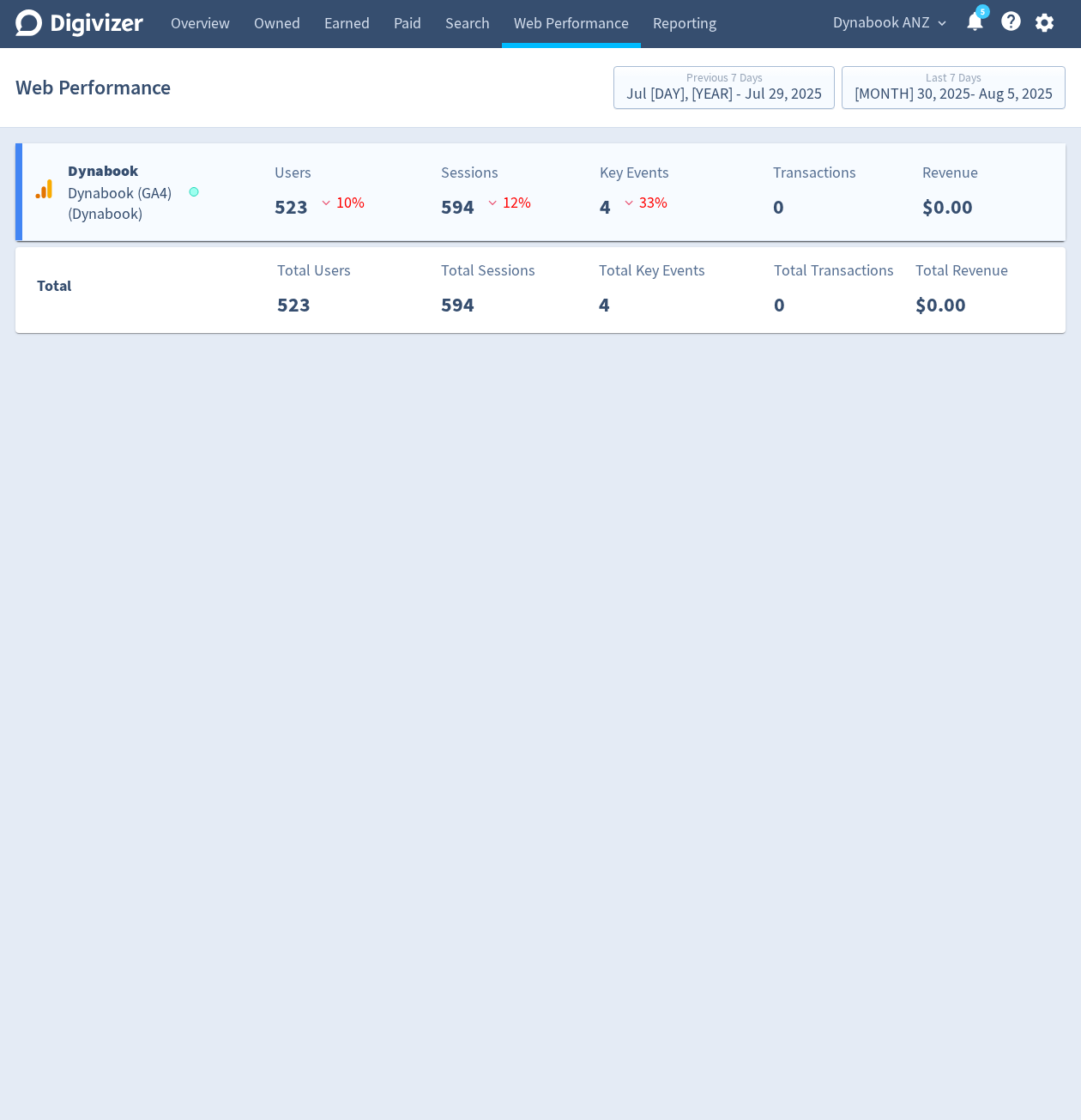 click on "Transactions 0" at bounding box center (761, 191) 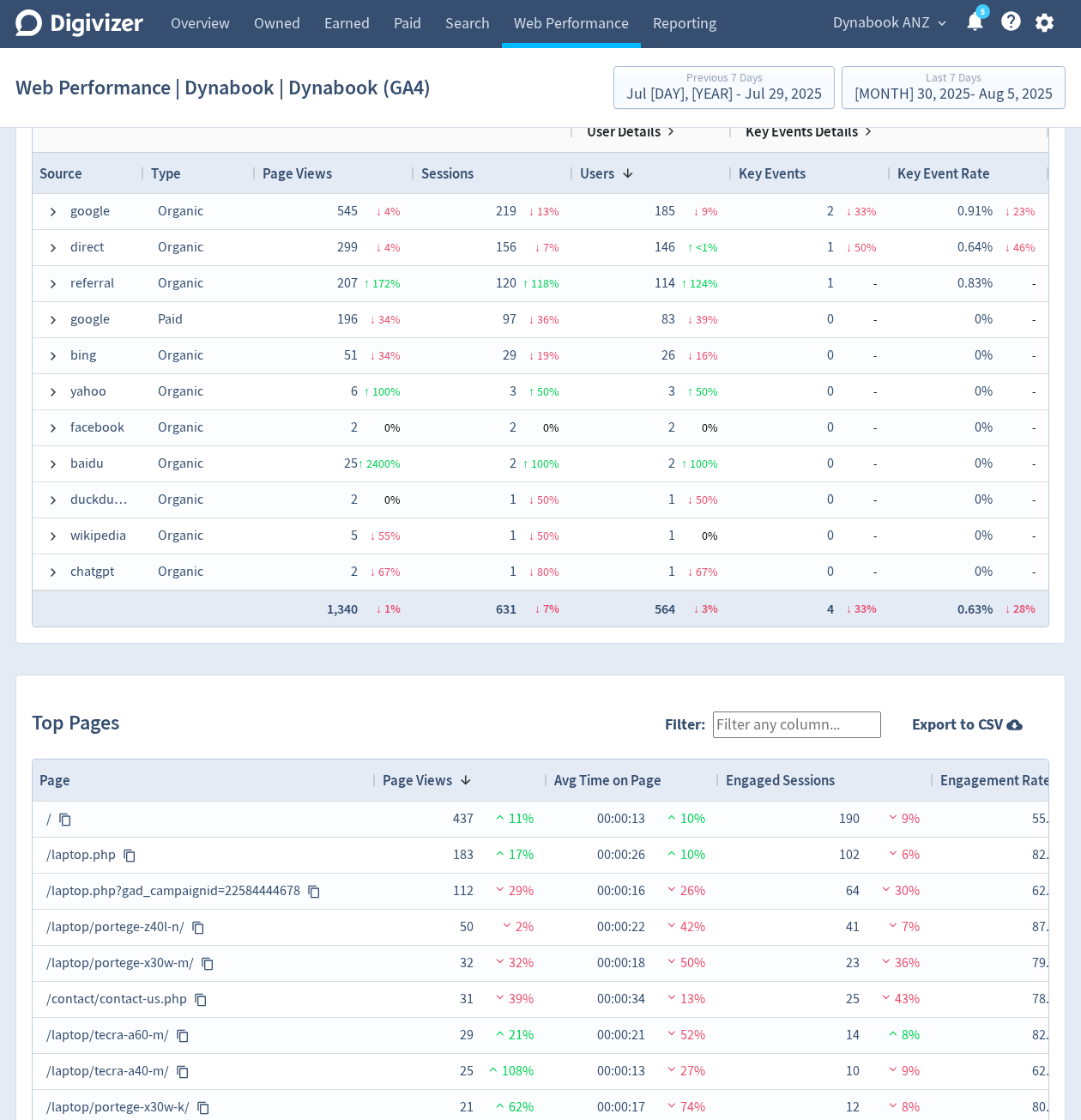 scroll, scrollTop: 2099, scrollLeft: 0, axis: vertical 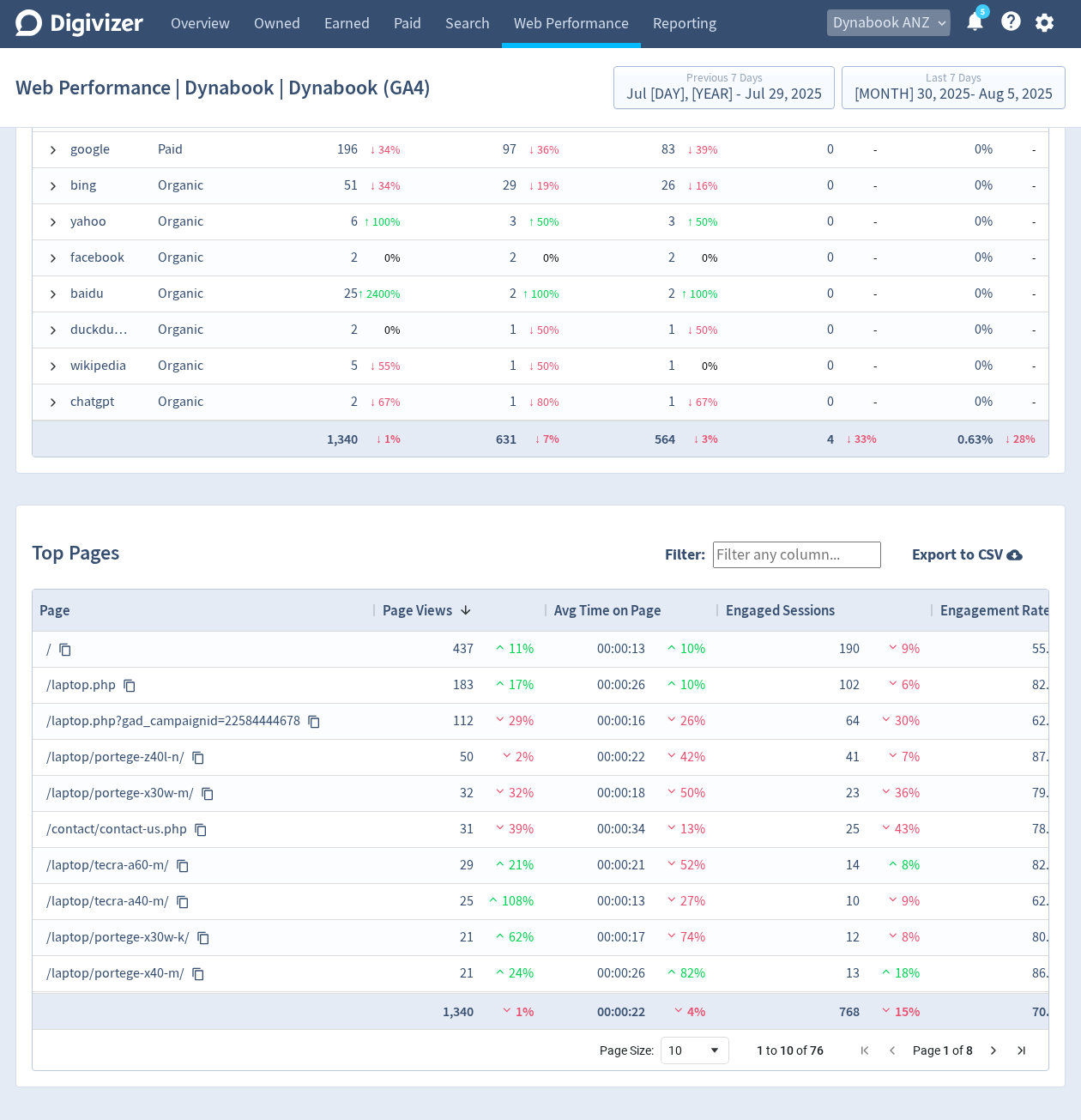 click on "Dynabook ANZ" at bounding box center [881, 23] 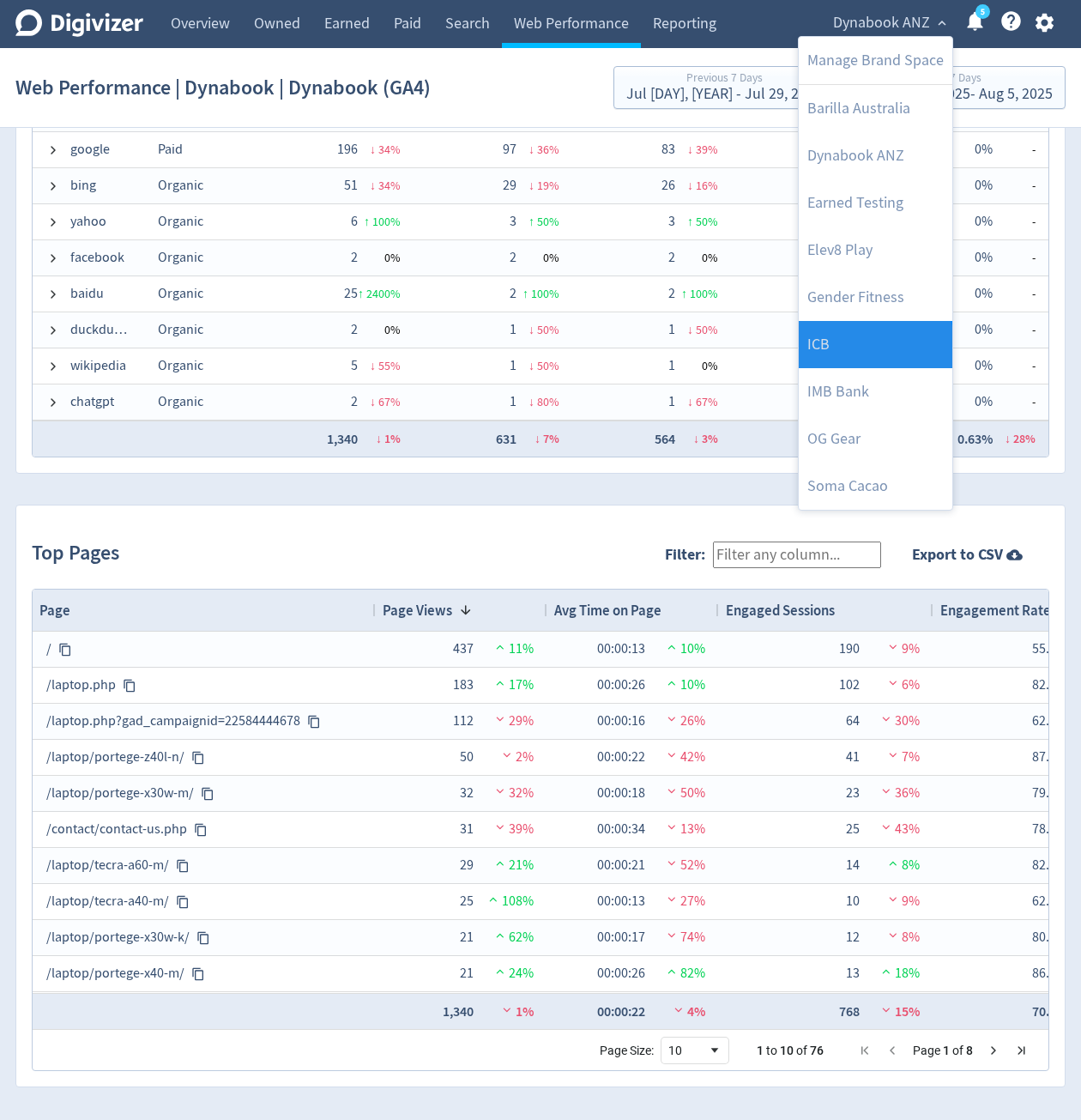 click on "ICB" at bounding box center [875, 344] 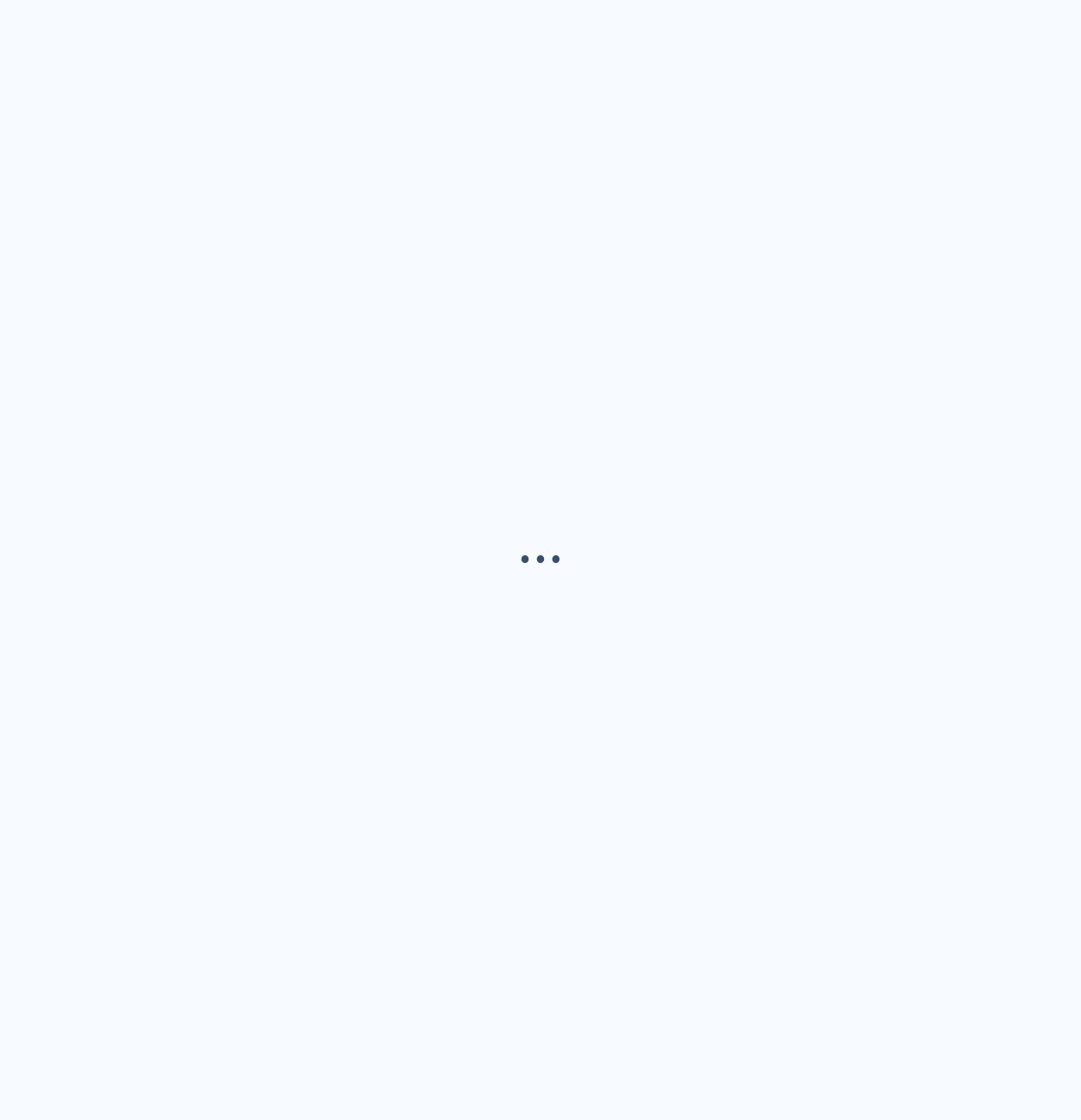 scroll, scrollTop: 0, scrollLeft: 0, axis: both 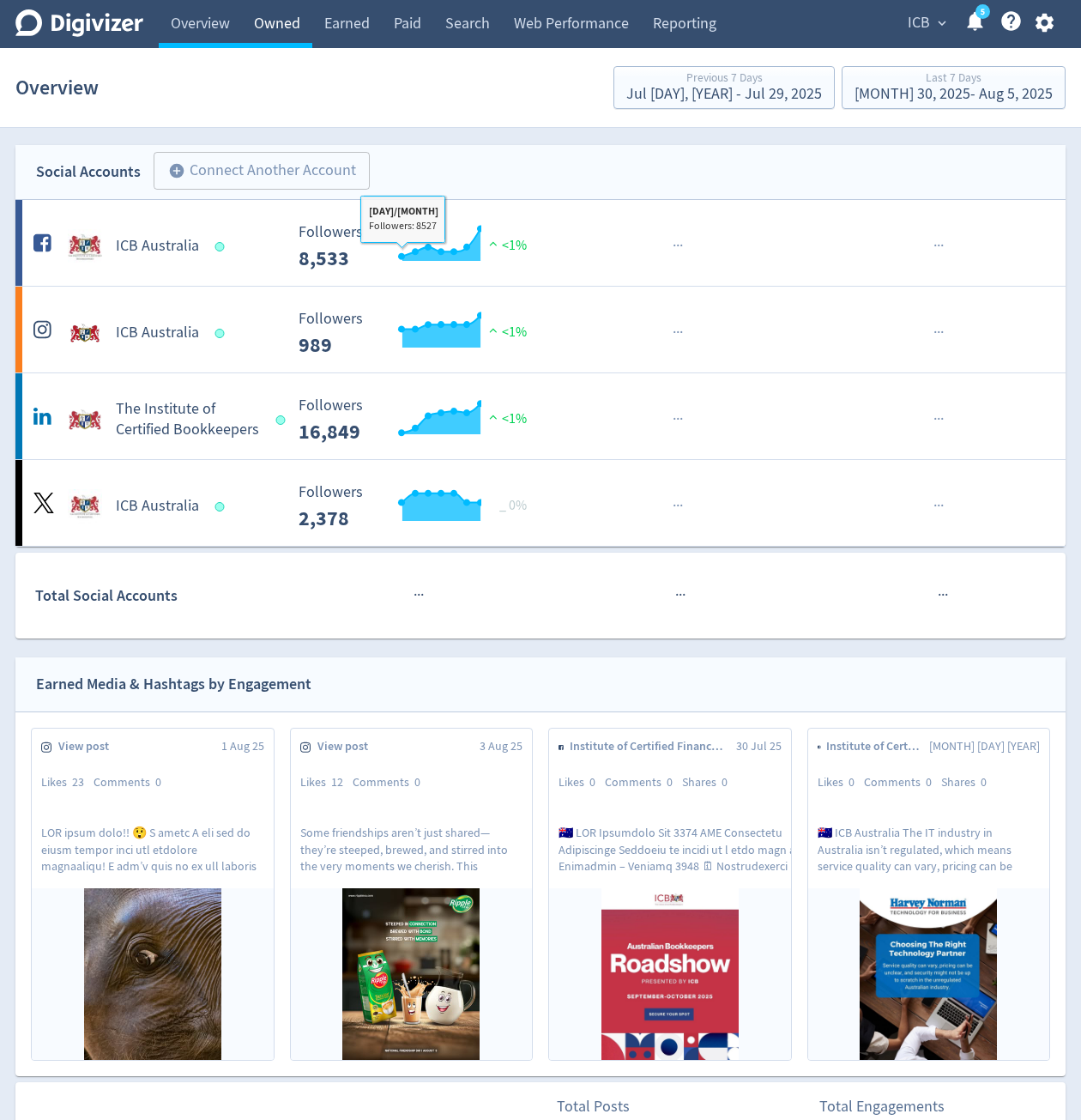 click on "Owned" at bounding box center [277, 24] 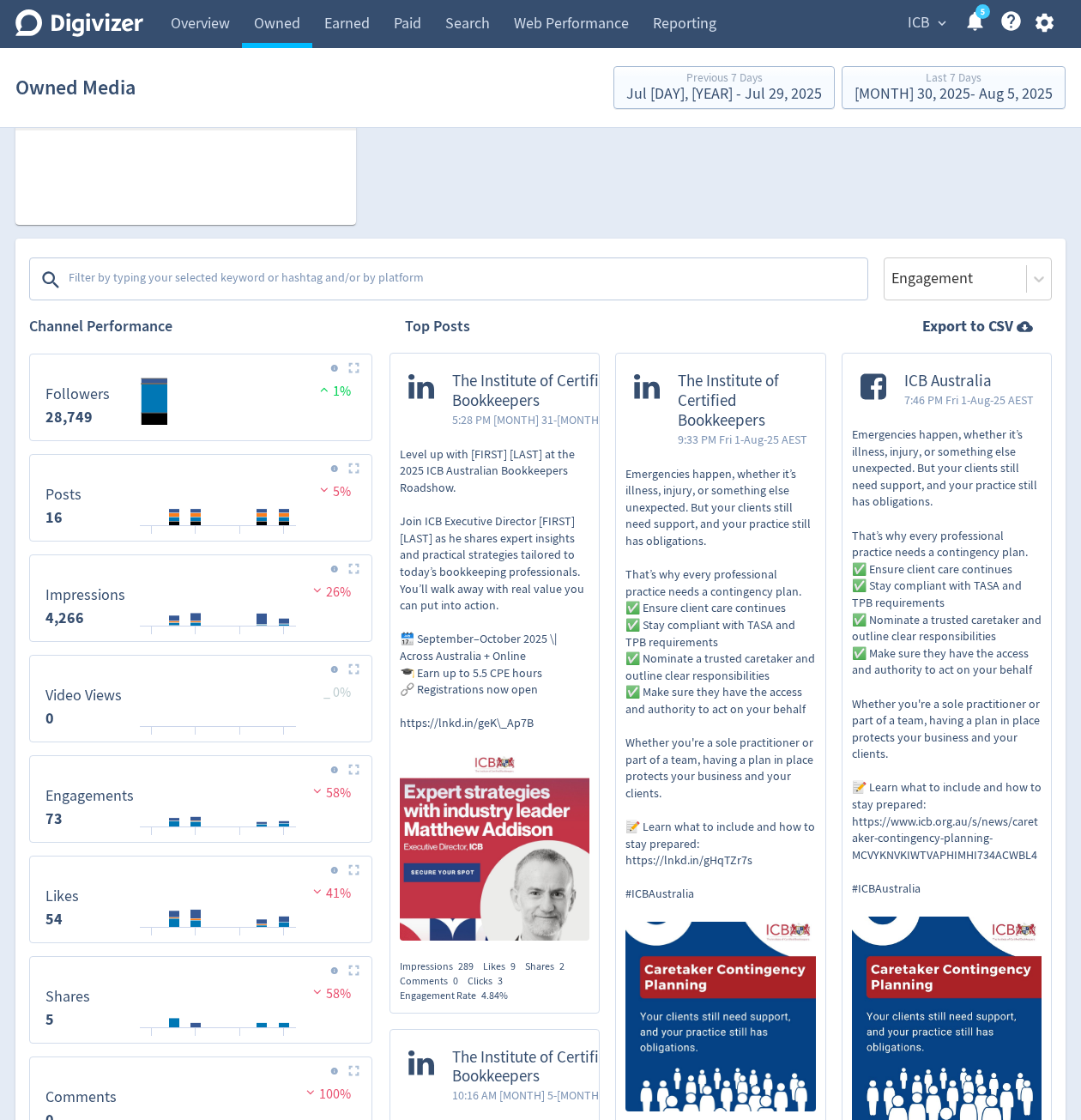 scroll, scrollTop: 459, scrollLeft: 0, axis: vertical 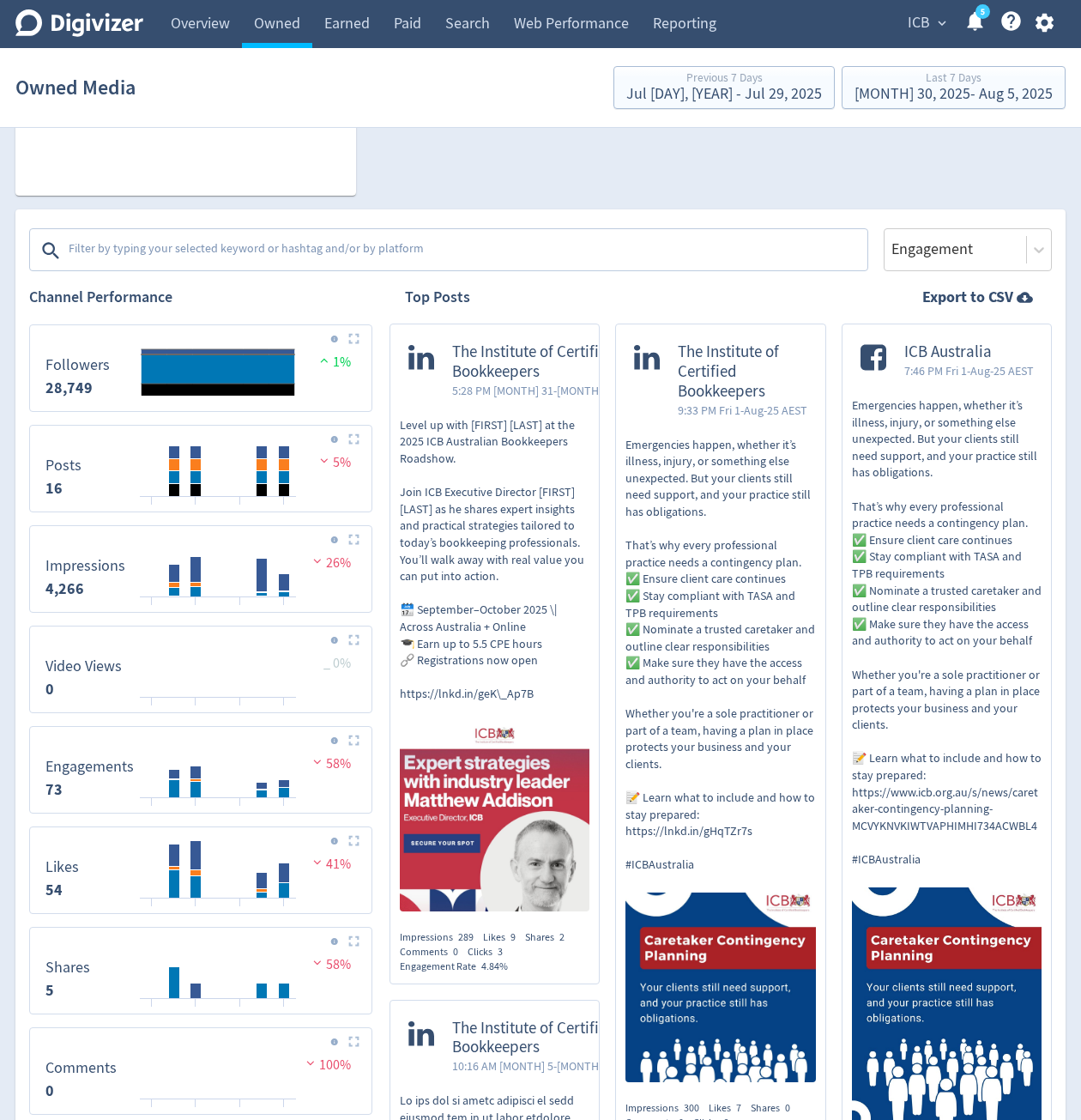 click at bounding box center [466, 251] 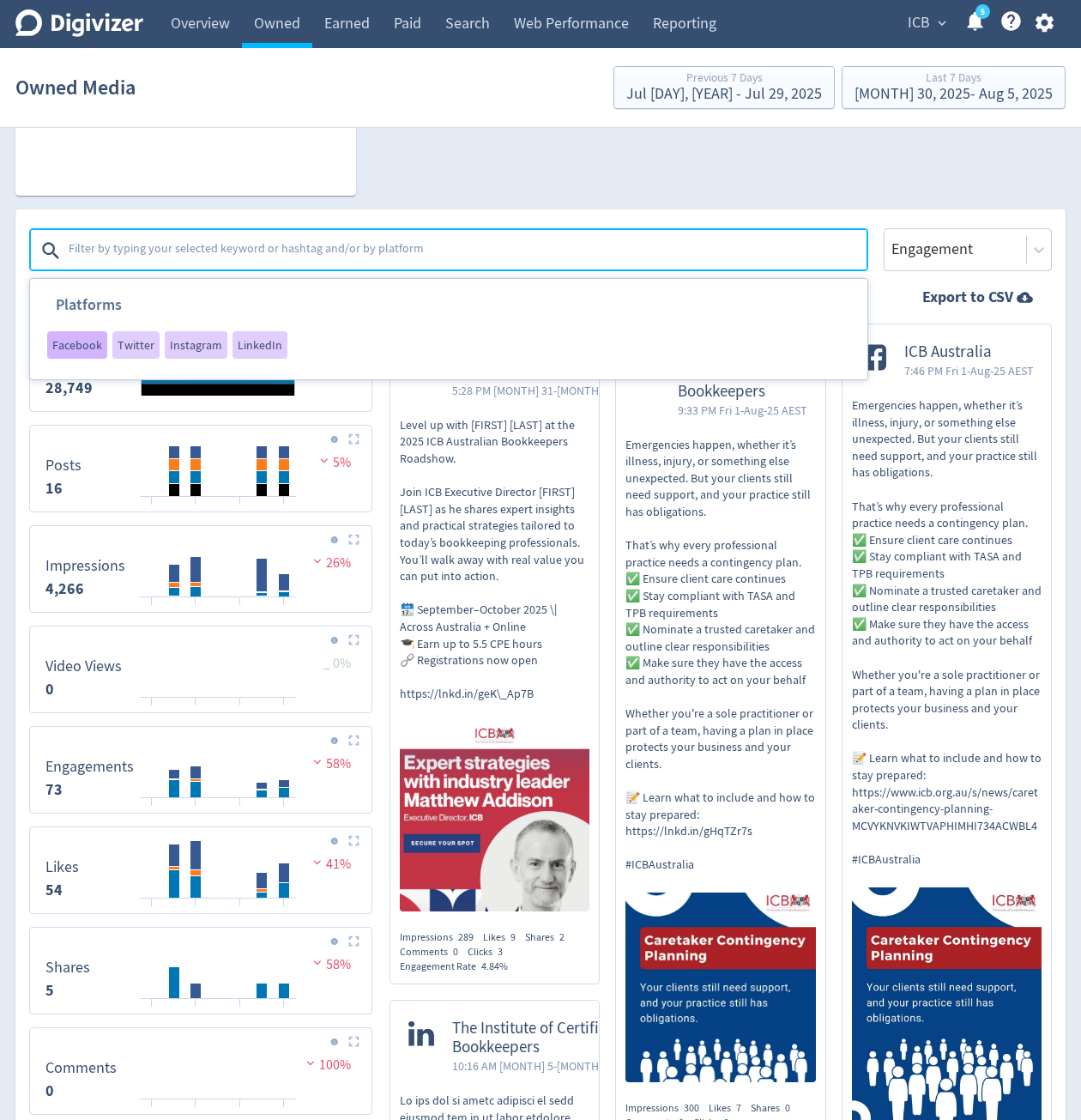 click on "Facebook" at bounding box center [77, 345] 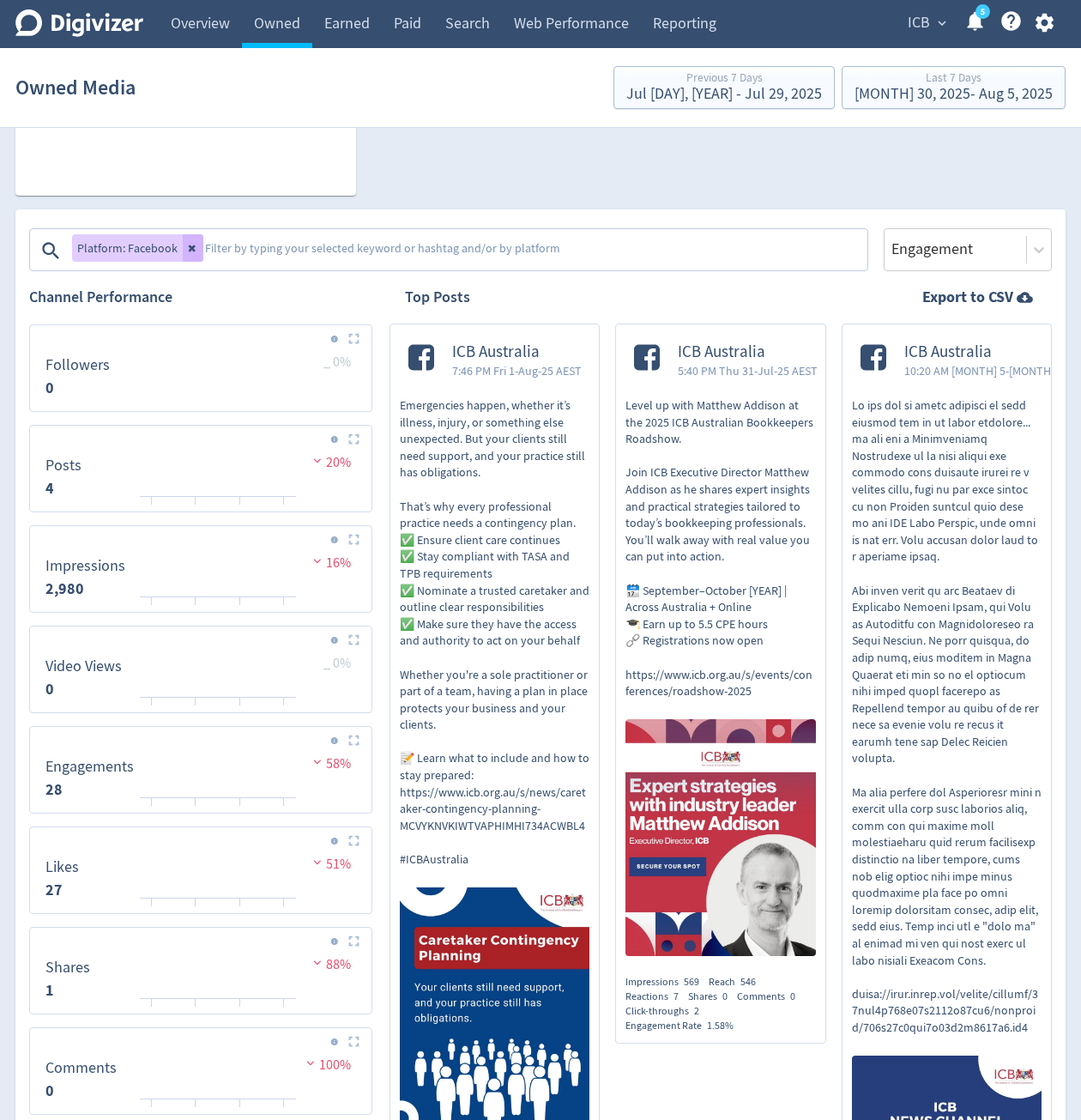 scroll, scrollTop: 0, scrollLeft: 0, axis: both 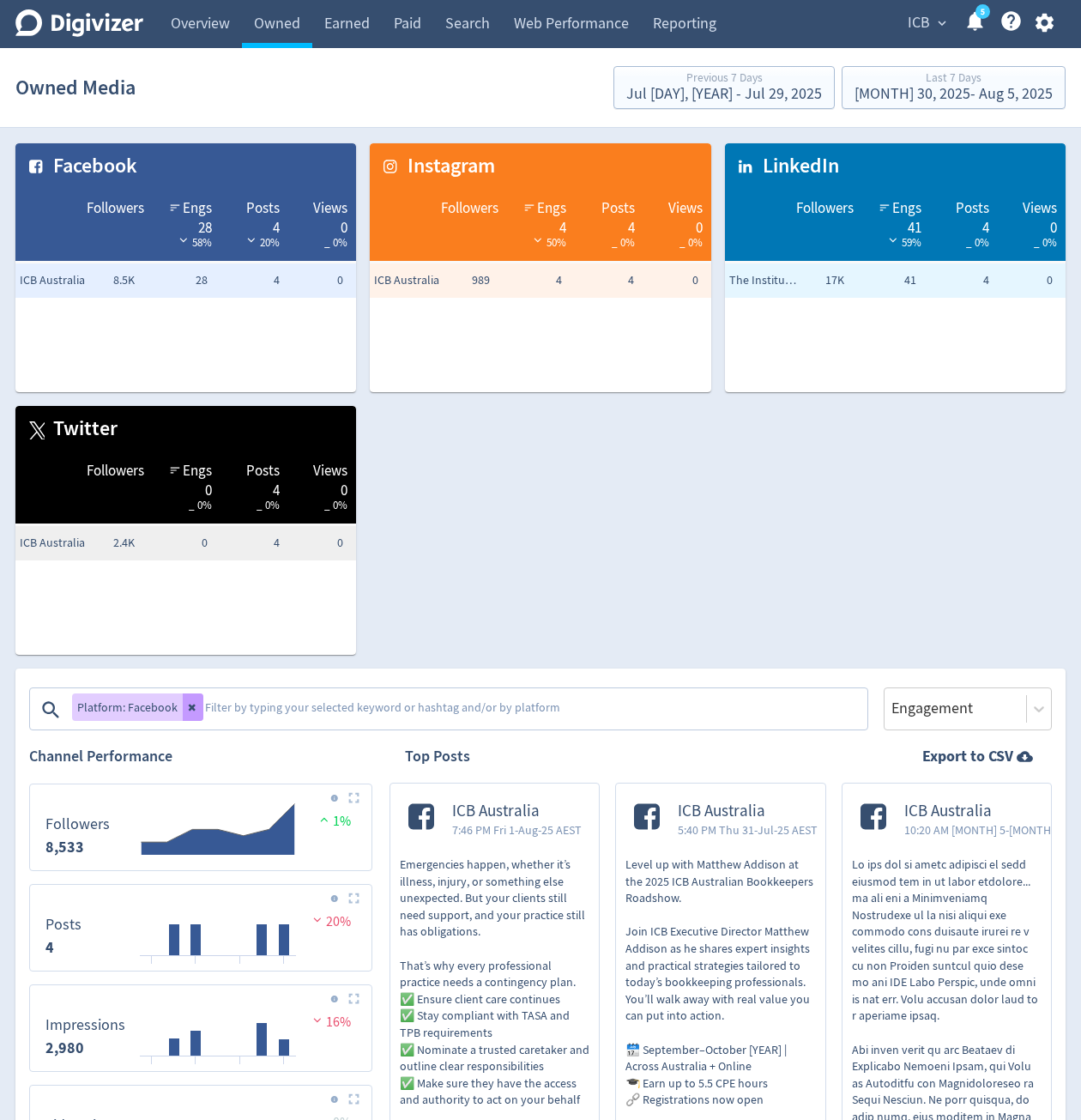 click 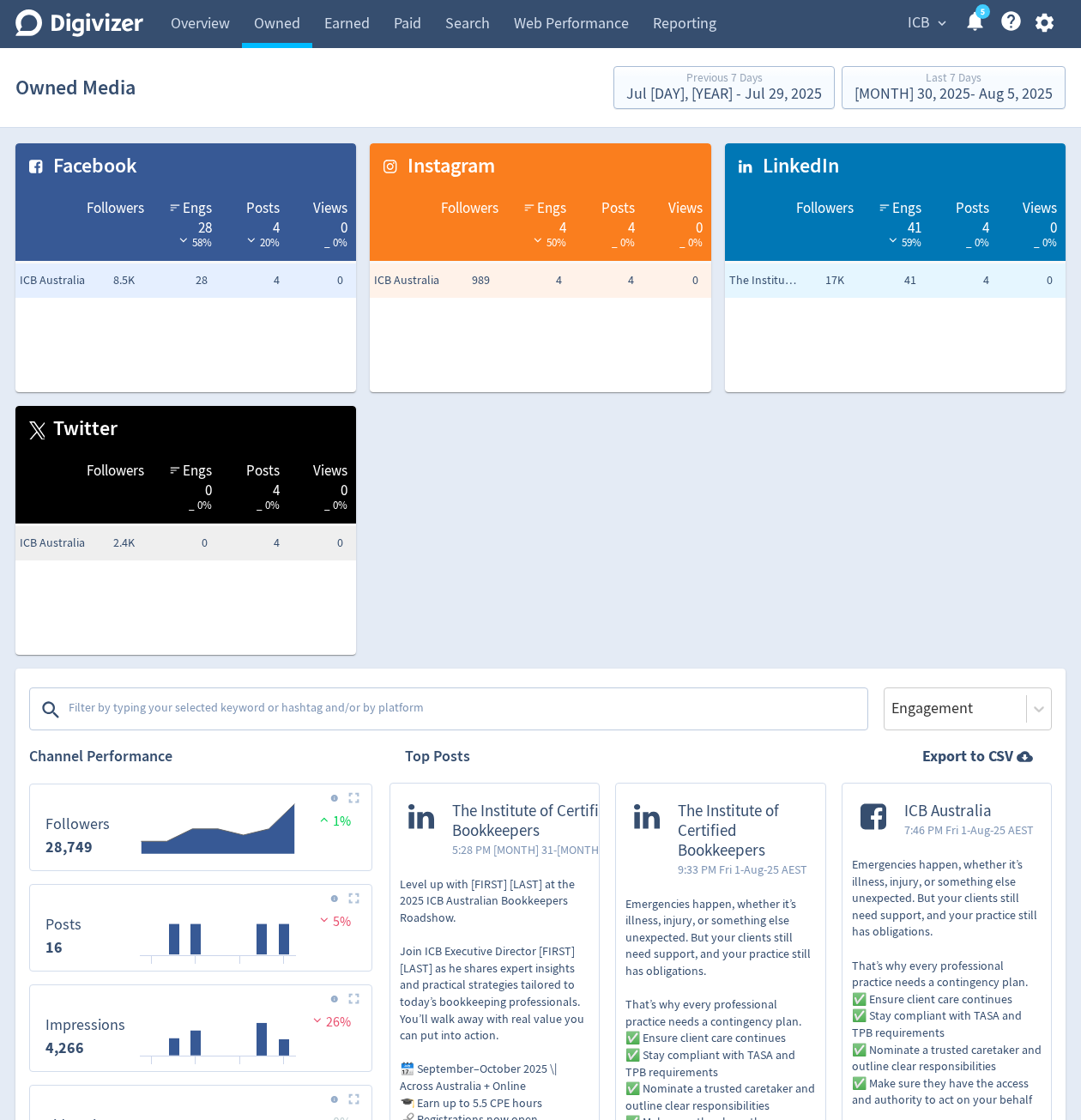 click at bounding box center (466, 710) 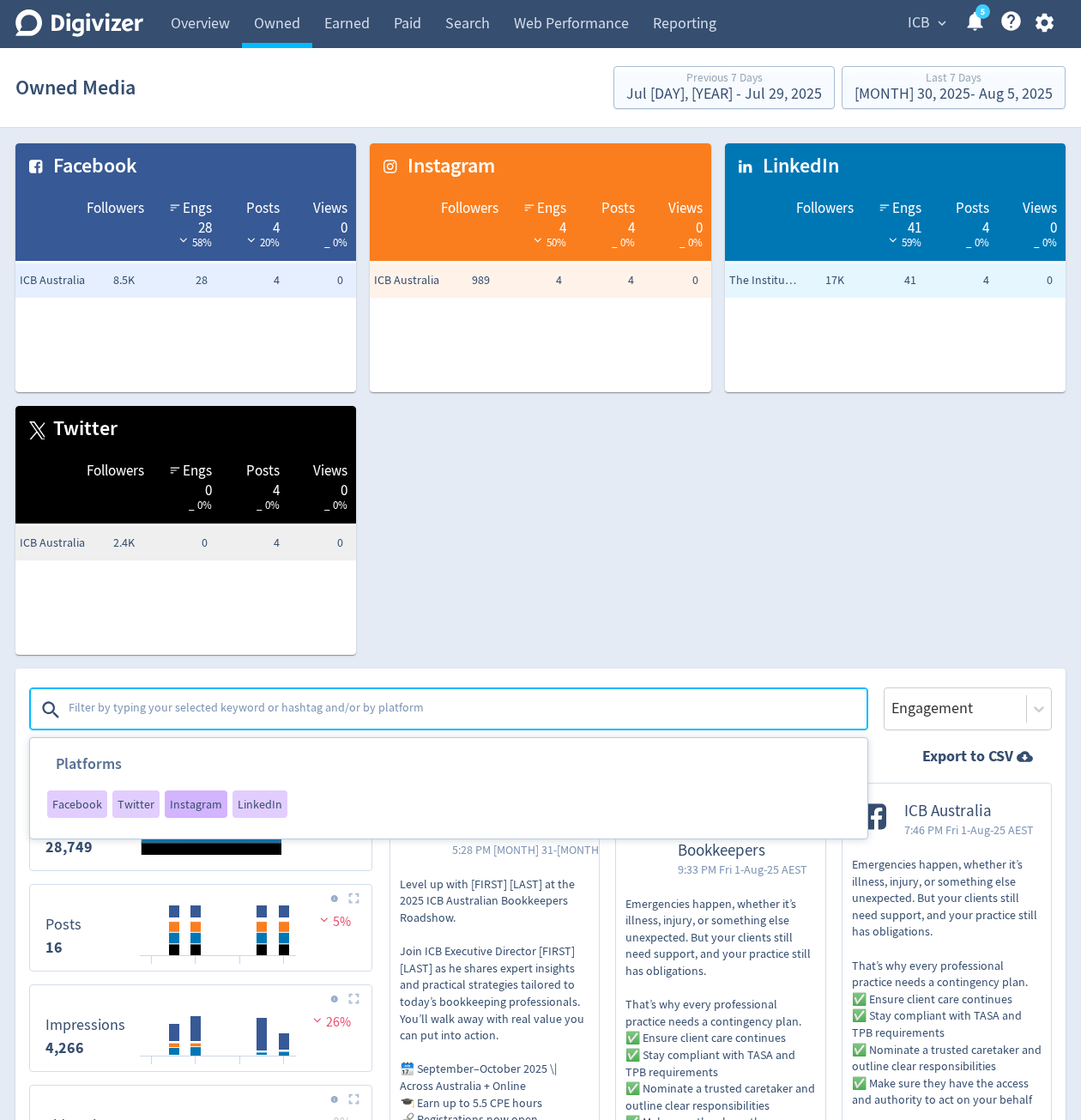 click on "Instagram" at bounding box center (196, 804) 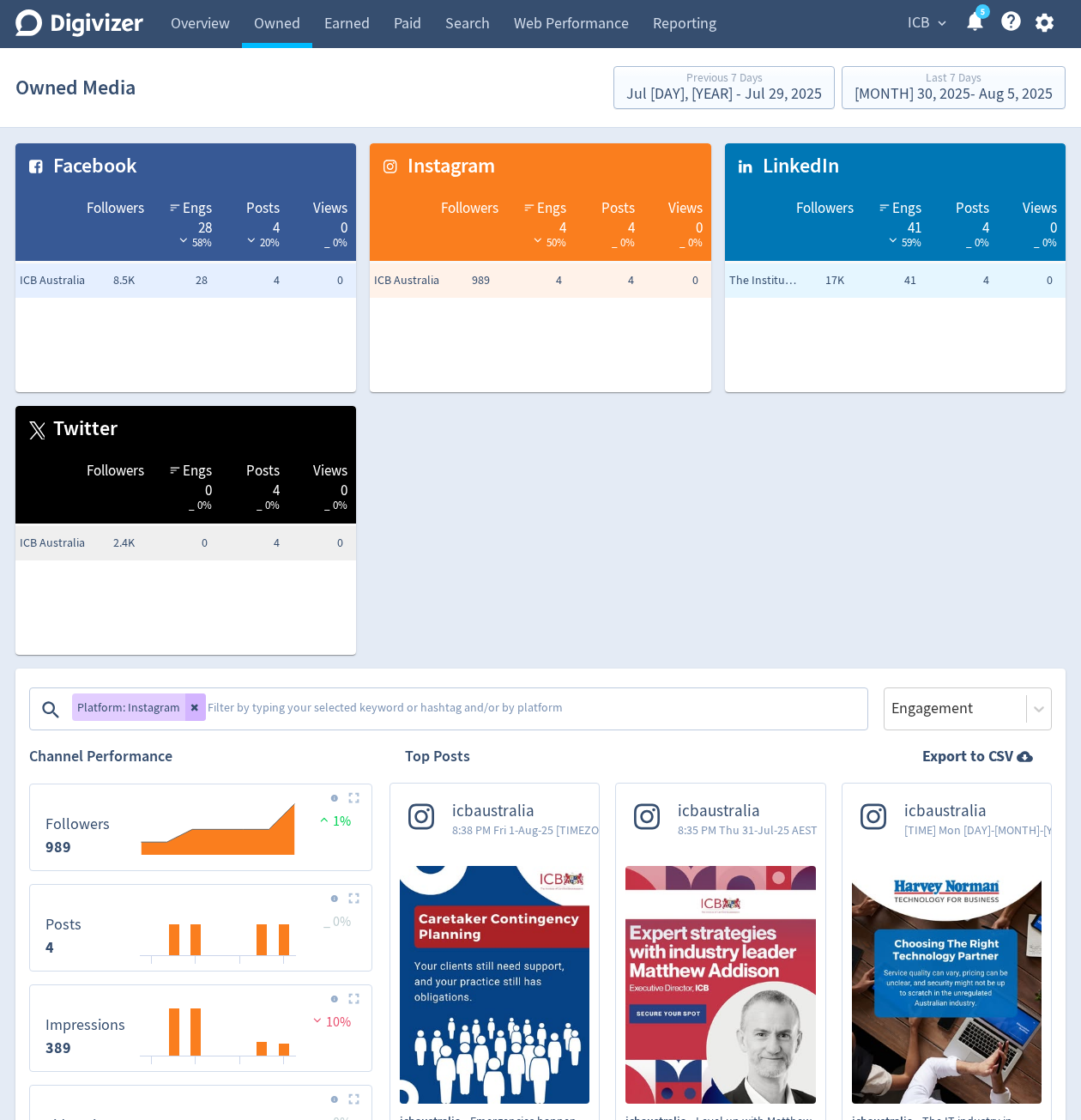 click at bounding box center (535, 710) 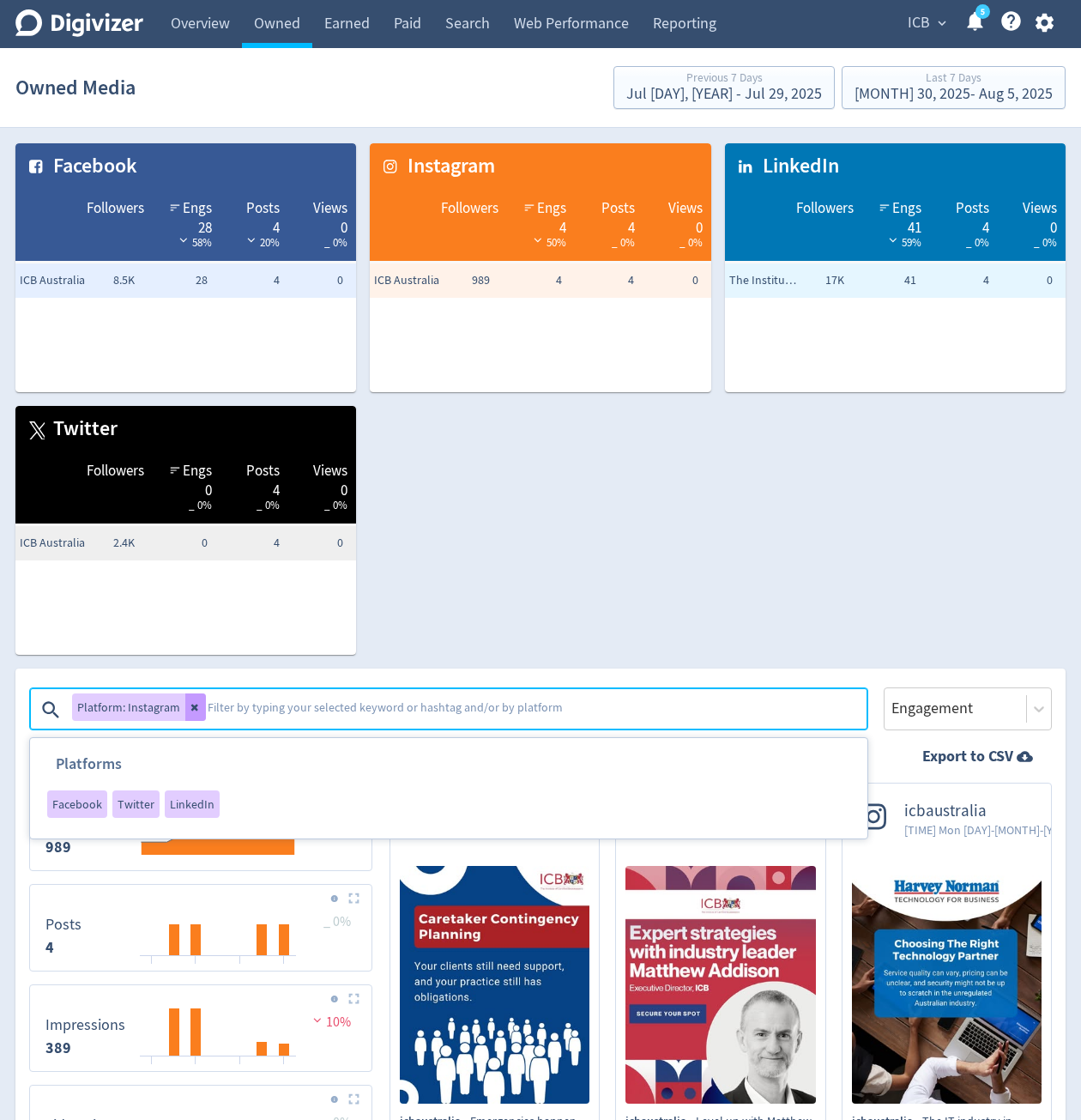 click at bounding box center (196, 707) 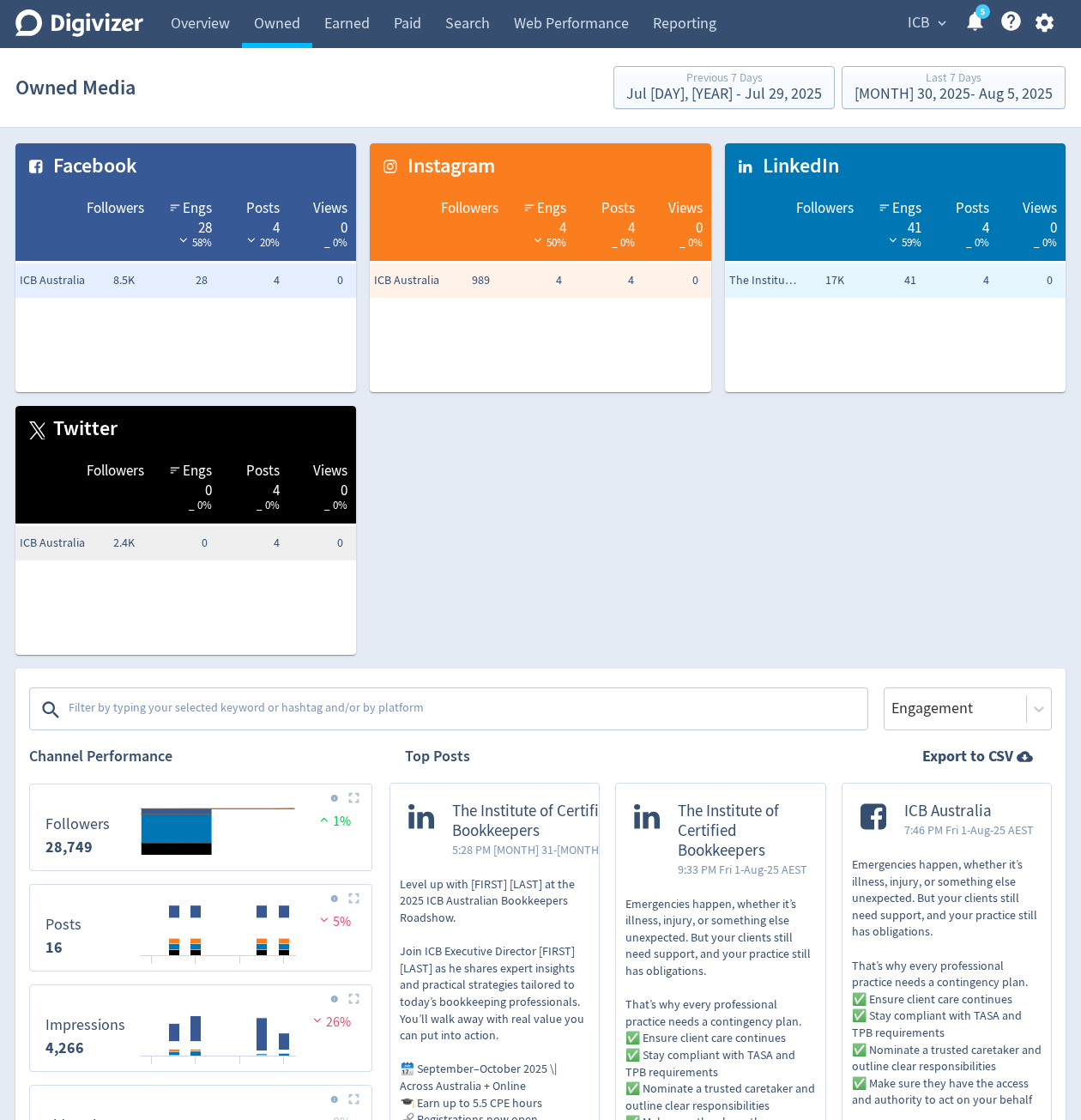 click at bounding box center (466, 710) 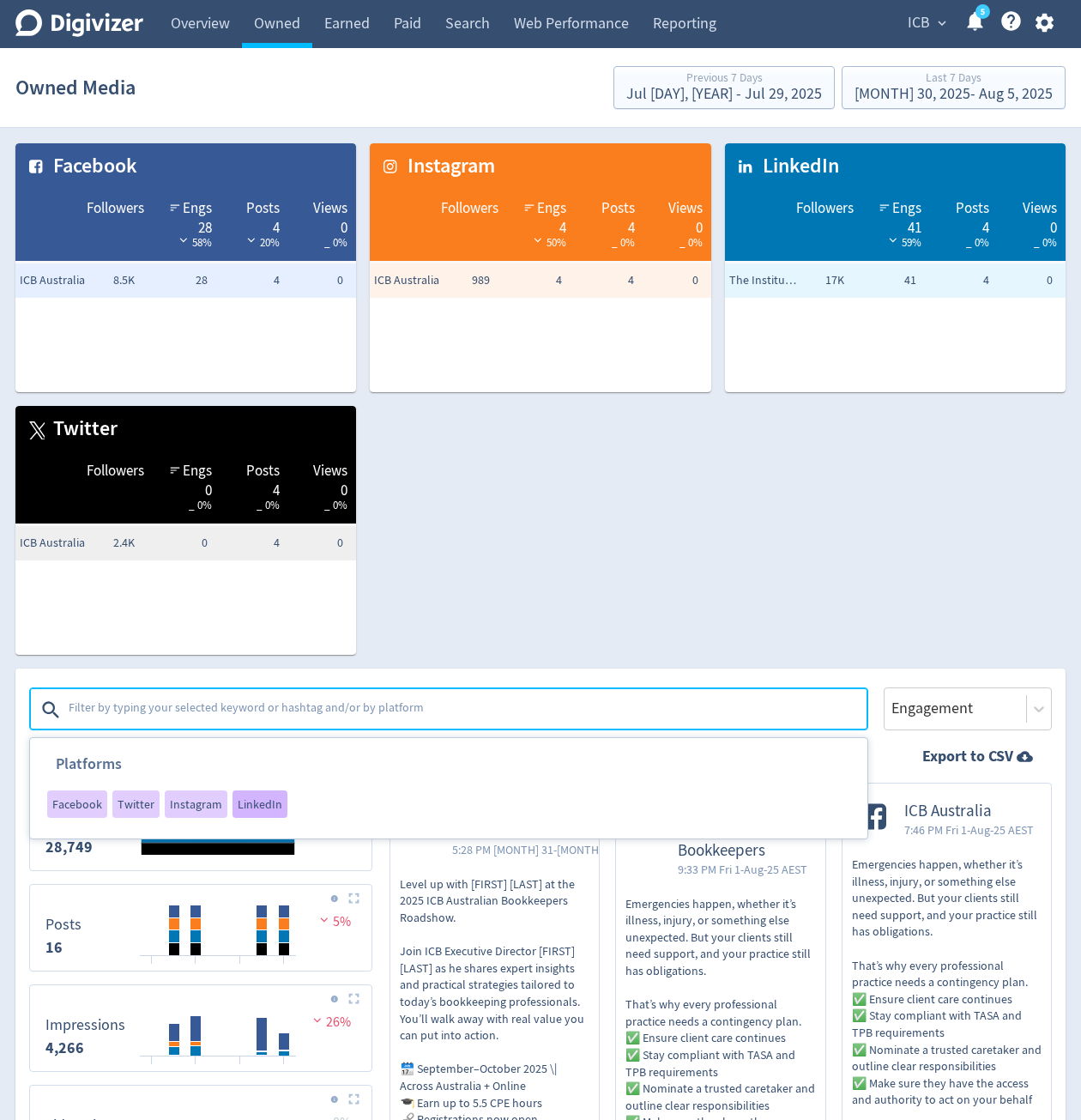 click on "LinkedIn" at bounding box center [260, 804] 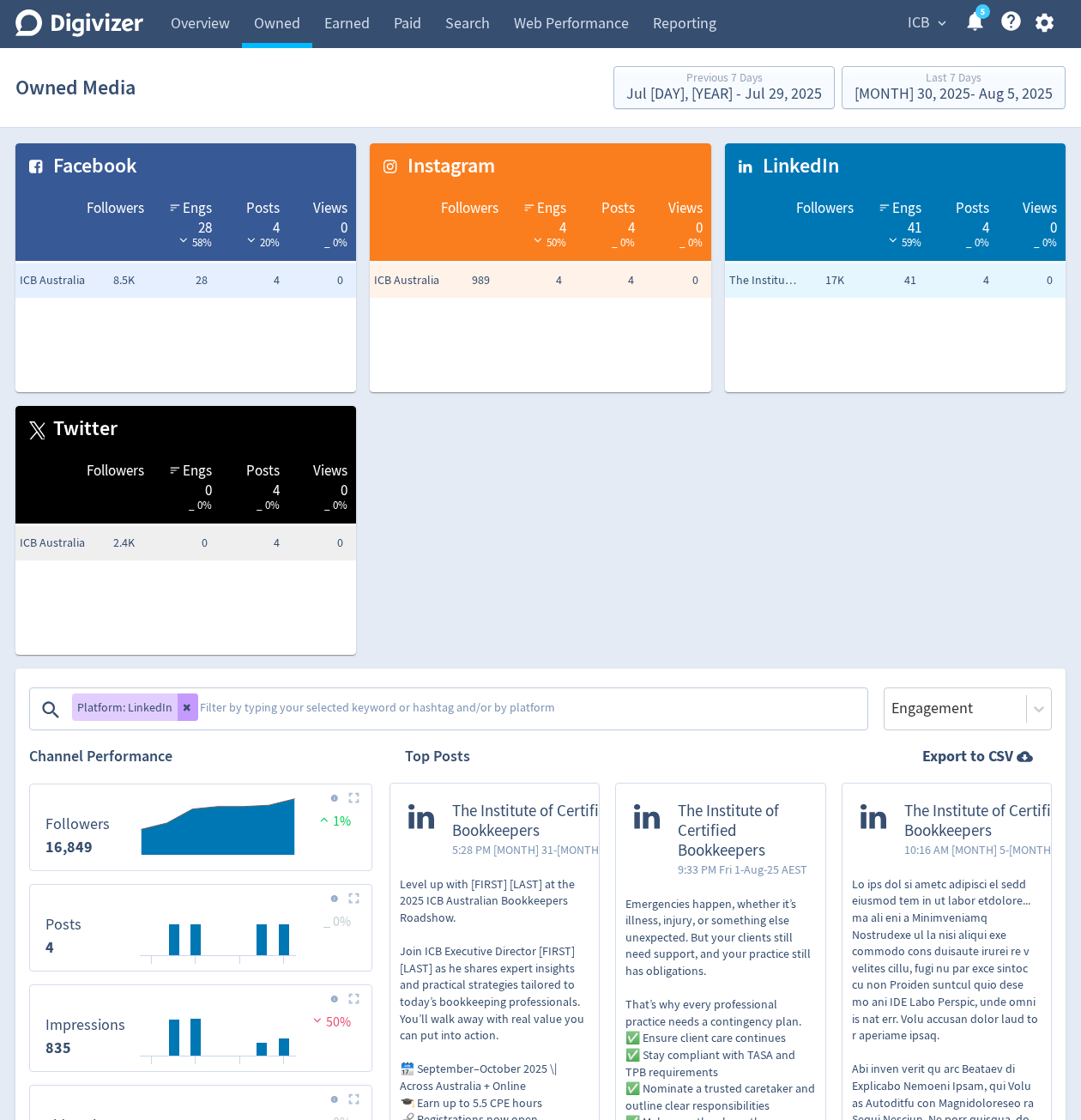 click at bounding box center [188, 707] 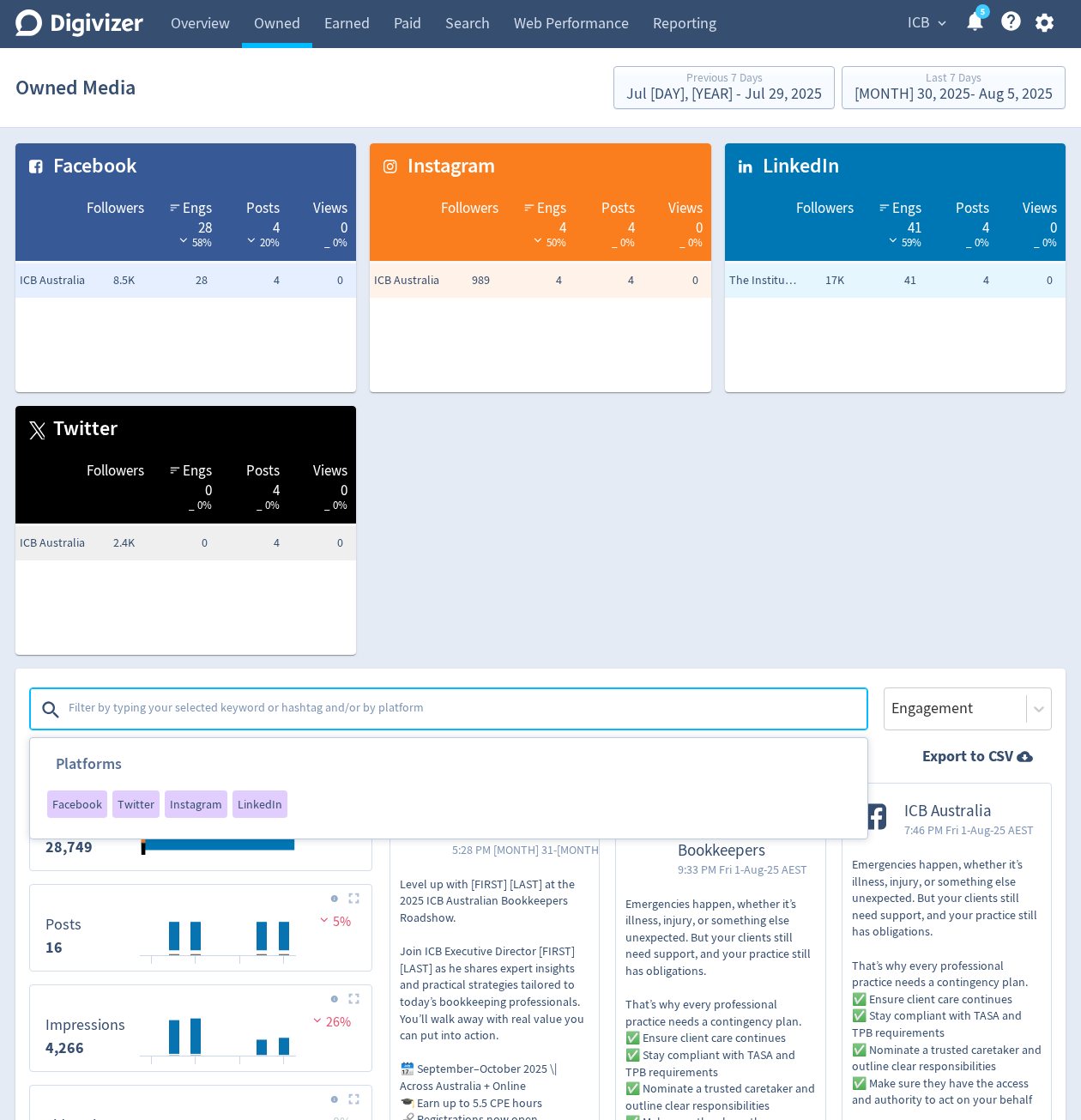 click at bounding box center [466, 710] 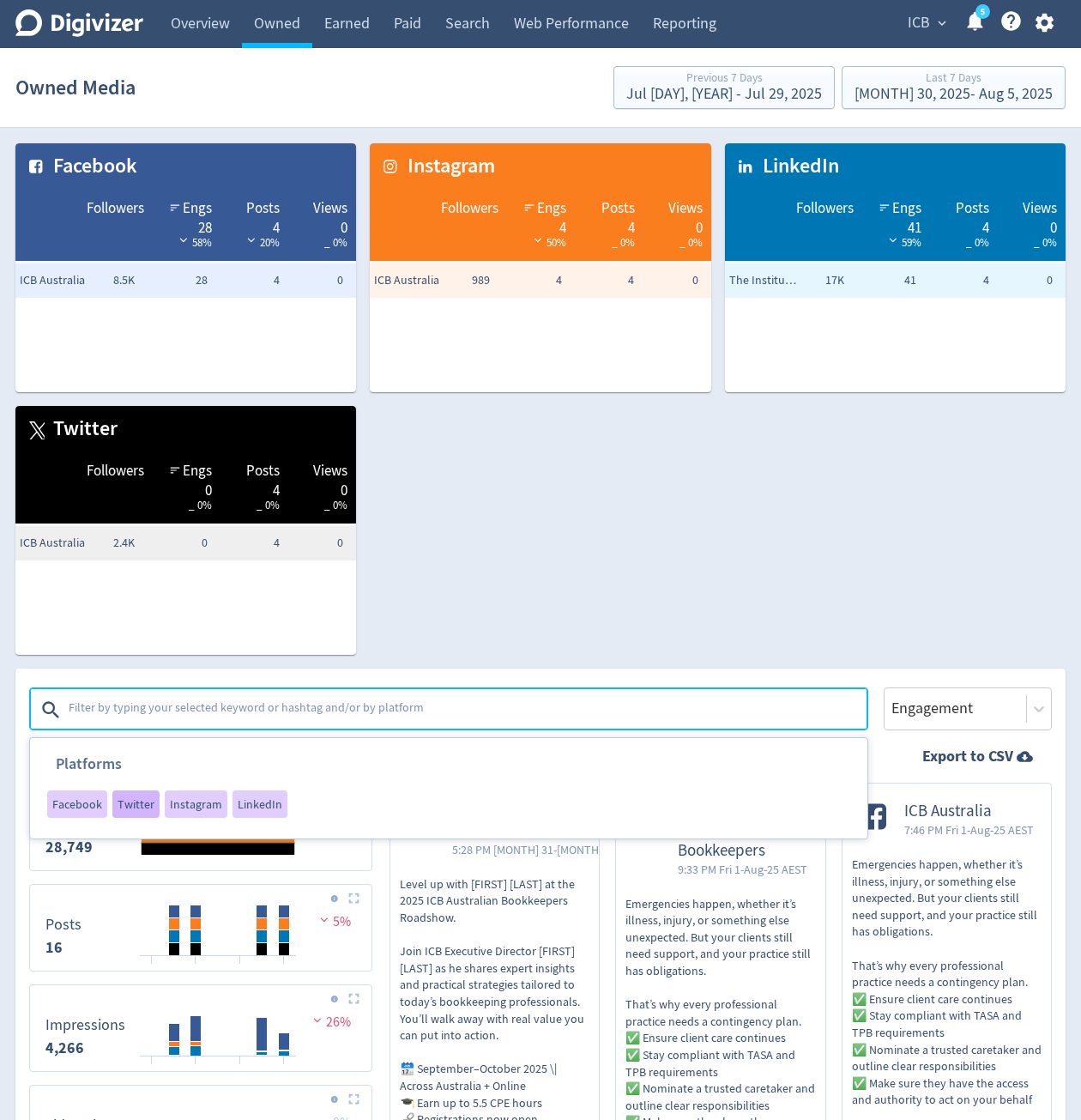 click on "Twitter" at bounding box center (136, 804) 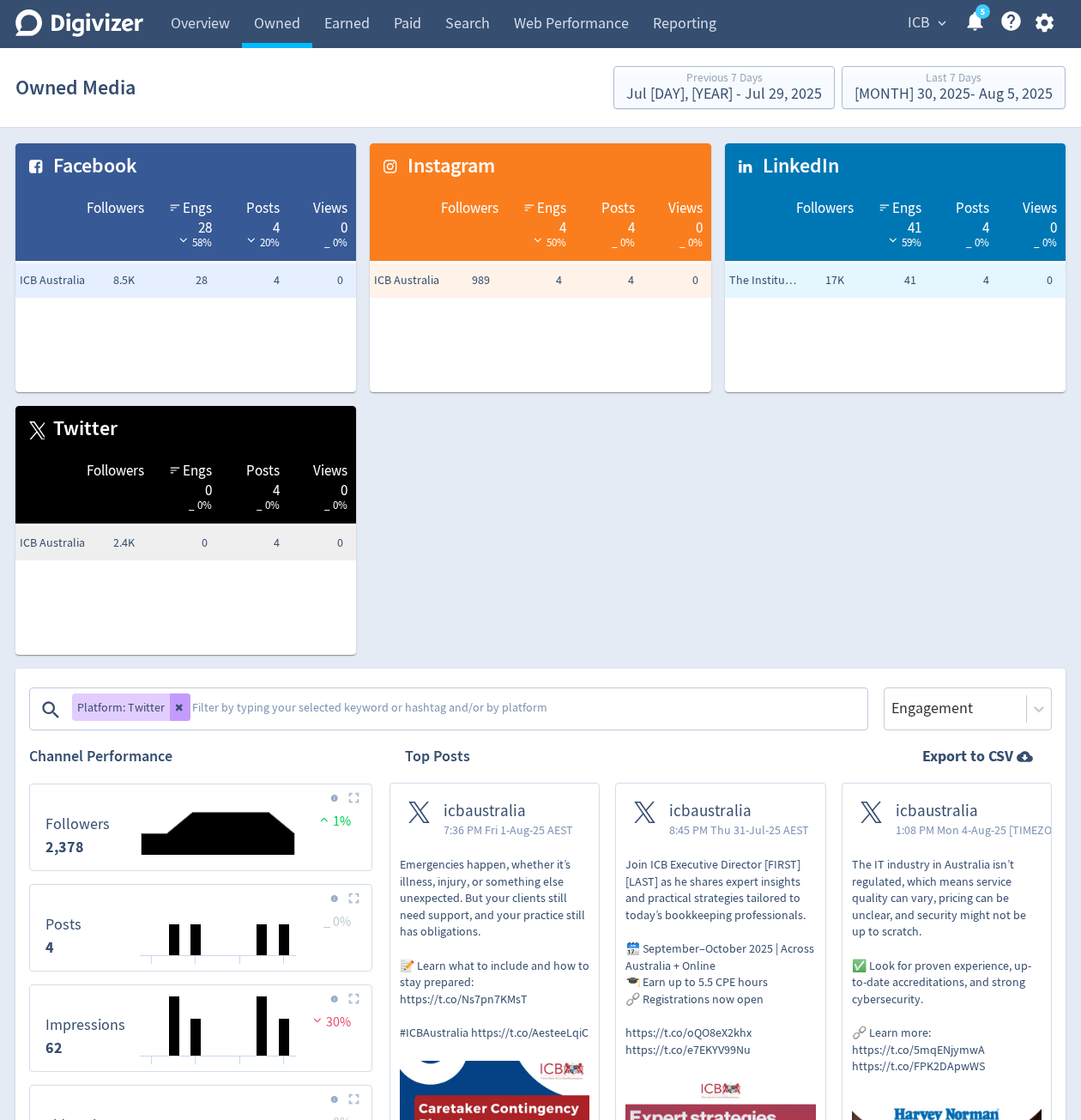 click 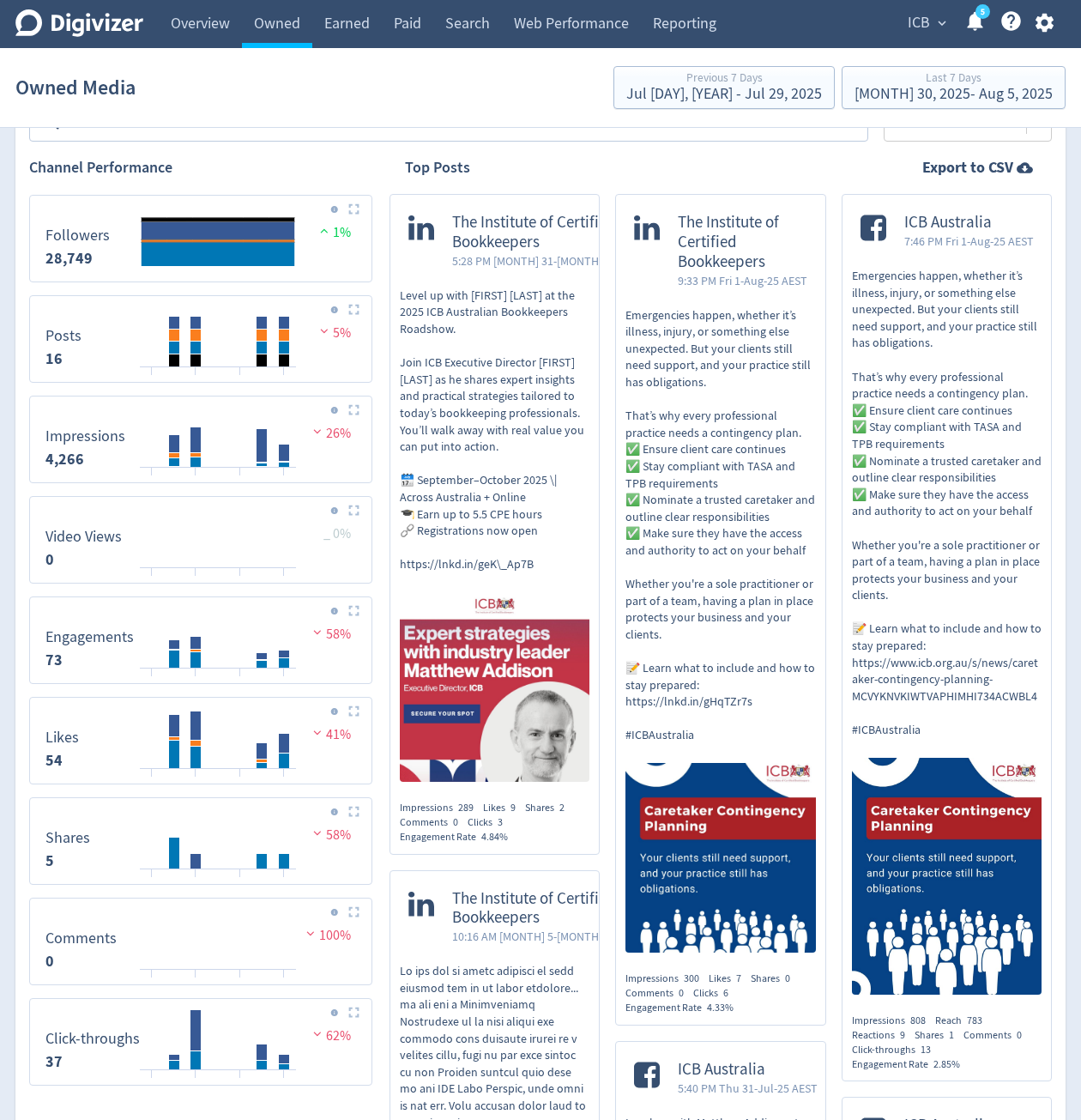 scroll, scrollTop: 602, scrollLeft: 0, axis: vertical 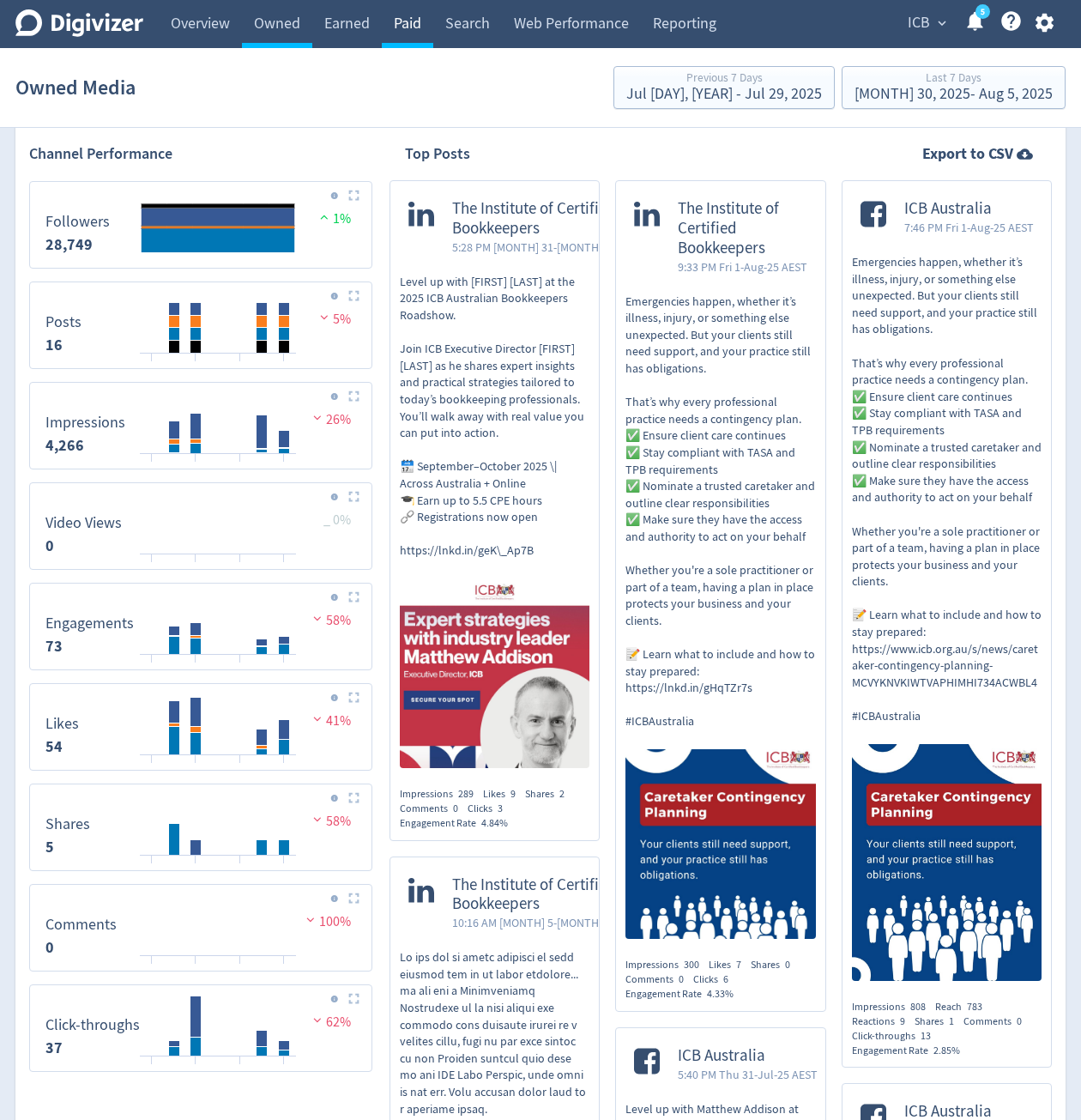 click on "Paid" at bounding box center [408, 24] 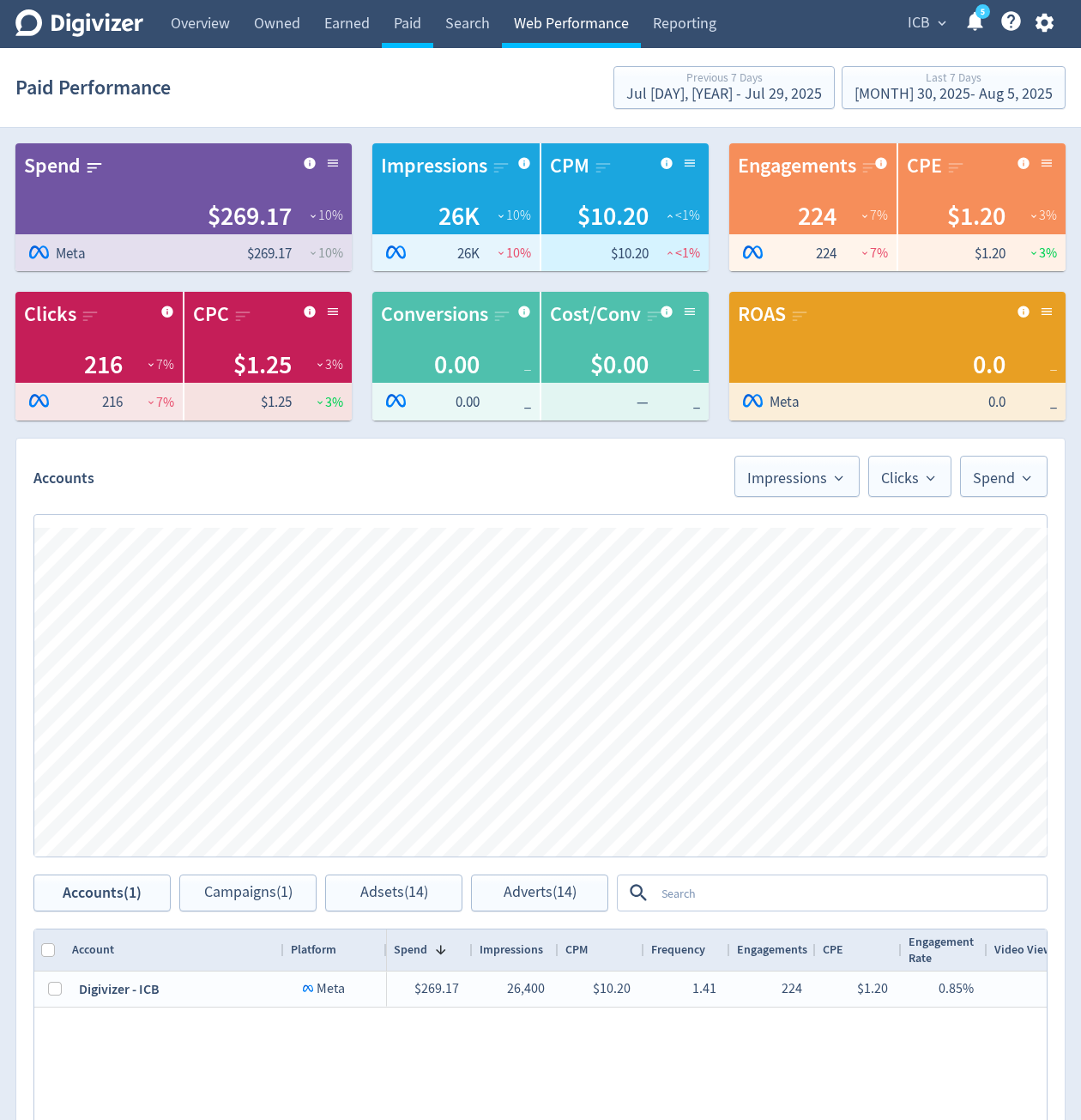 click on "Web Performance" at bounding box center [571, 24] 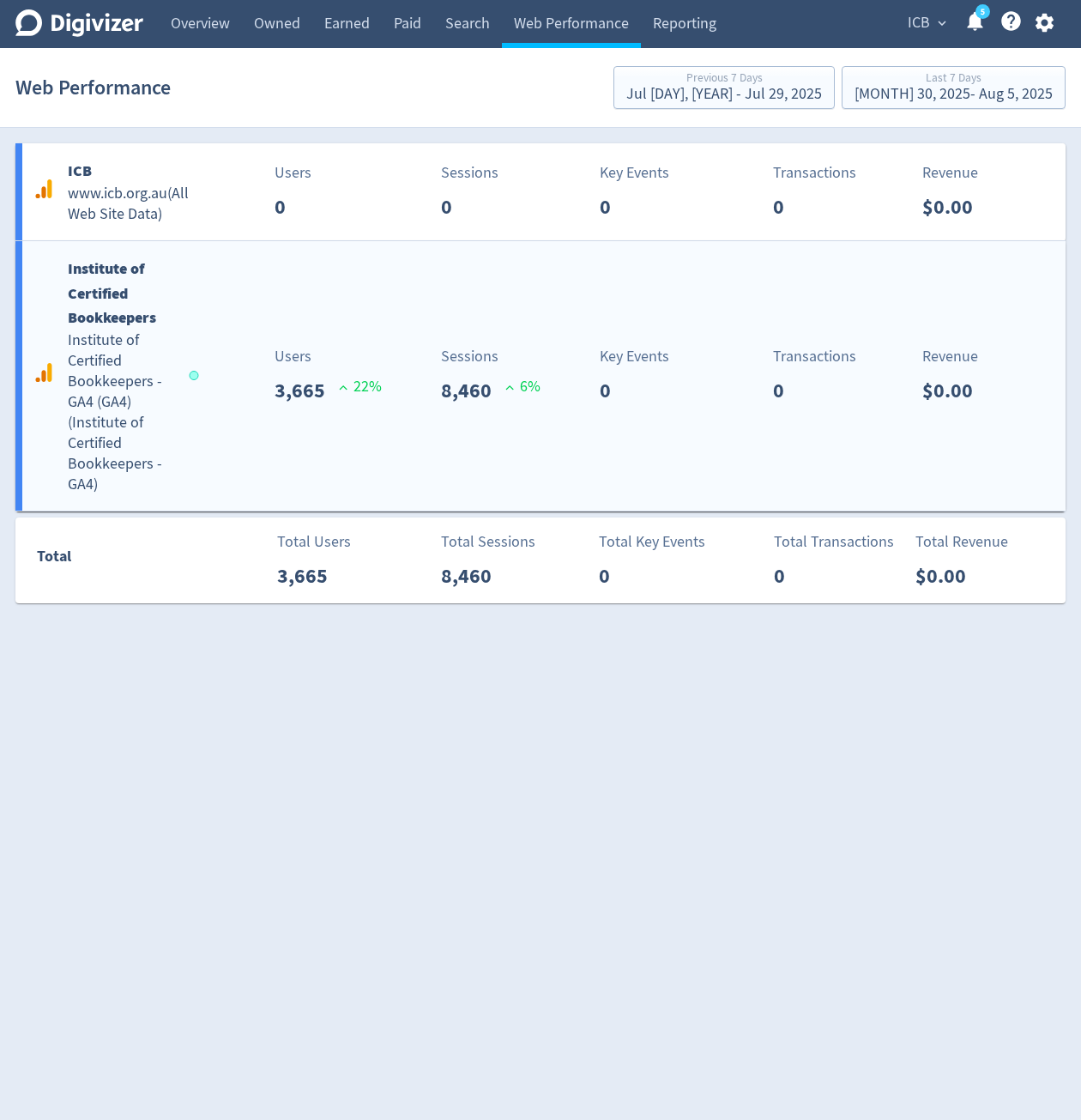 click on "8,460" at bounding box center (473, 390) 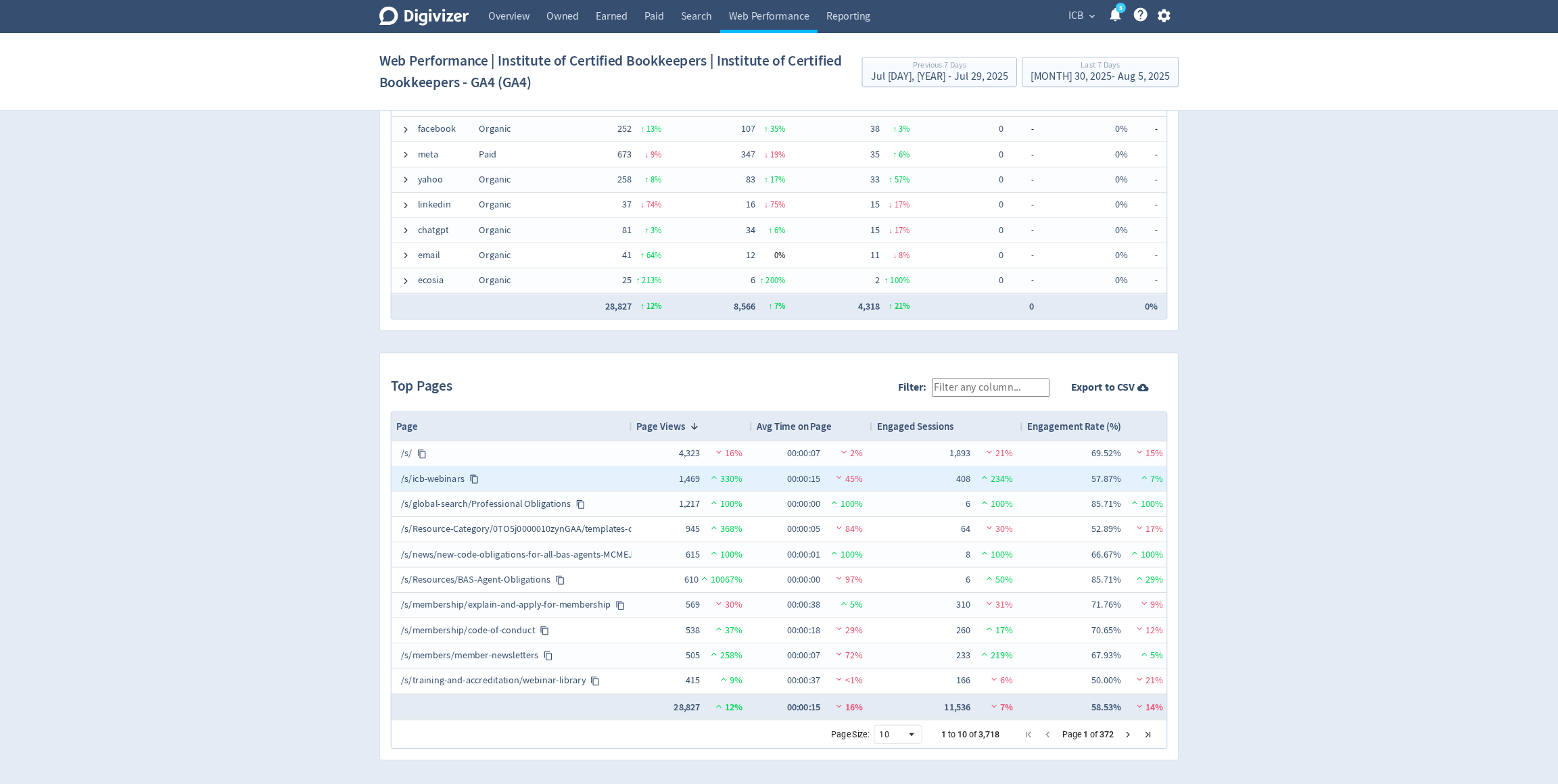 scroll, scrollTop: 1110, scrollLeft: 0, axis: vertical 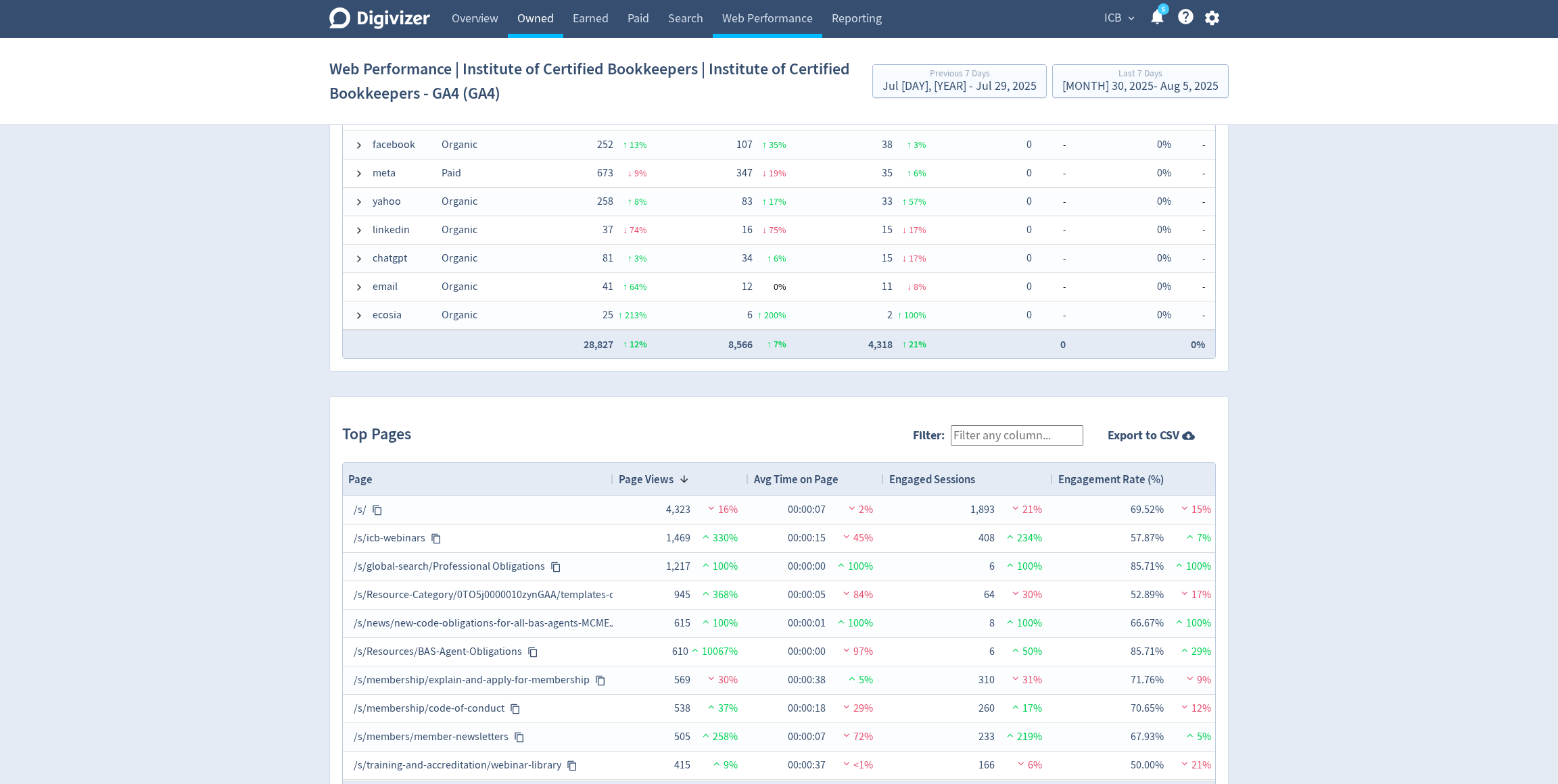 click on "Owned" at bounding box center [536, 19] 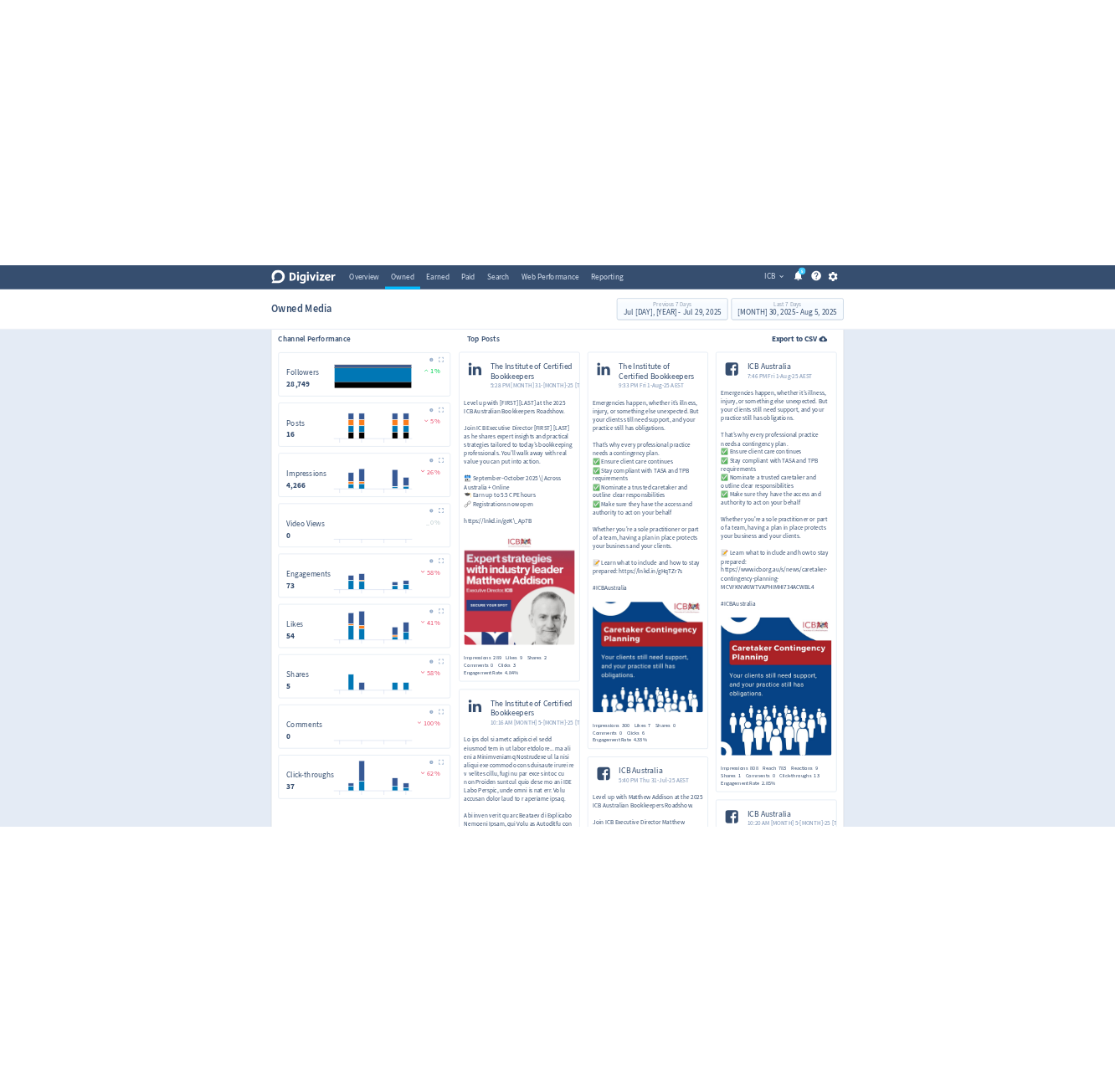 scroll, scrollTop: 595, scrollLeft: 0, axis: vertical 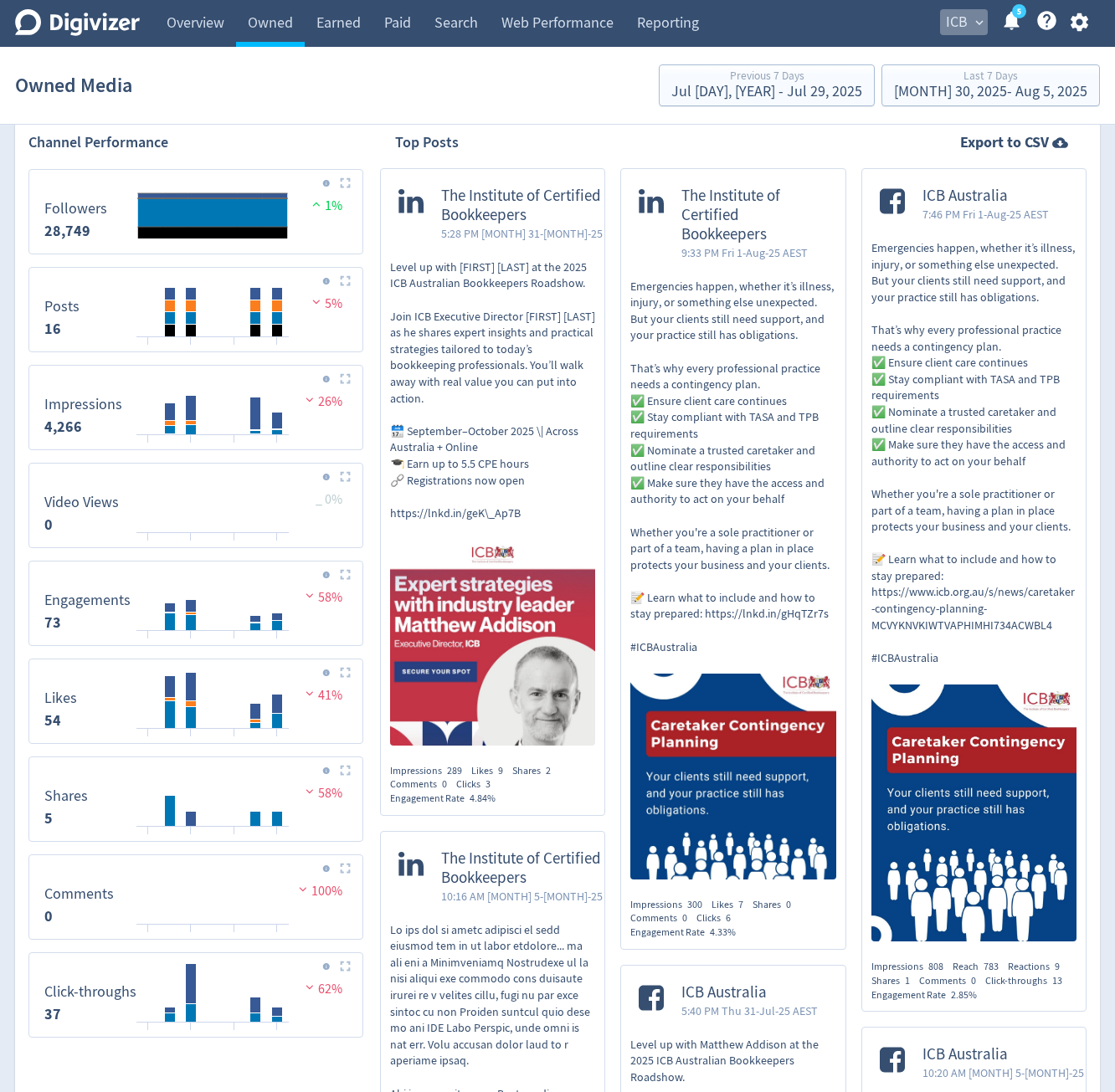 click on "ICB" at bounding box center (957, 23) 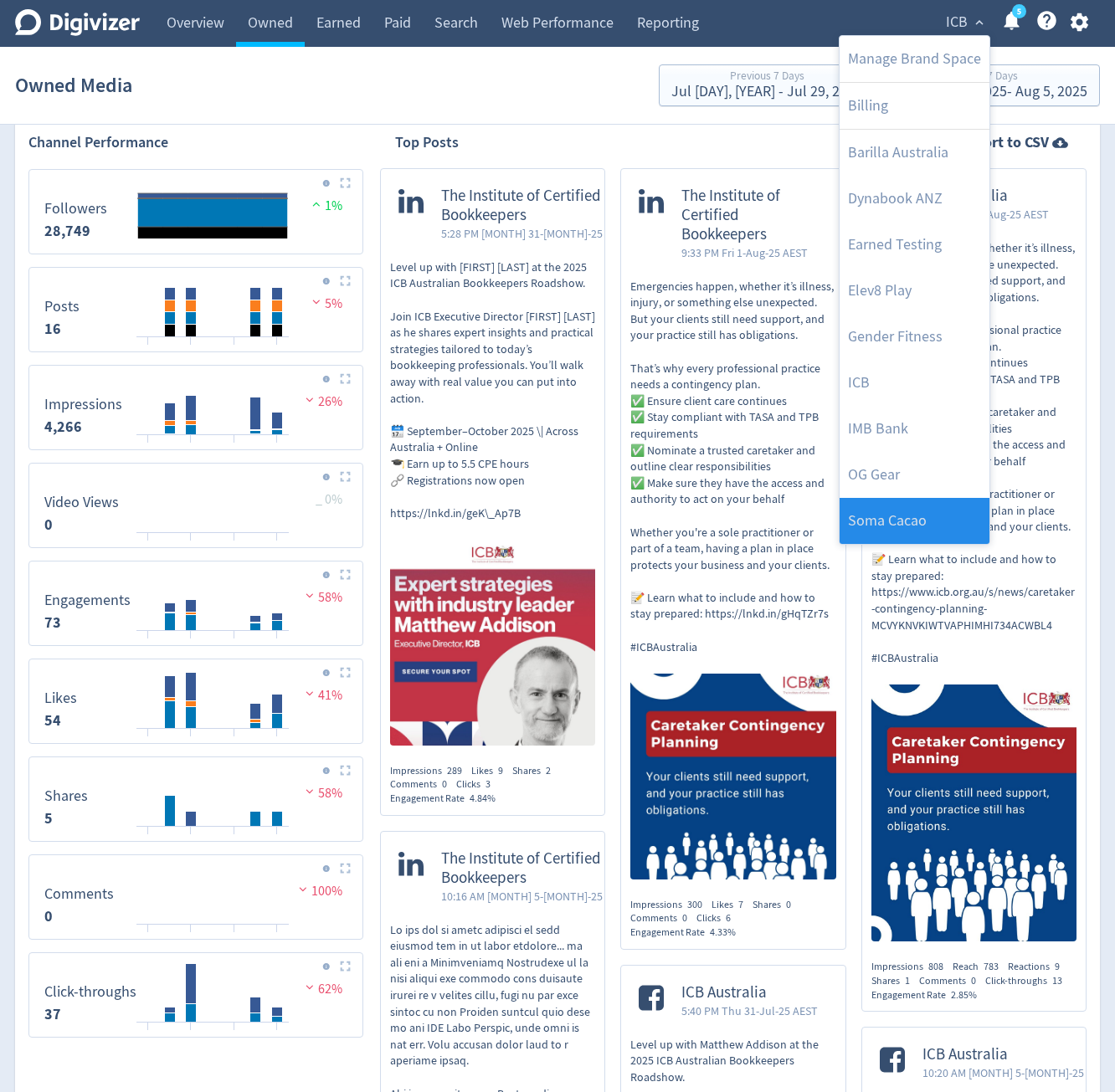 click on "Soma Cacao" at bounding box center [914, 520] 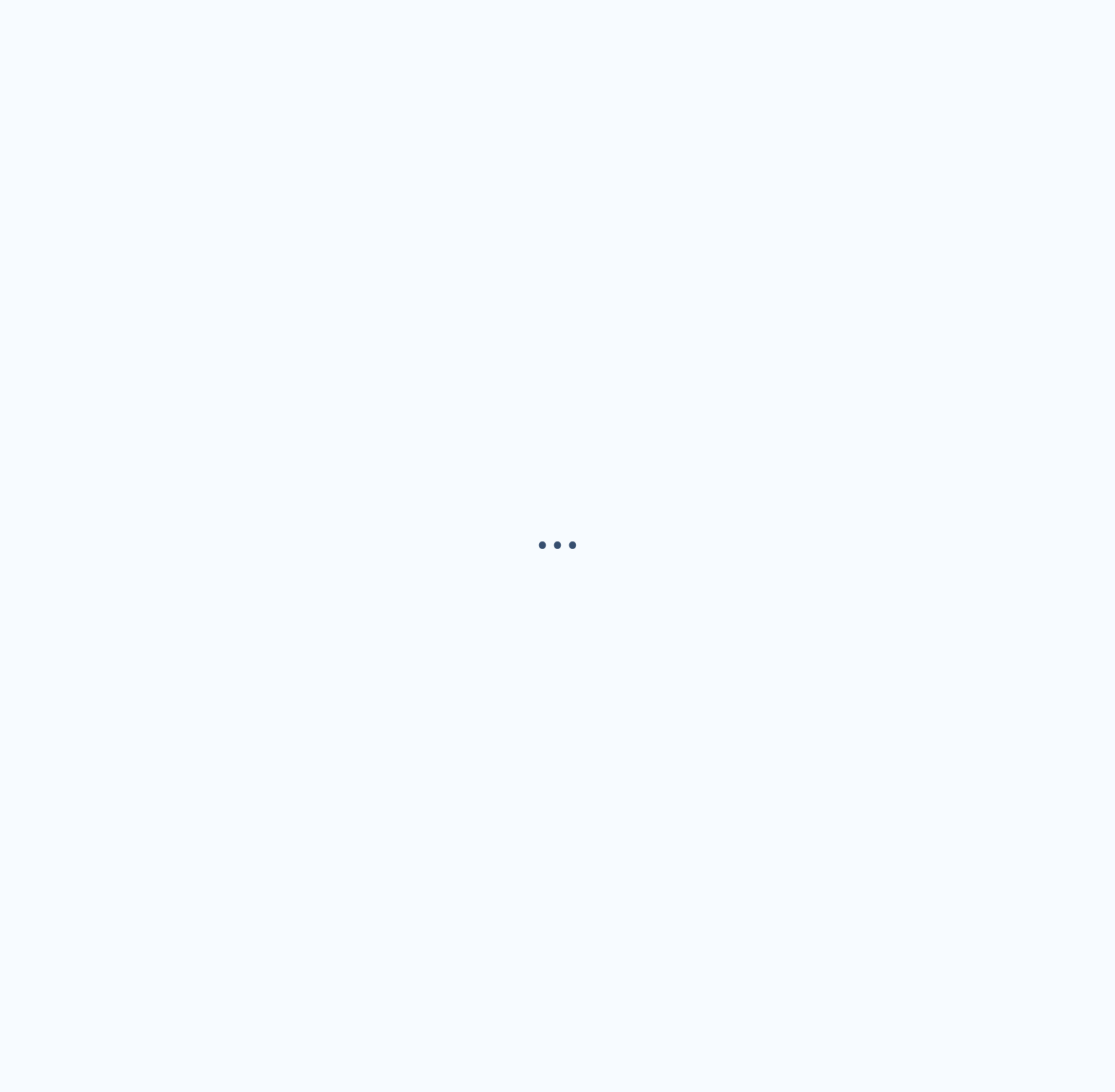 scroll, scrollTop: 0, scrollLeft: 0, axis: both 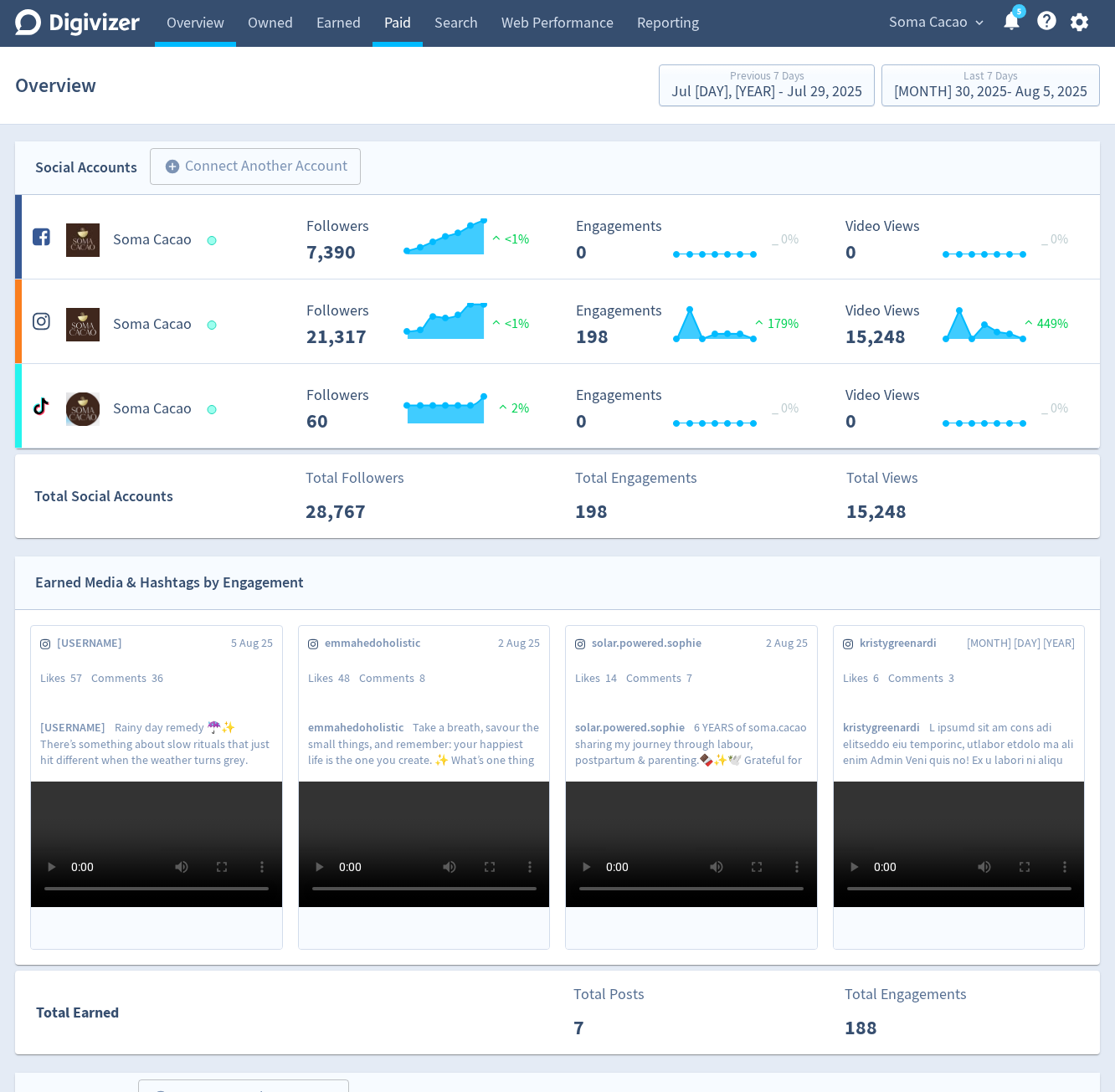 click on "Paid" at bounding box center (398, 23) 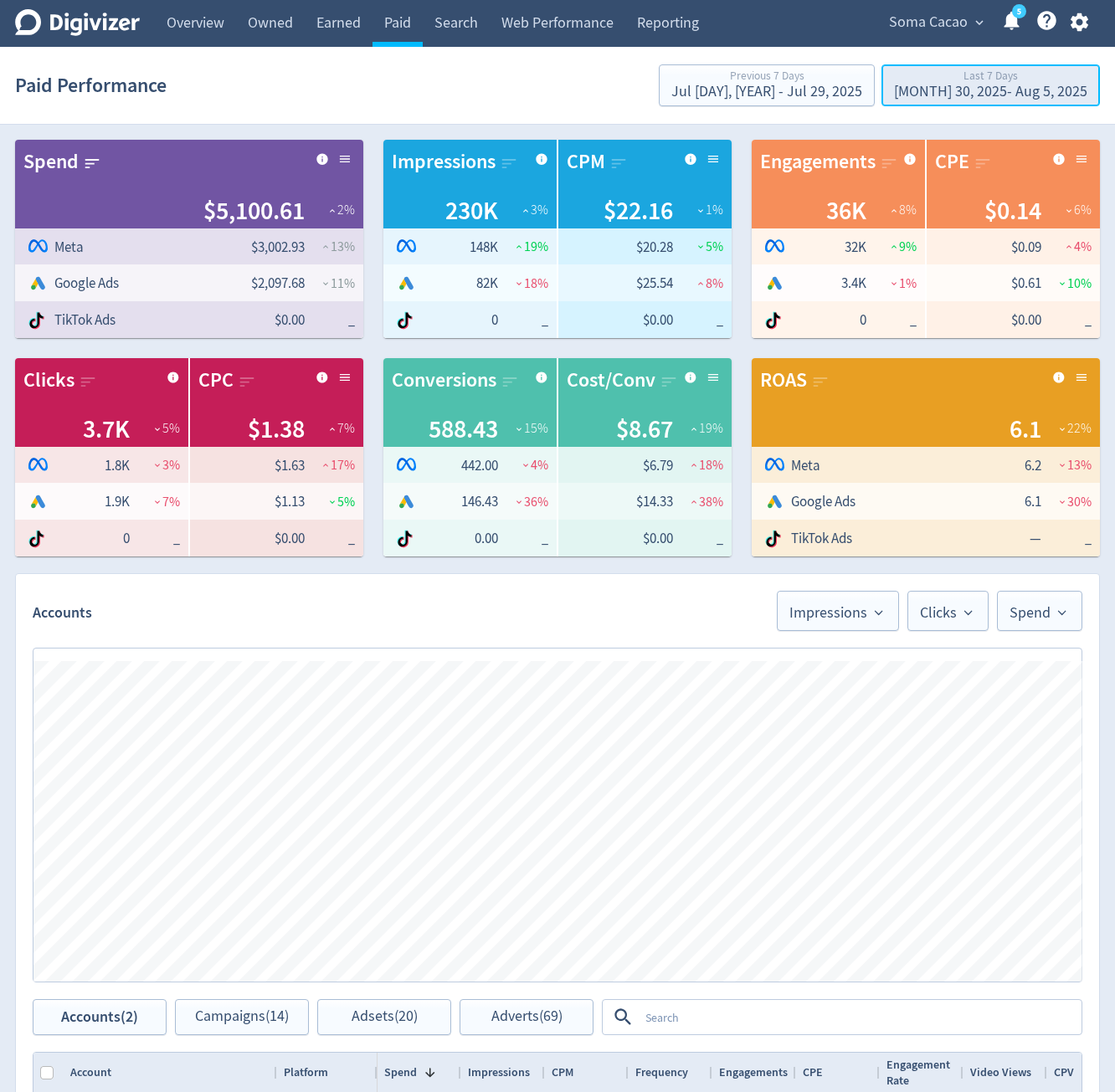 click on "Jul 30, 2025  -   Aug 5, 2025" at bounding box center [990, 92] 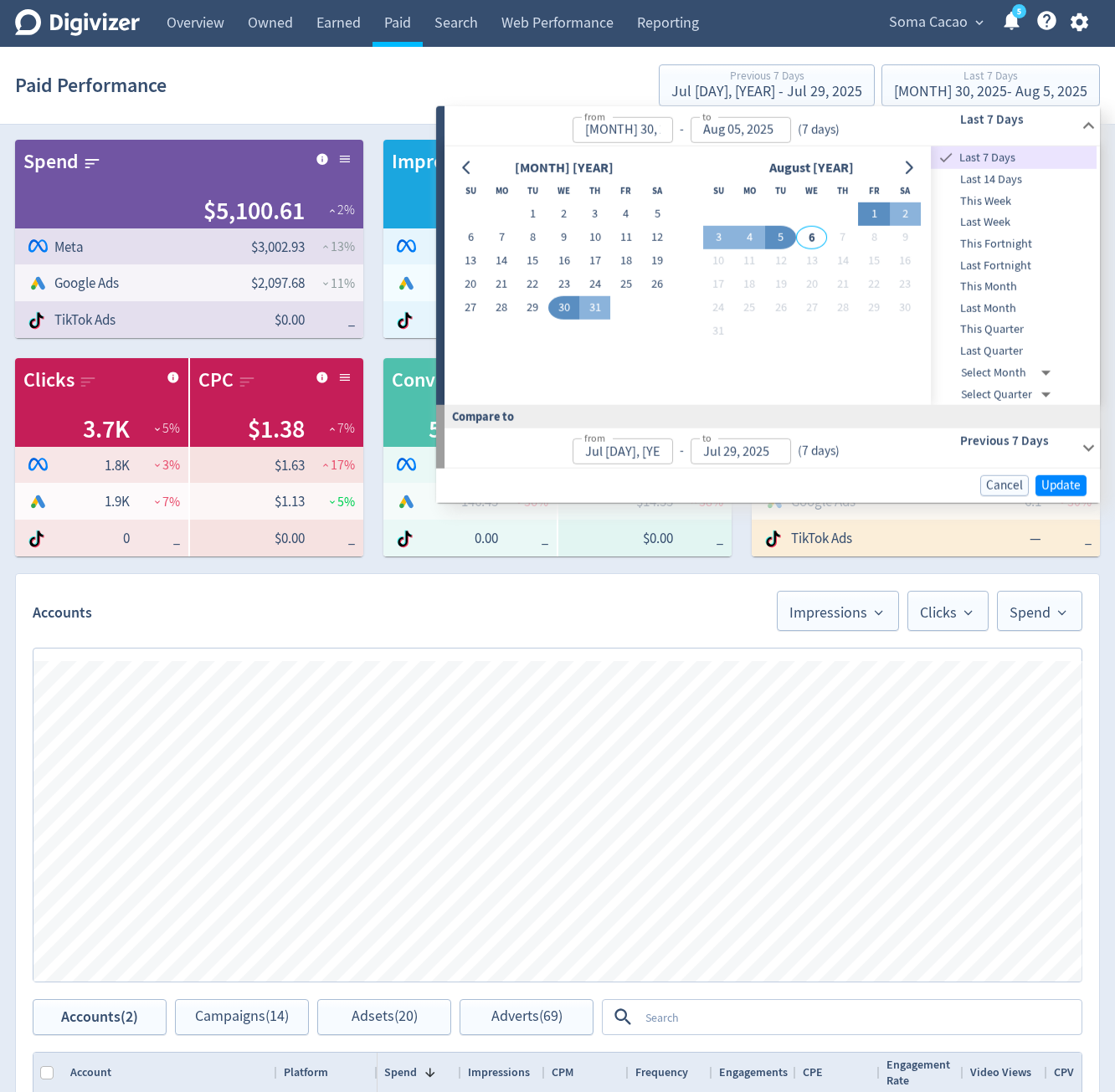 click on "1" at bounding box center [873, 214] 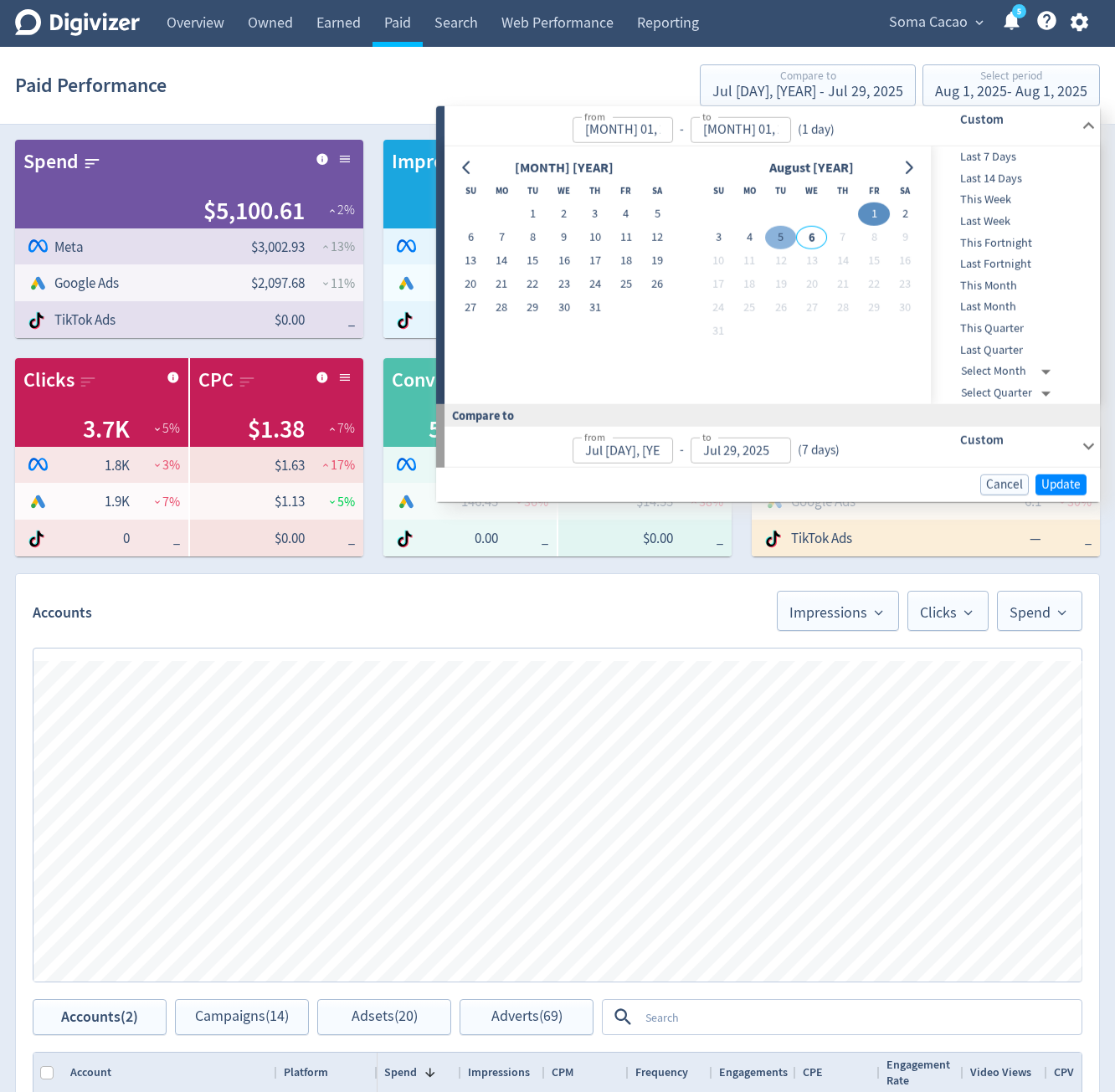 click on "5" at bounding box center [780, 238] 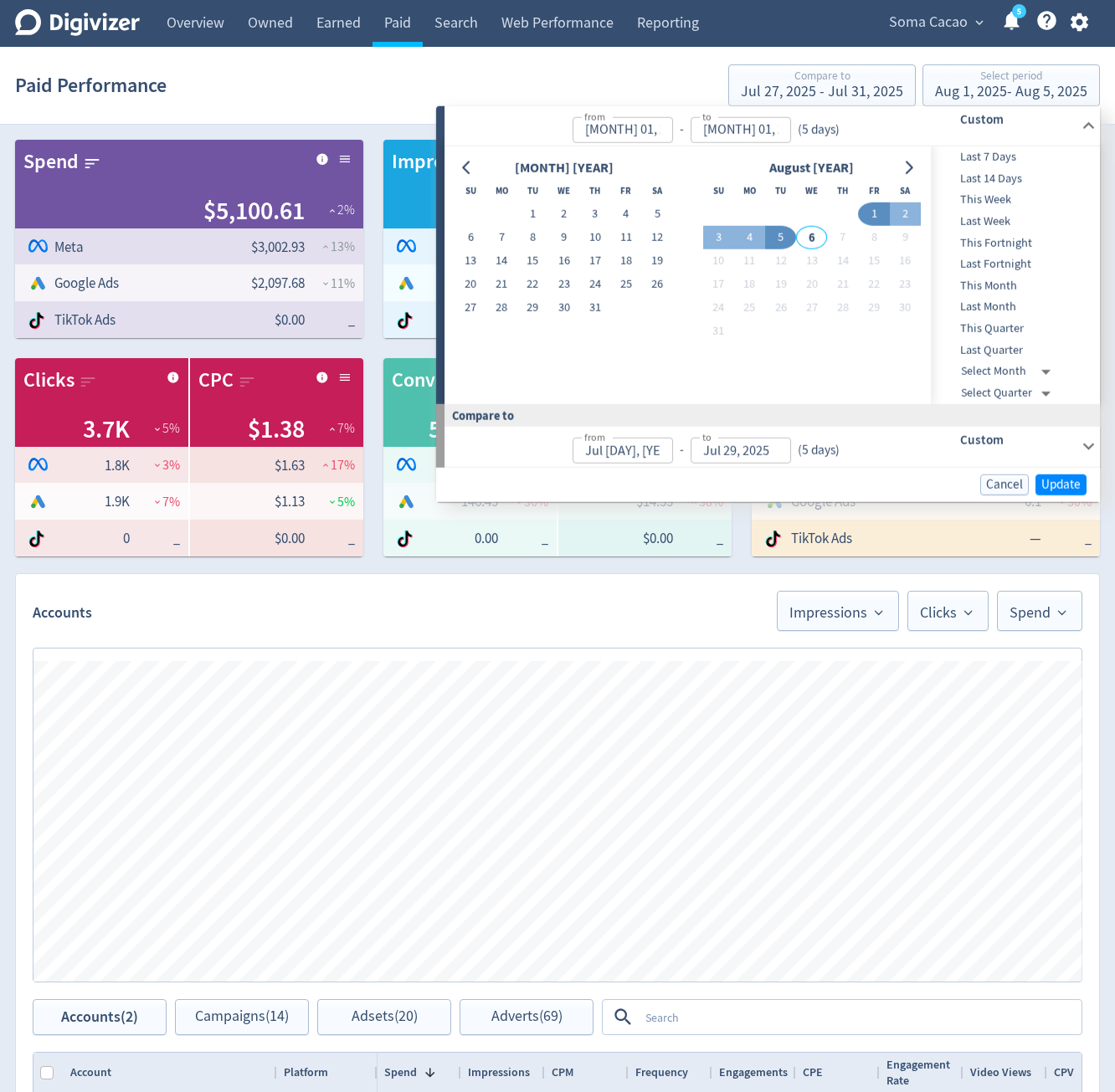 type on "Aug 05, 2025" 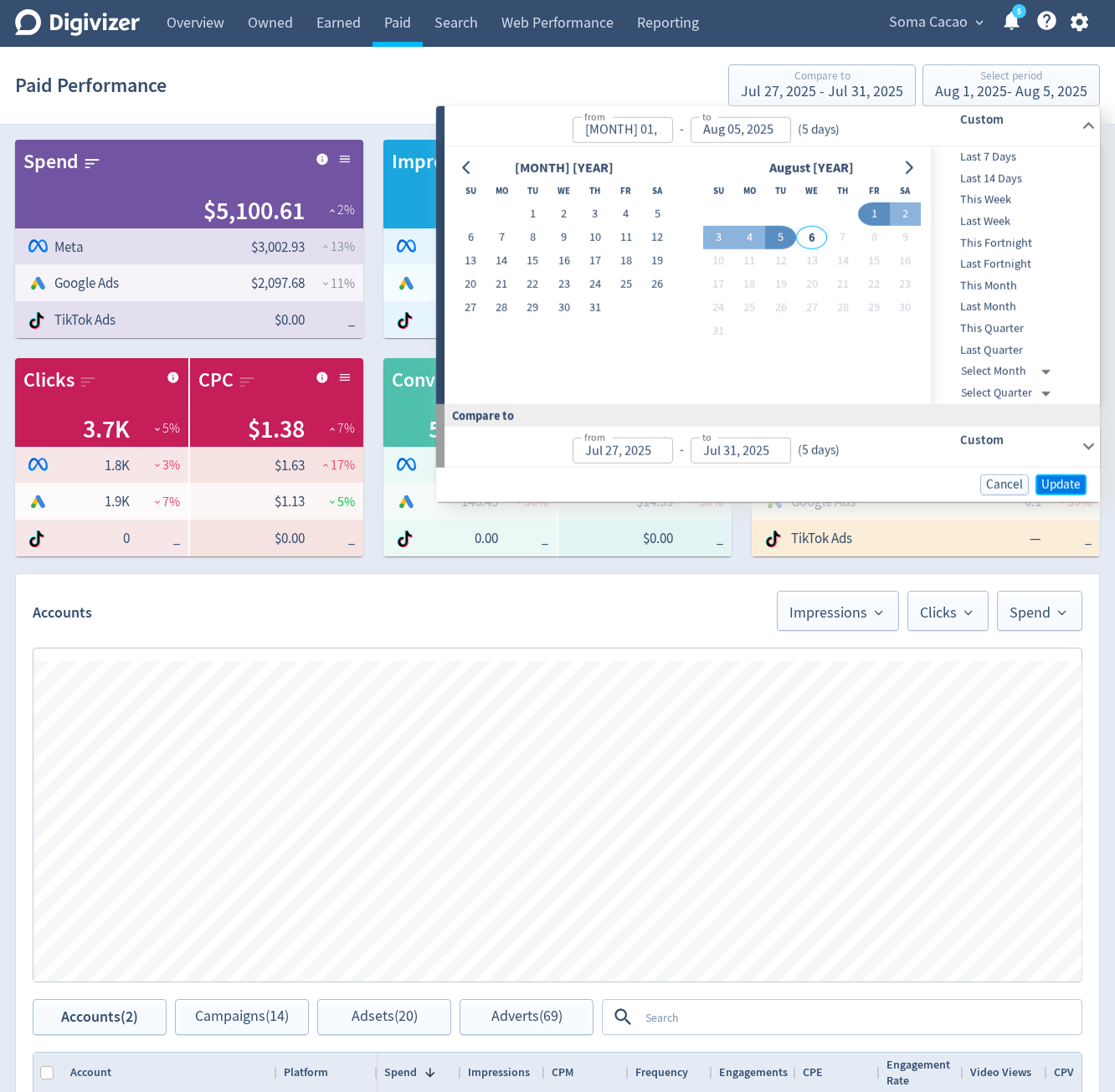 click on "Update" at bounding box center [1061, 484] 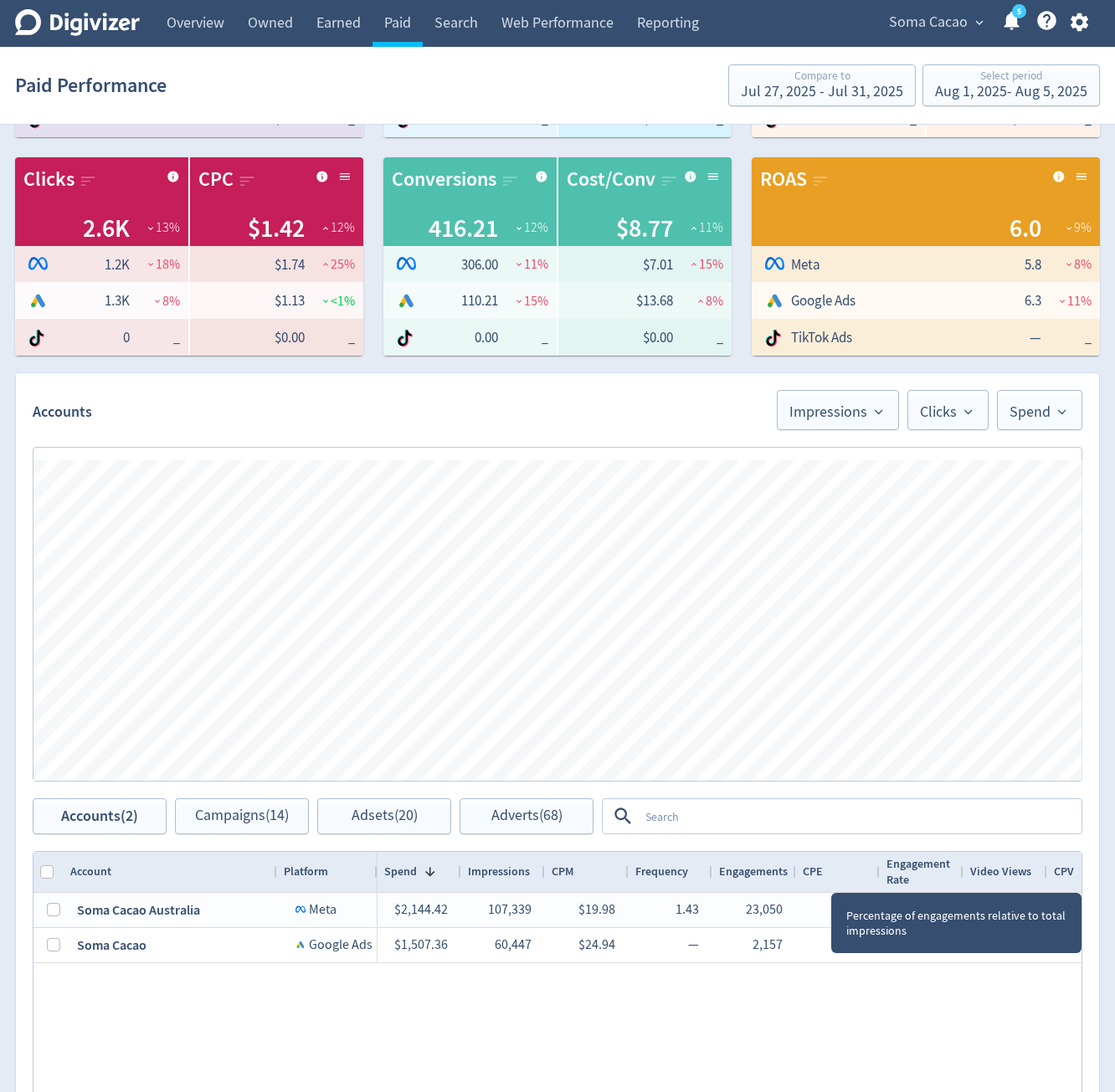 scroll, scrollTop: 517, scrollLeft: 0, axis: vertical 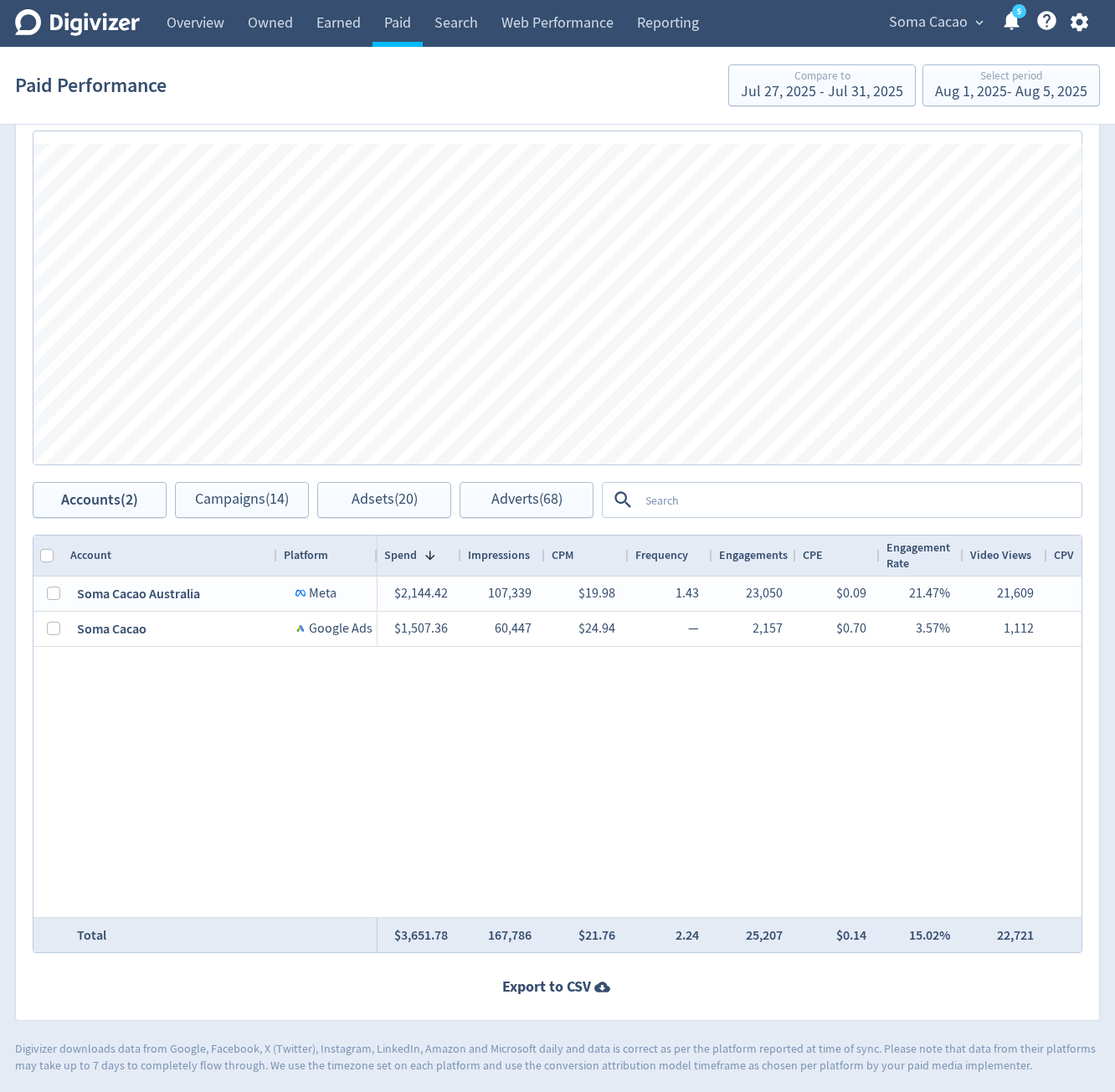 click at bounding box center (859, 500) 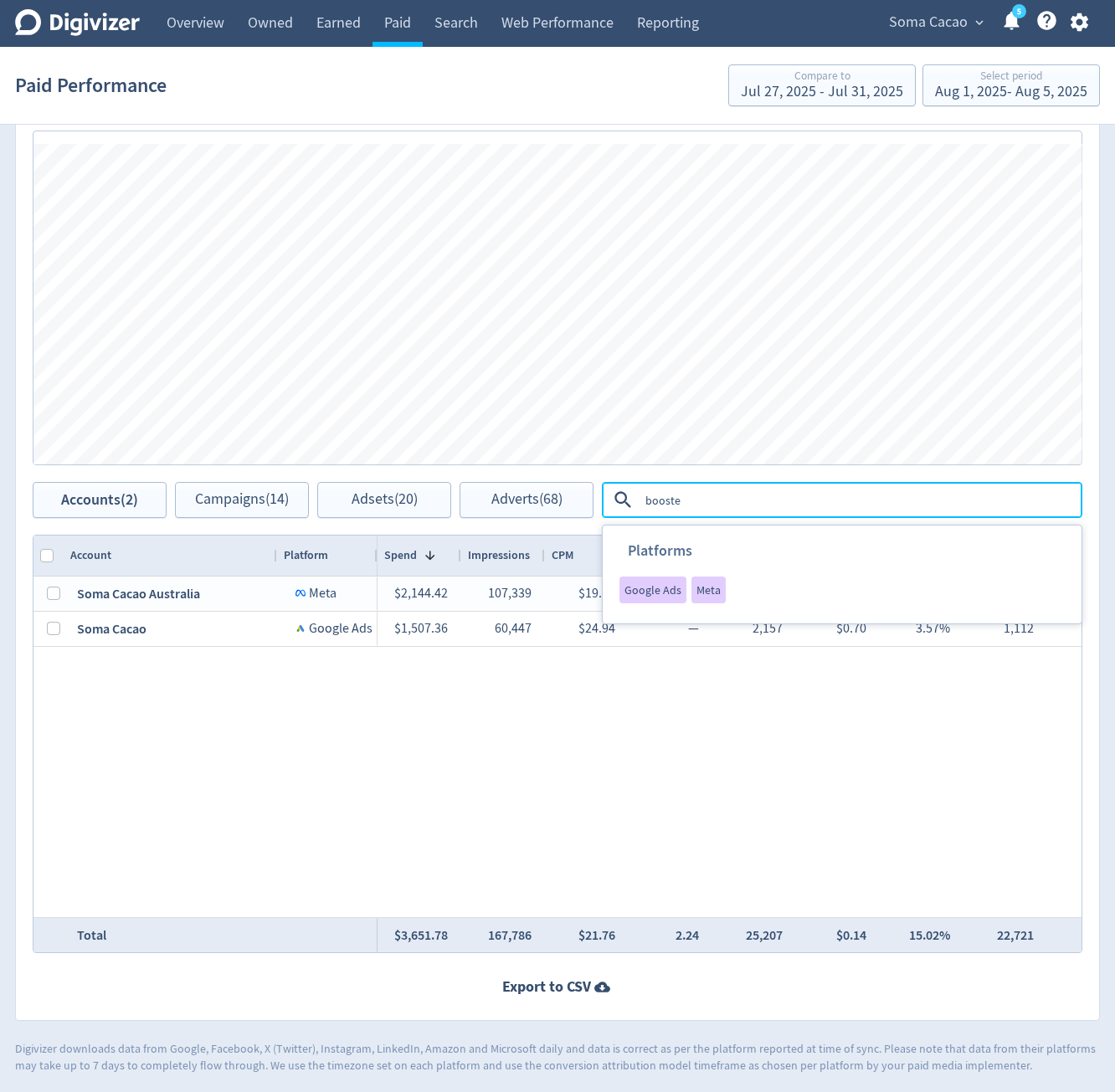 type on "boosted" 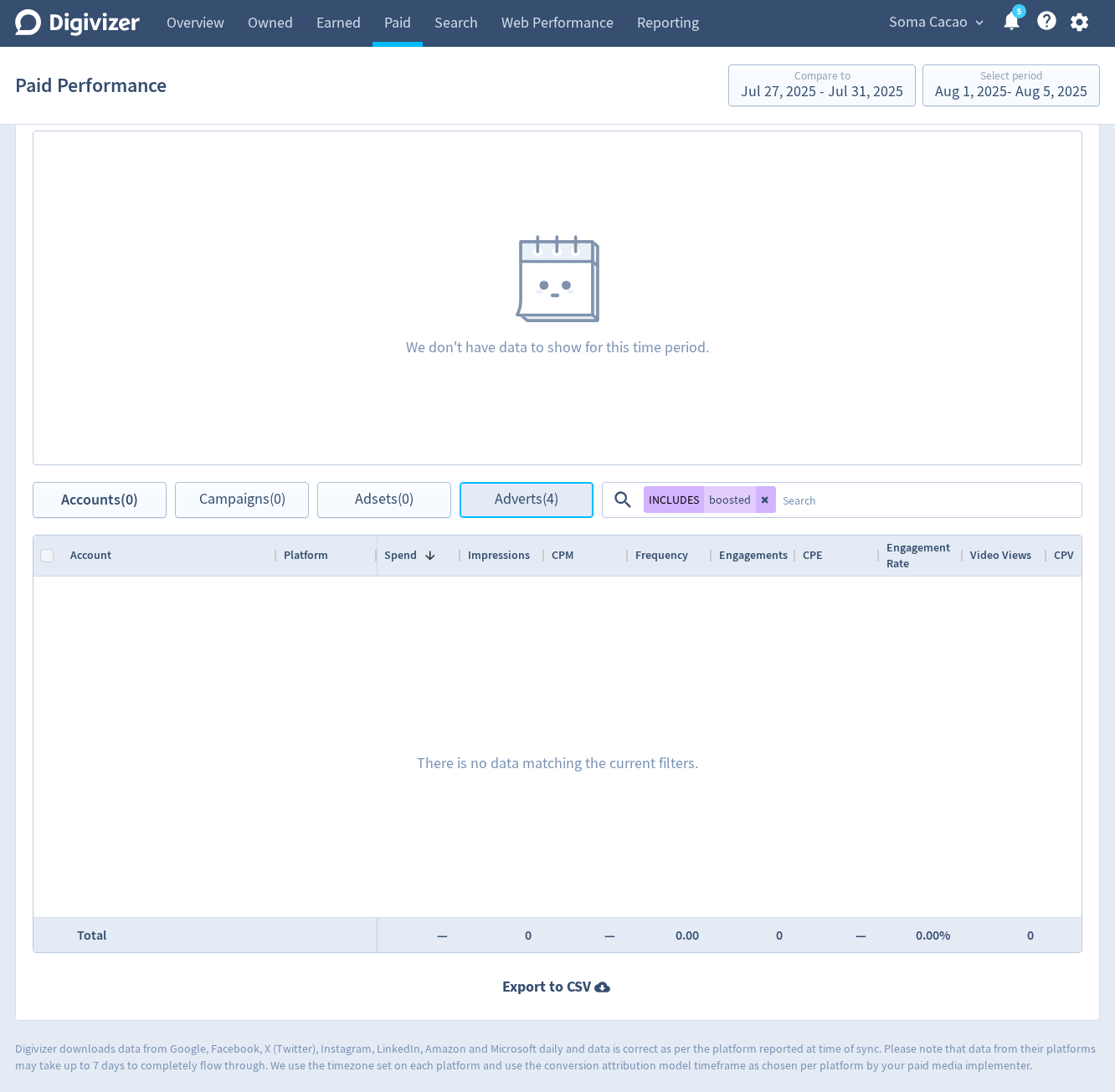 click on "Adverts  (4)" at bounding box center [527, 500] 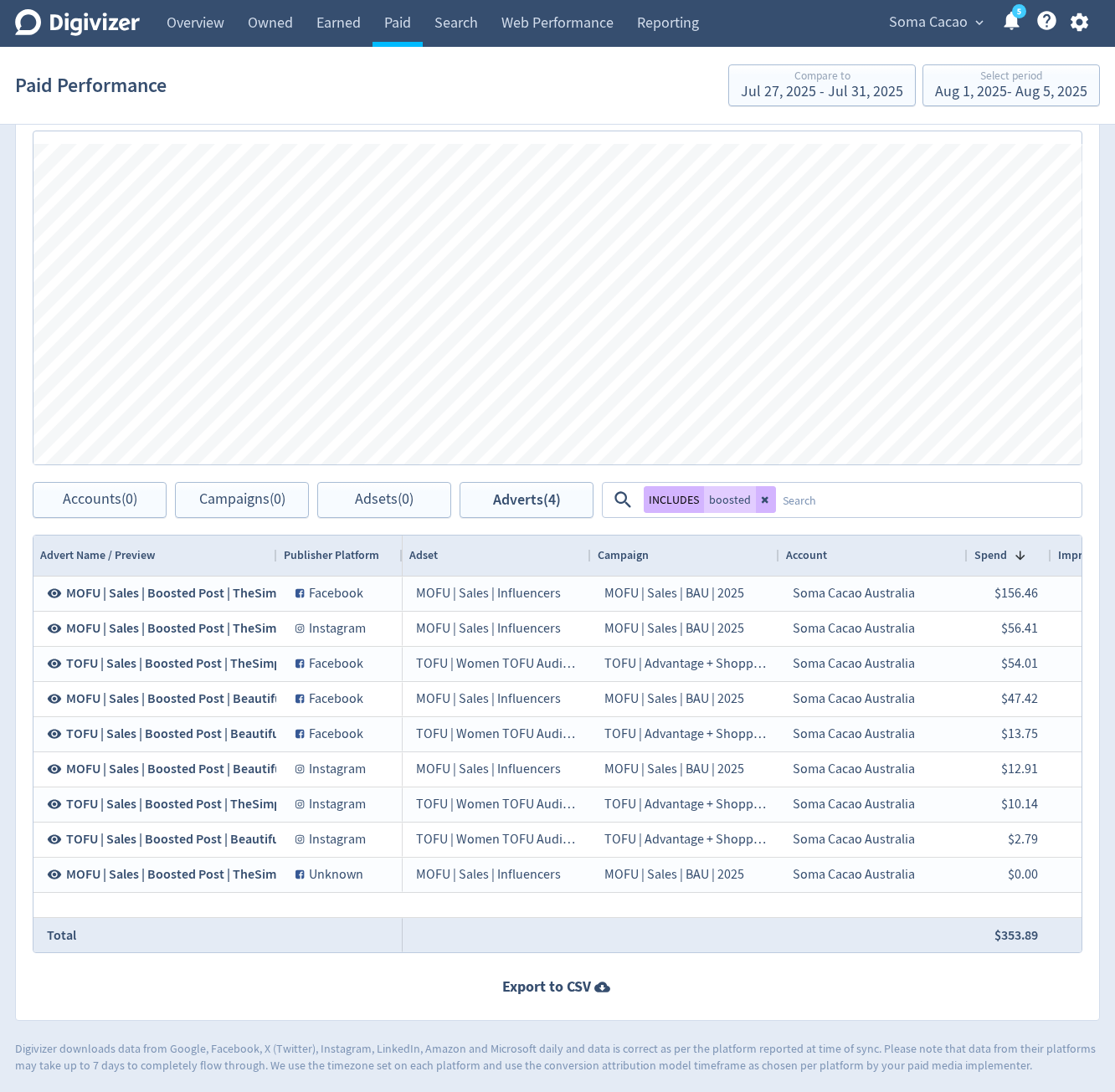 scroll, scrollTop: 0, scrollLeft: 272, axis: horizontal 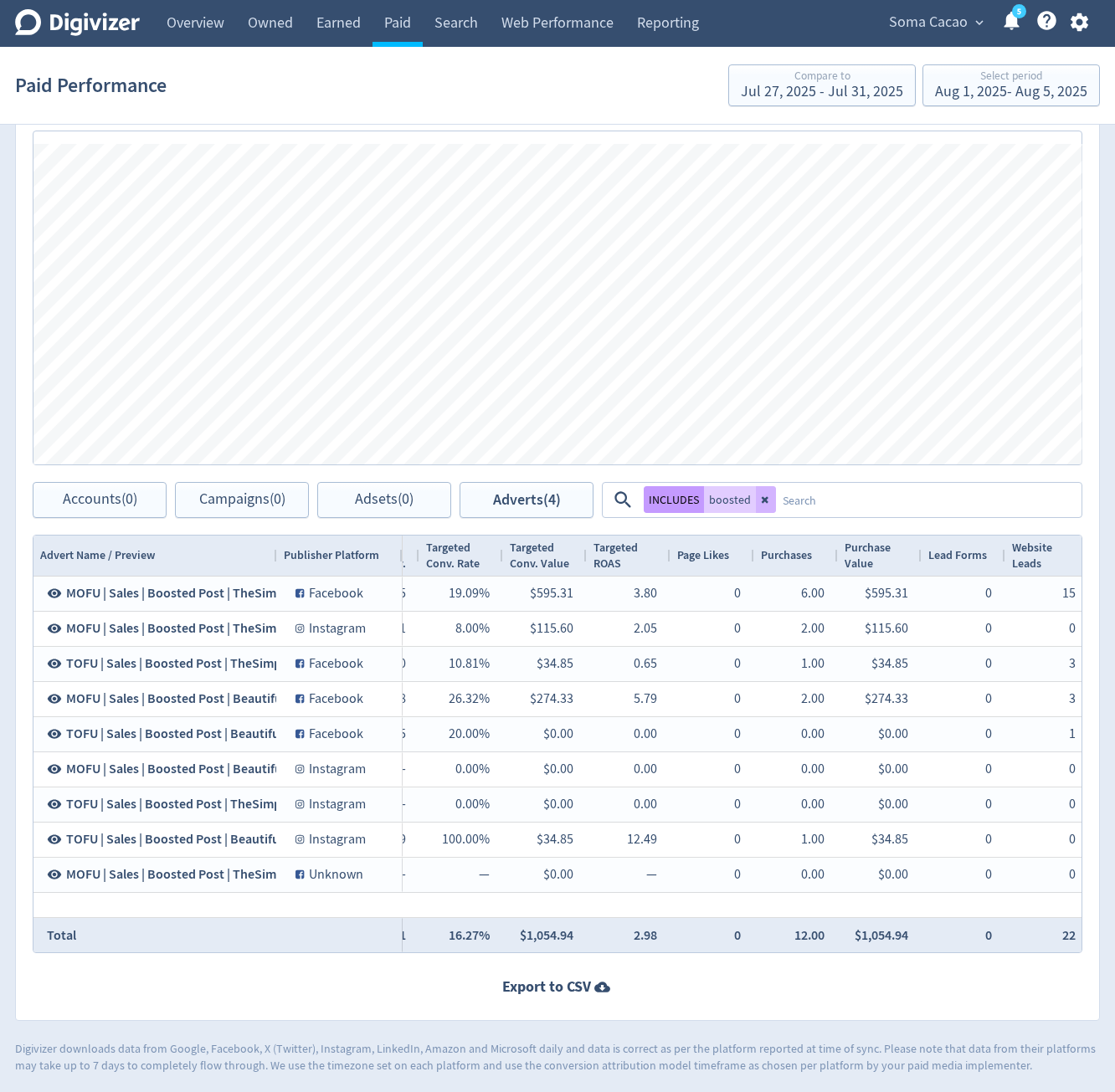 click on "INCLUDES" at bounding box center [674, 500] 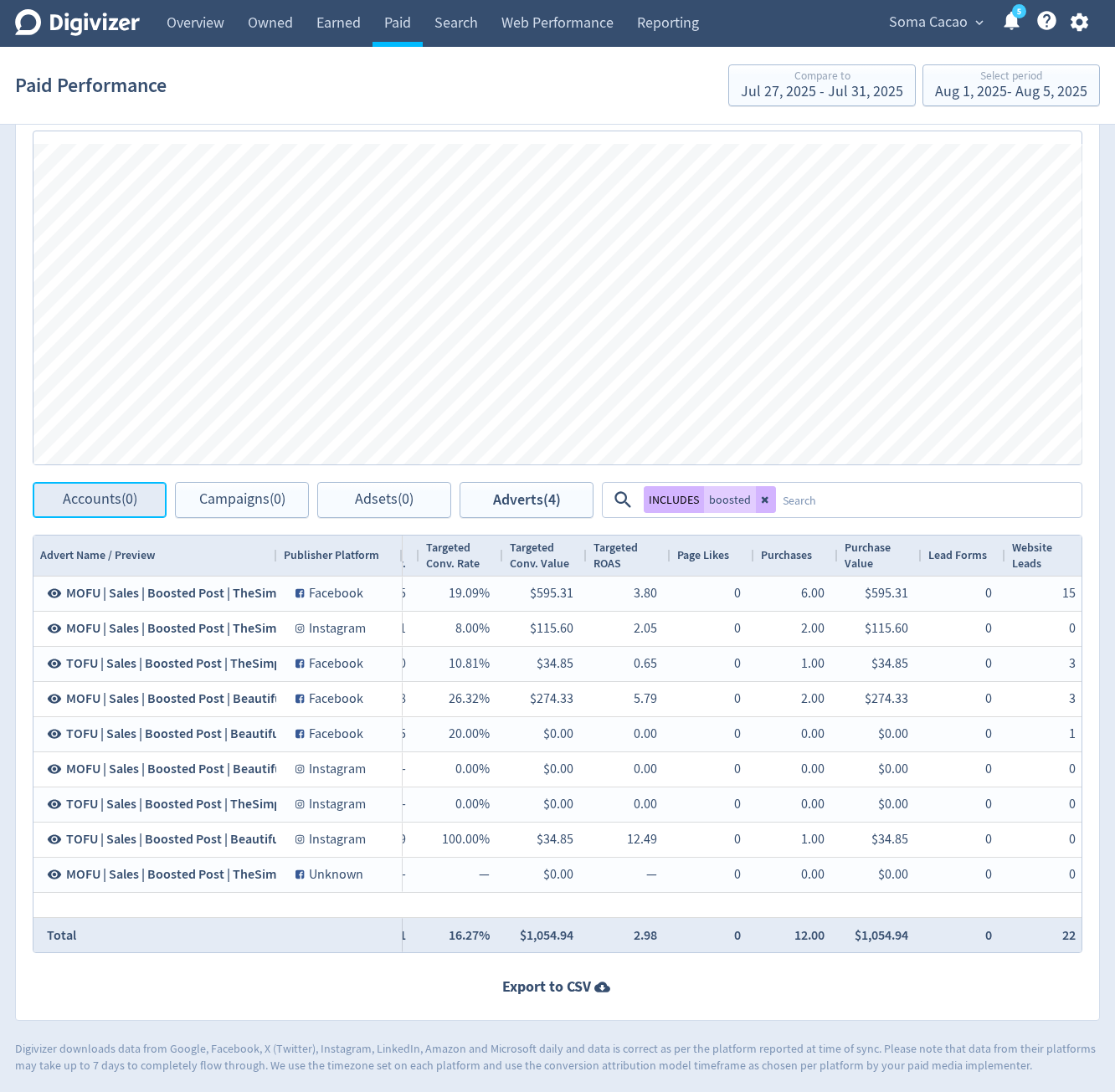 click on "Accounts  (0)" at bounding box center (100, 500) 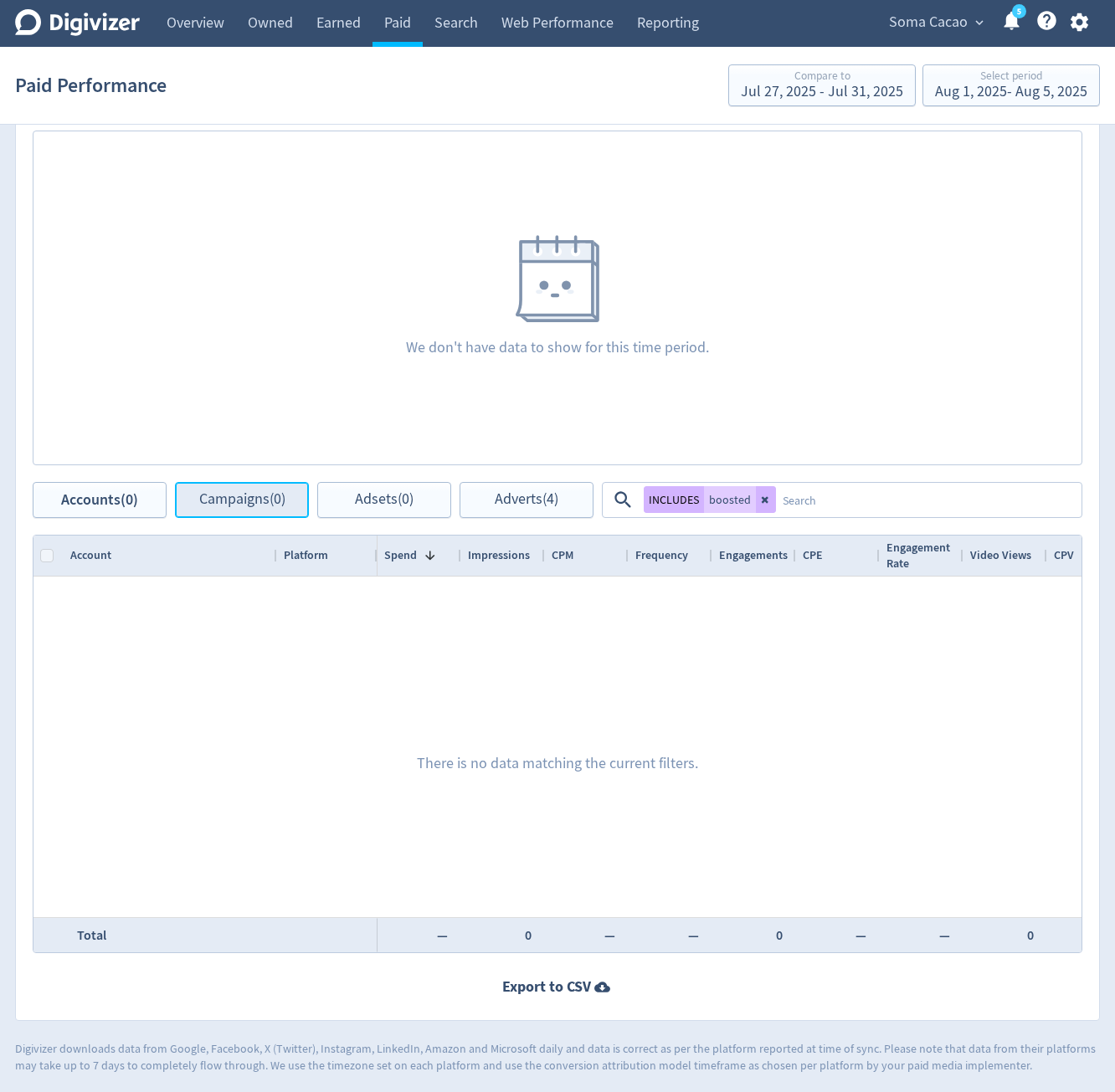 click on "Campaigns  (0)" at bounding box center (242, 500) 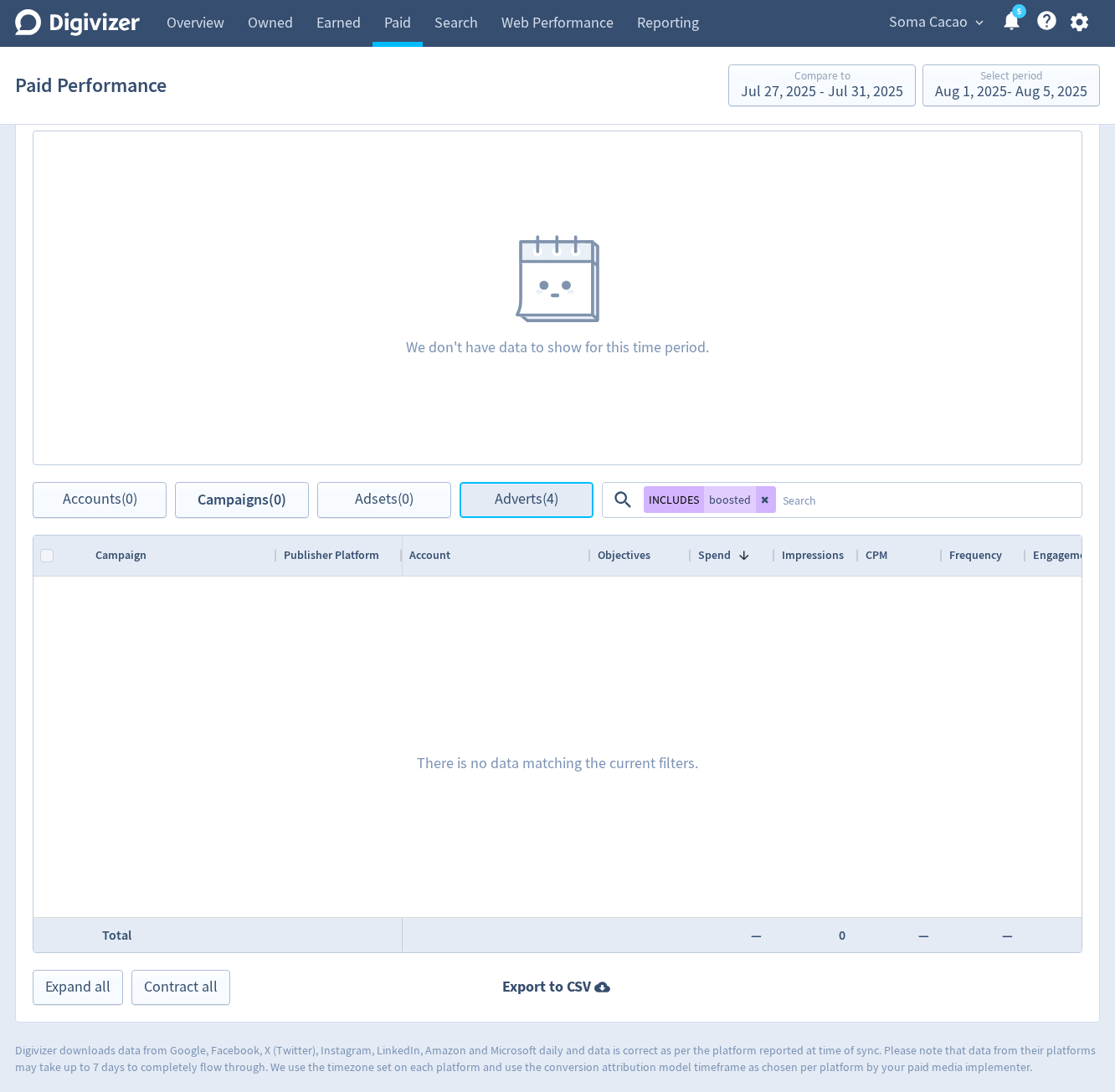 click on "Adverts  (4)" at bounding box center (527, 500) 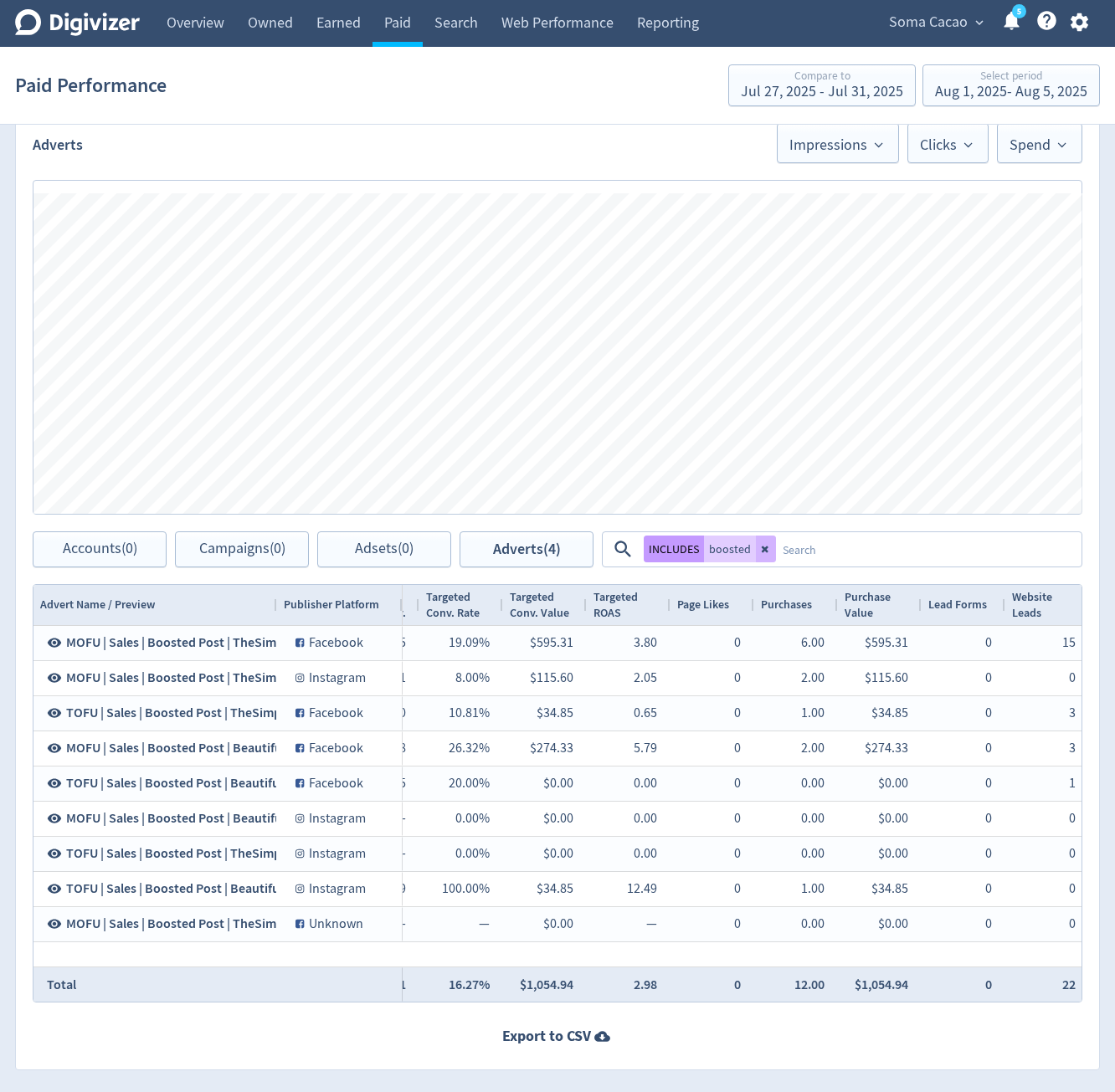click on "INCLUDES" at bounding box center (674, 549) 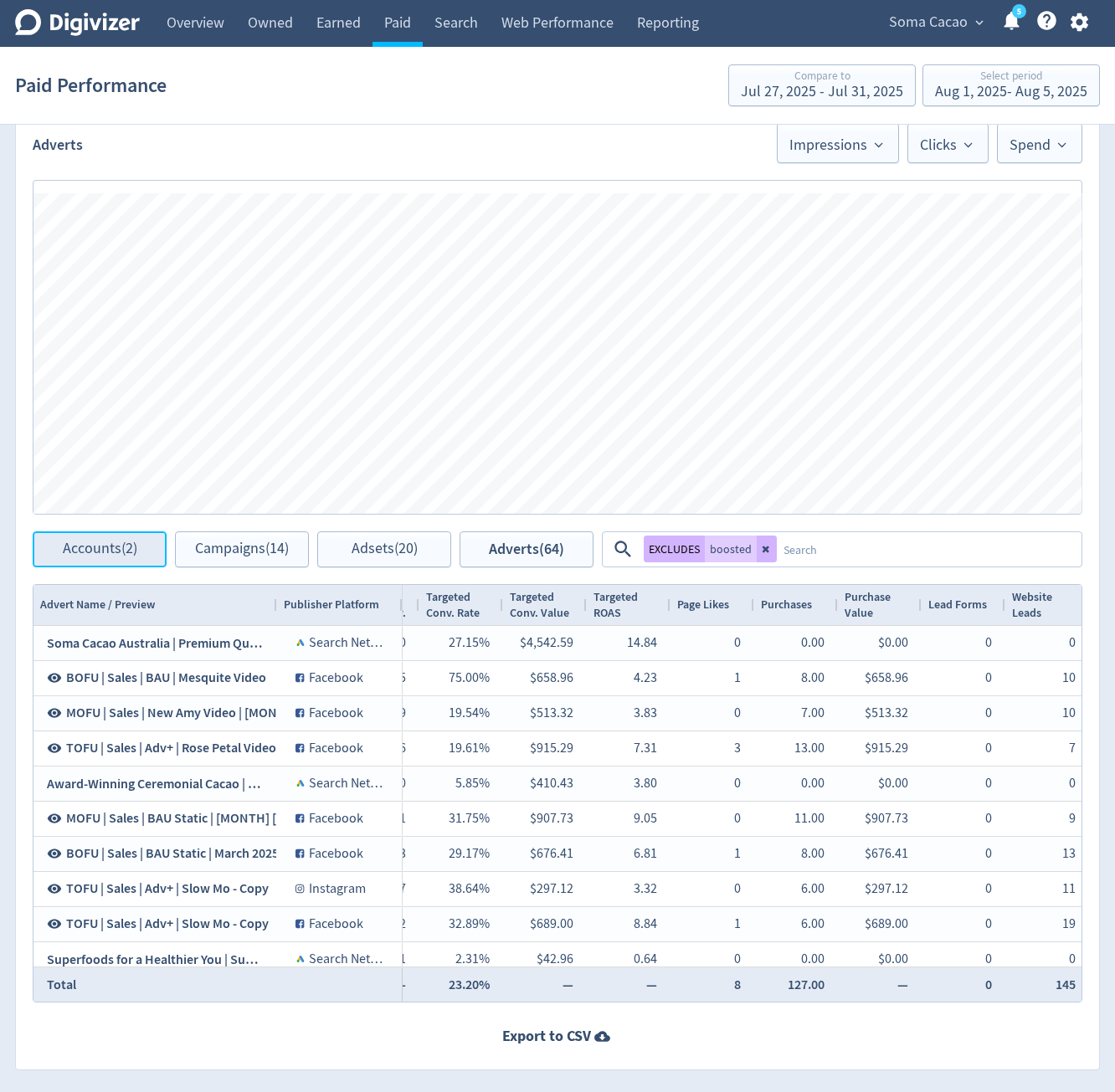 click on "Accounts  (2)" at bounding box center [100, 549] 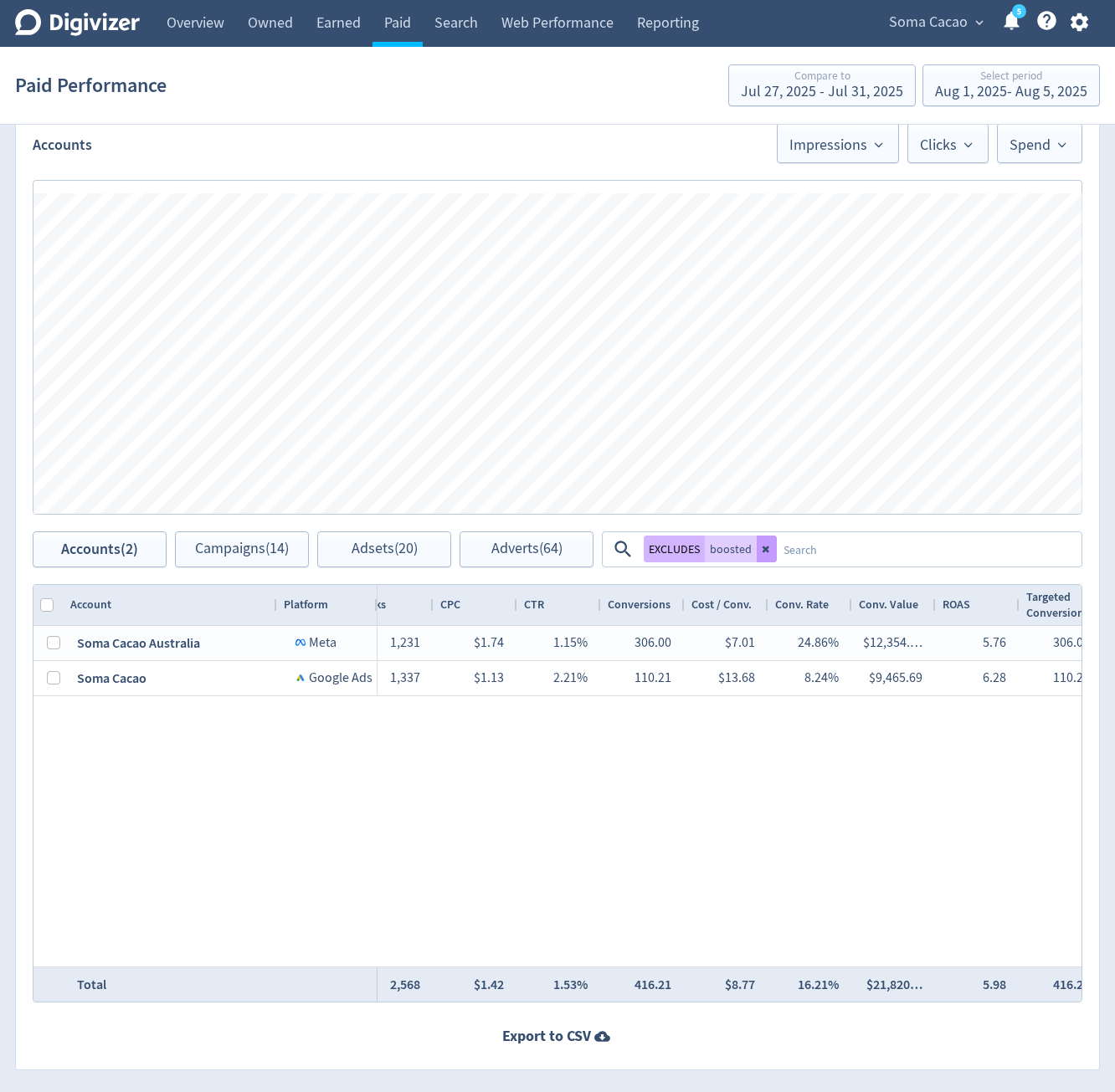click 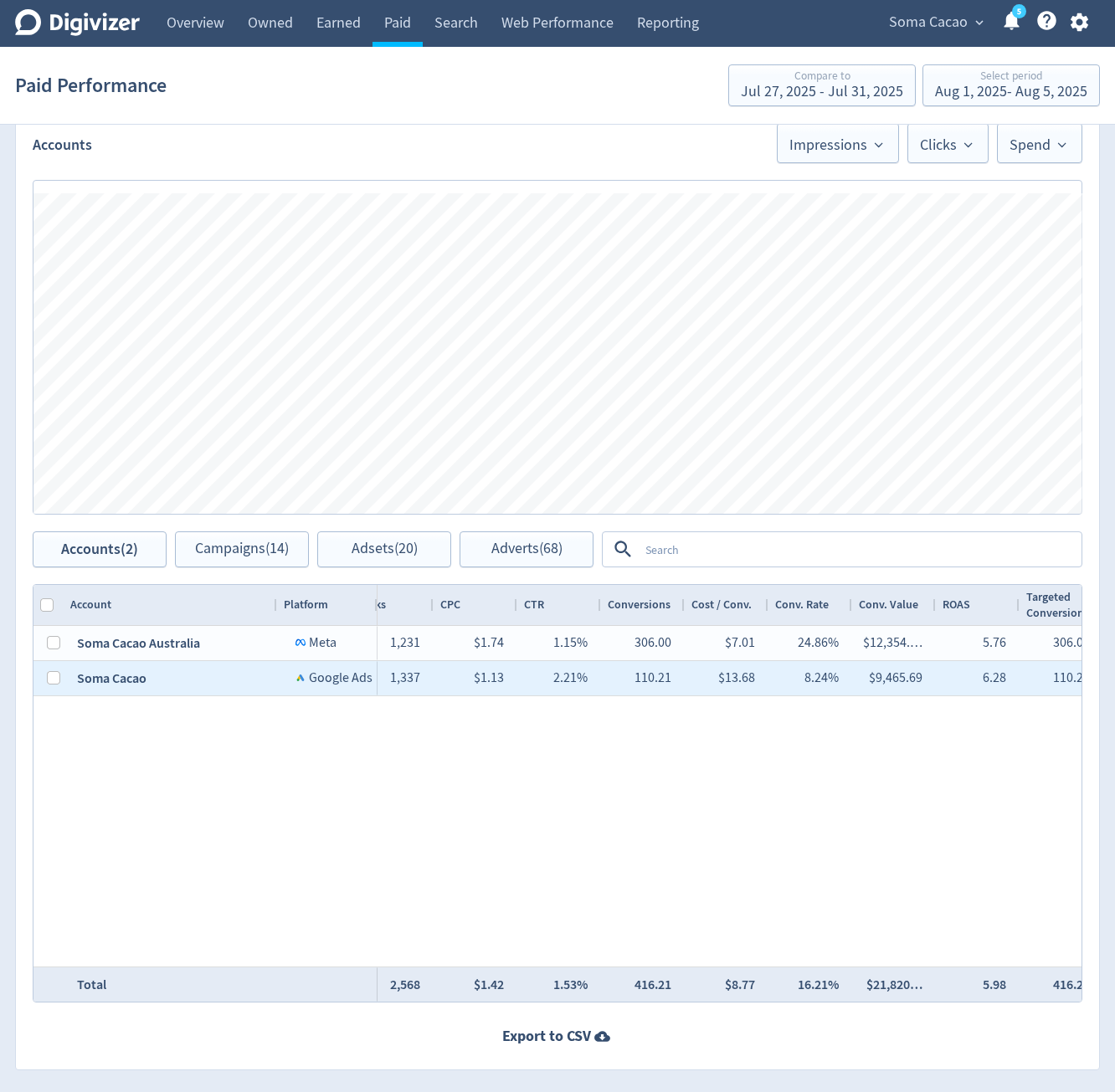 scroll, scrollTop: 0, scrollLeft: 819, axis: horizontal 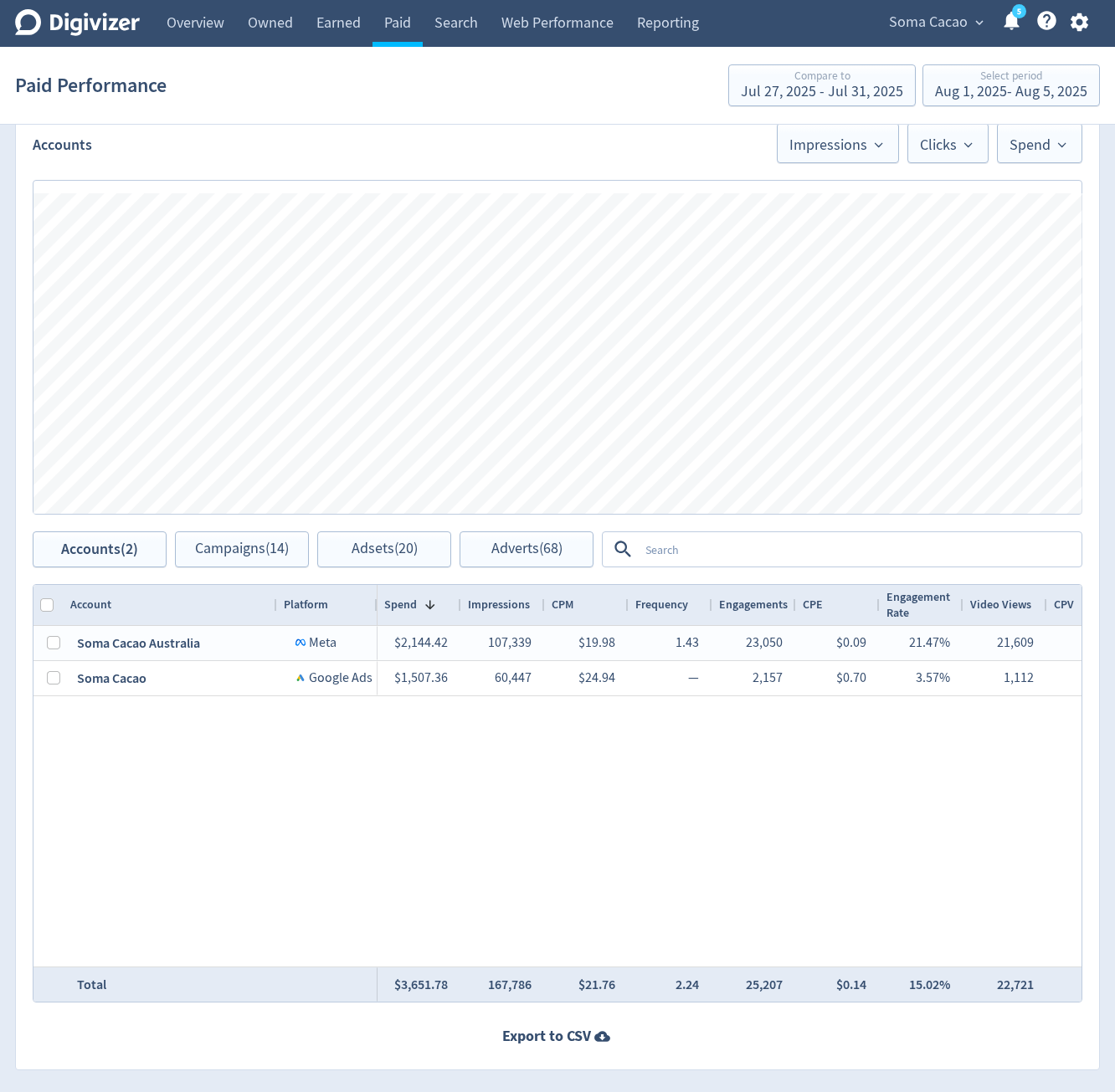 click at bounding box center [859, 549] 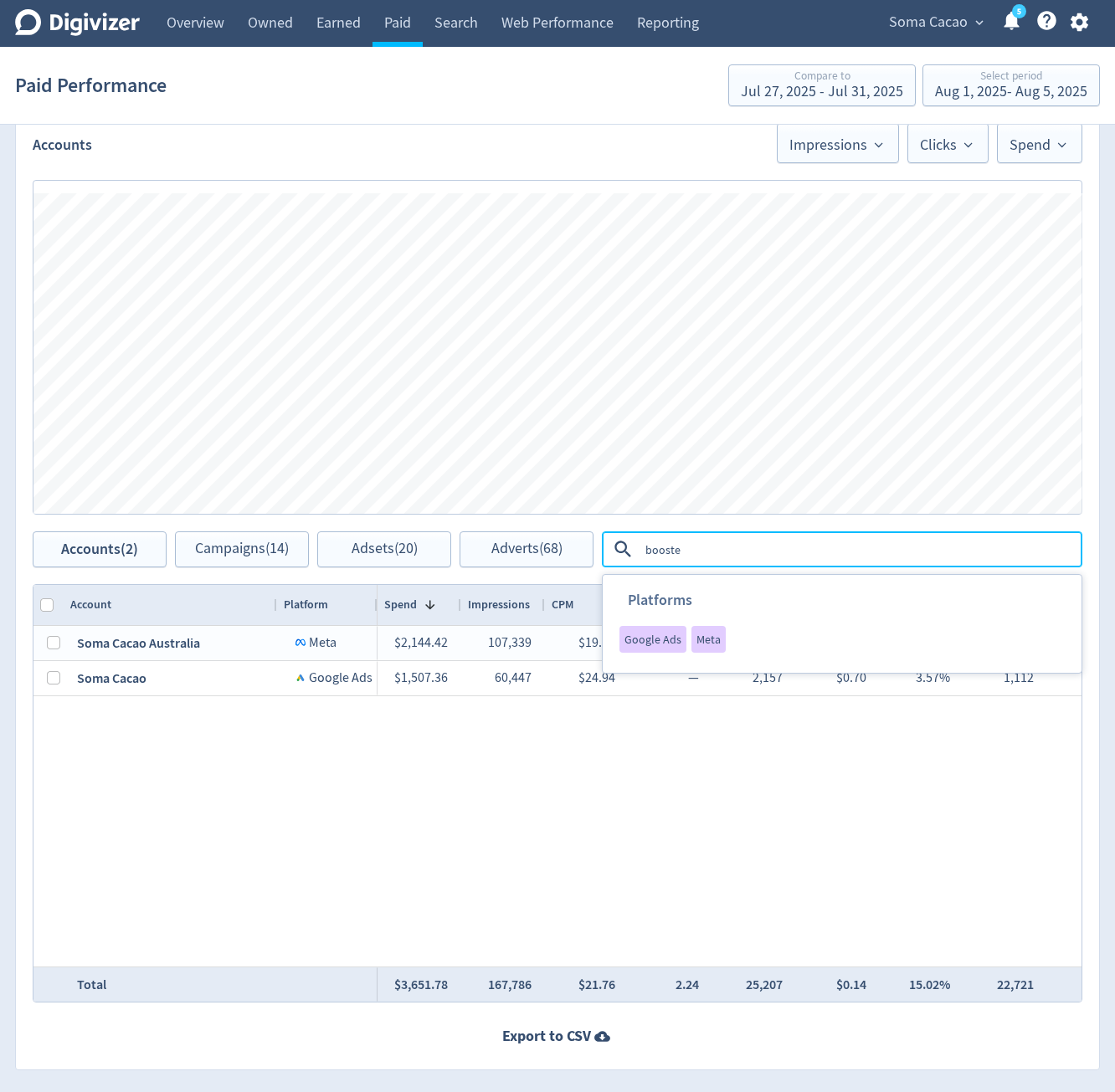 type on "boosted" 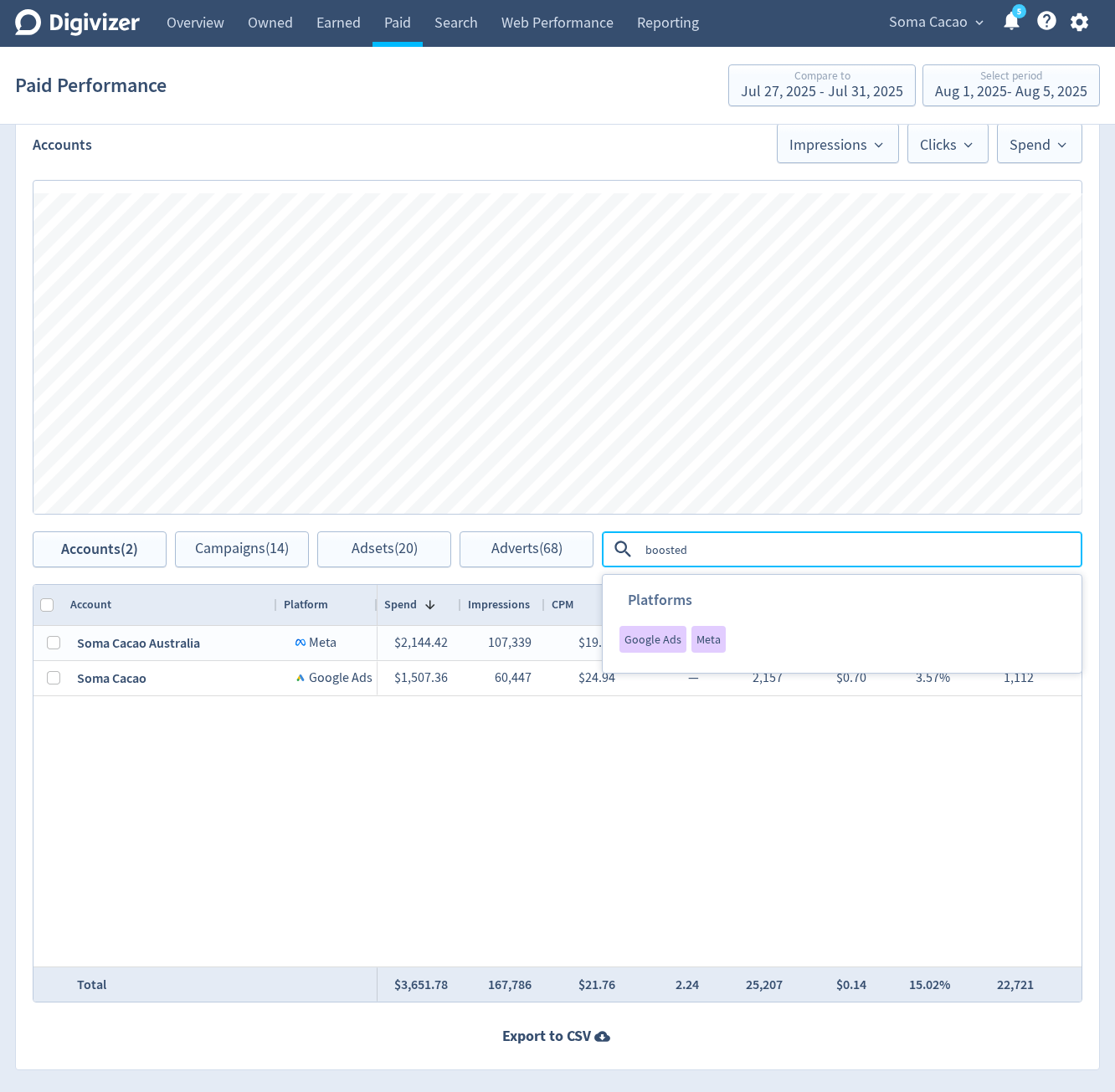 type 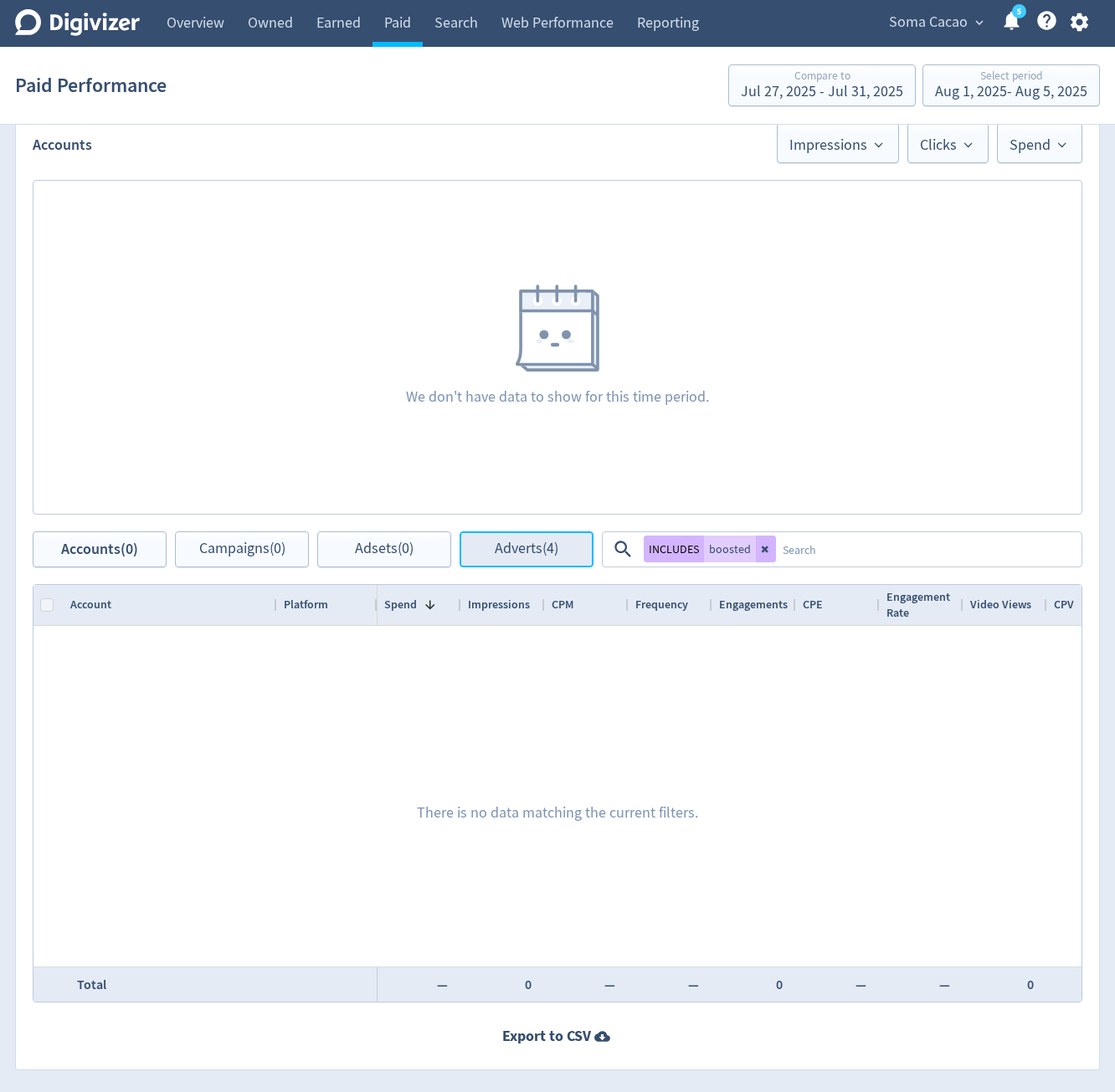 click on "Adverts  (4)" at bounding box center [527, 549] 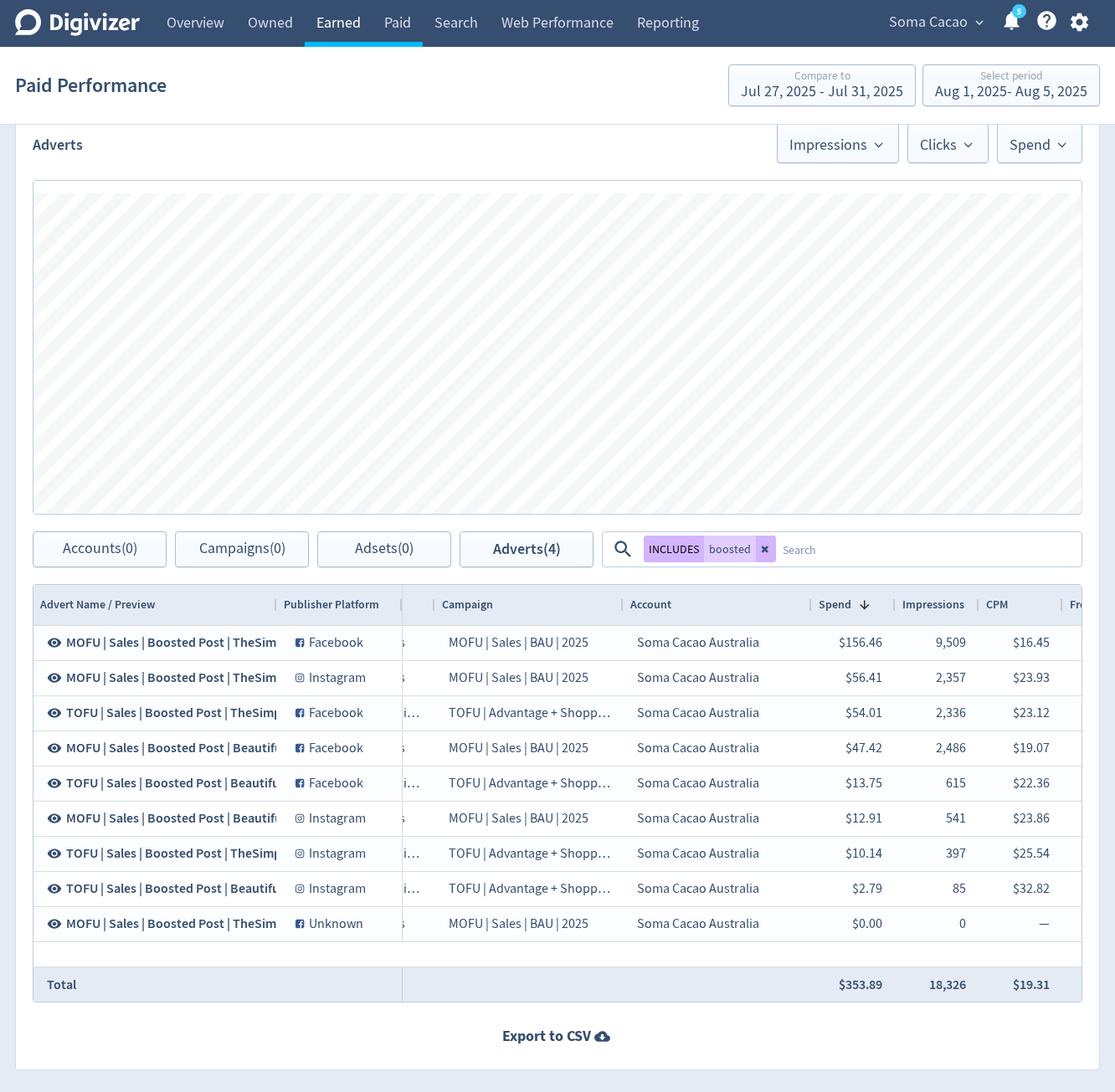 click on "Earned" at bounding box center (338, 23) 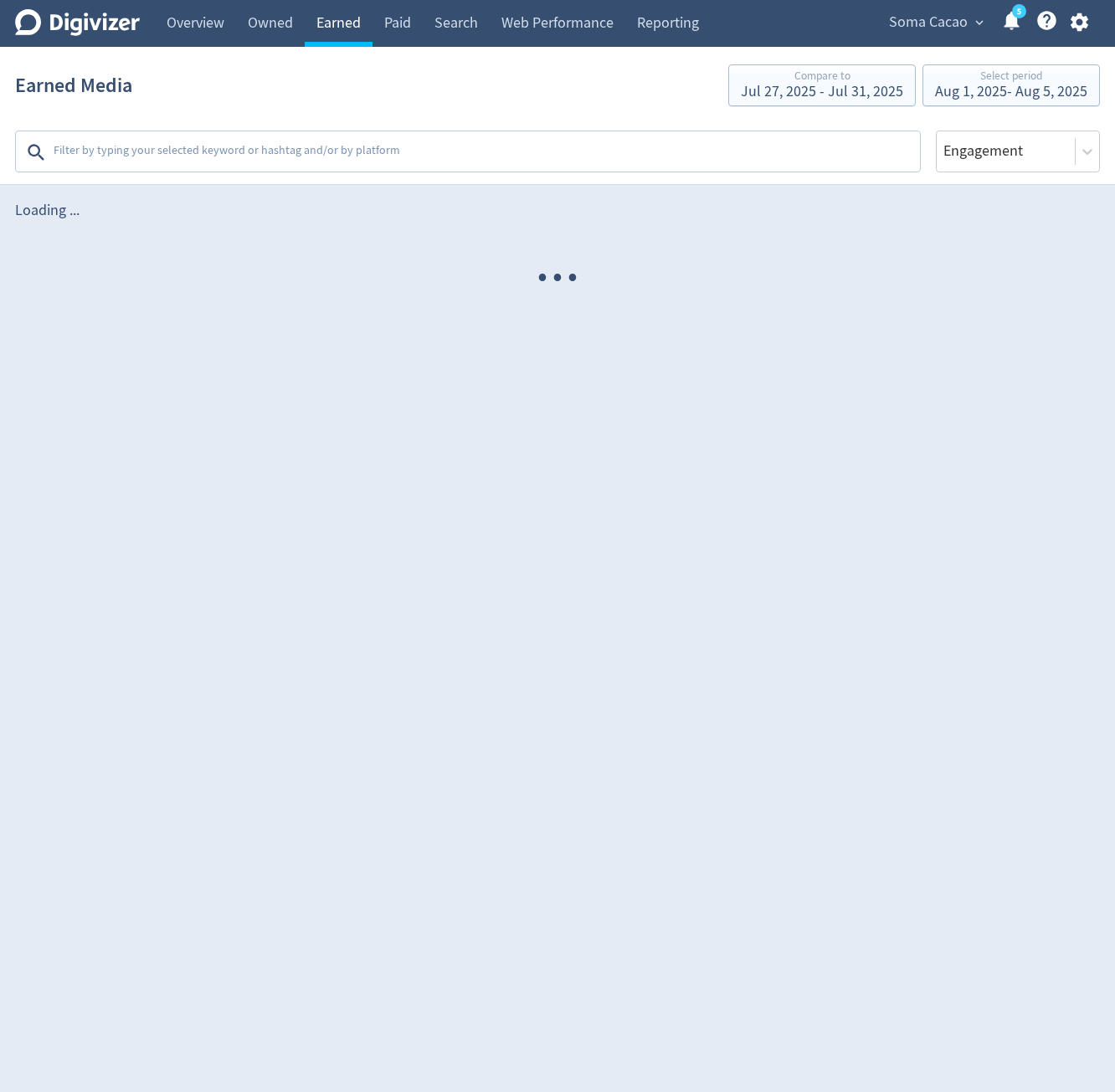 scroll, scrollTop: 0, scrollLeft: 0, axis: both 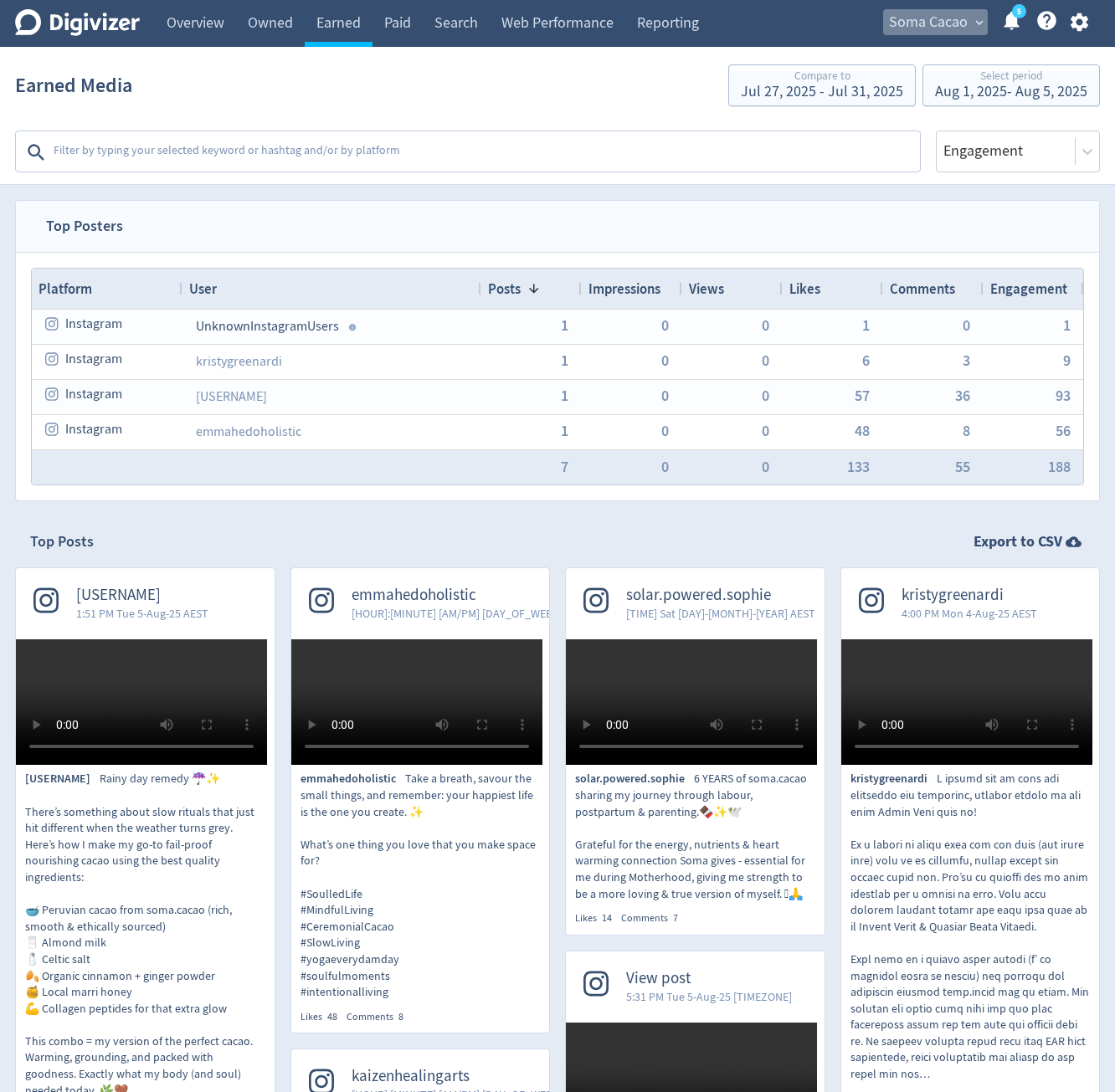 click on "Soma Cacao" at bounding box center (928, 23) 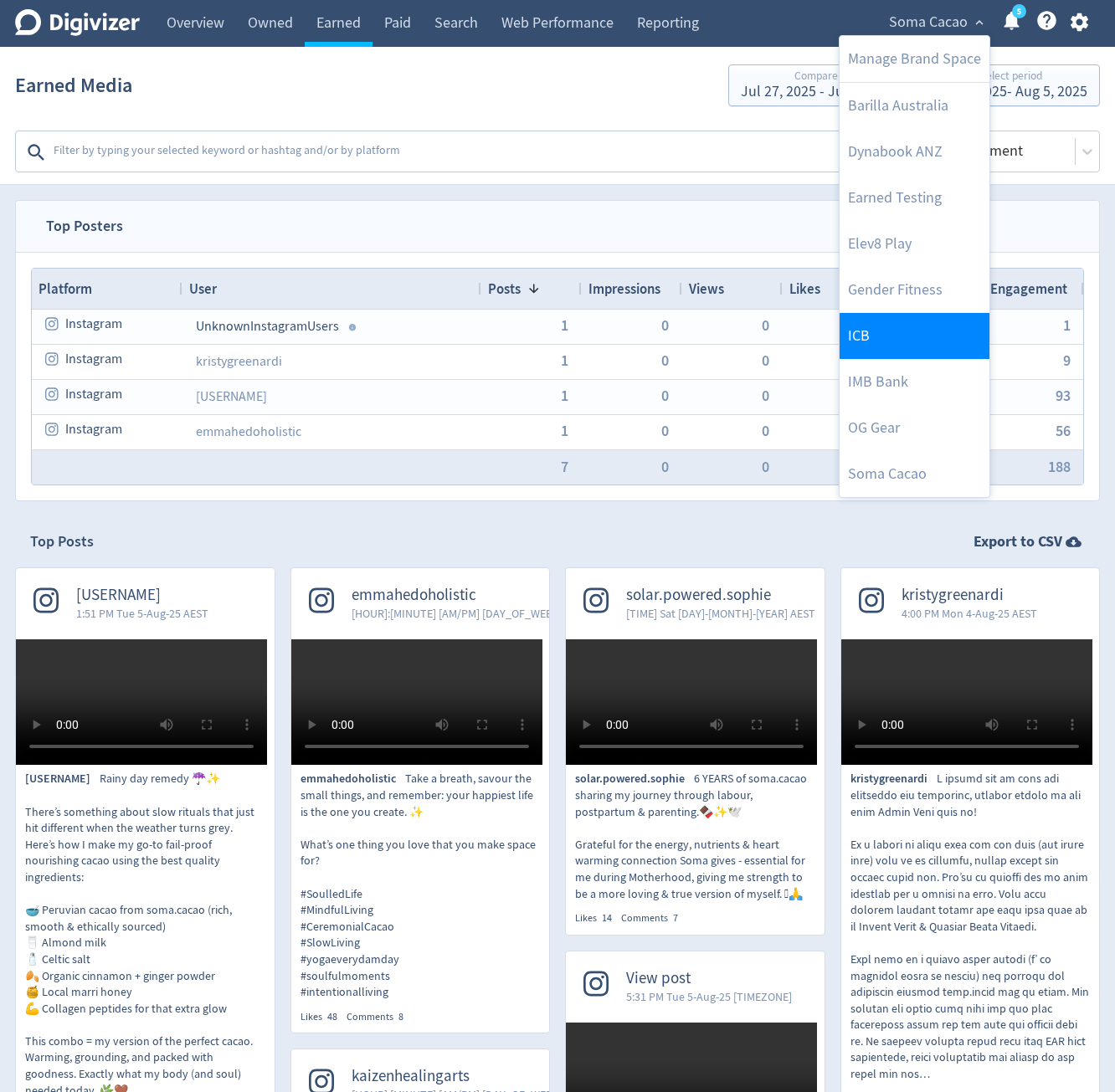 click on "ICB" at bounding box center [914, 336] 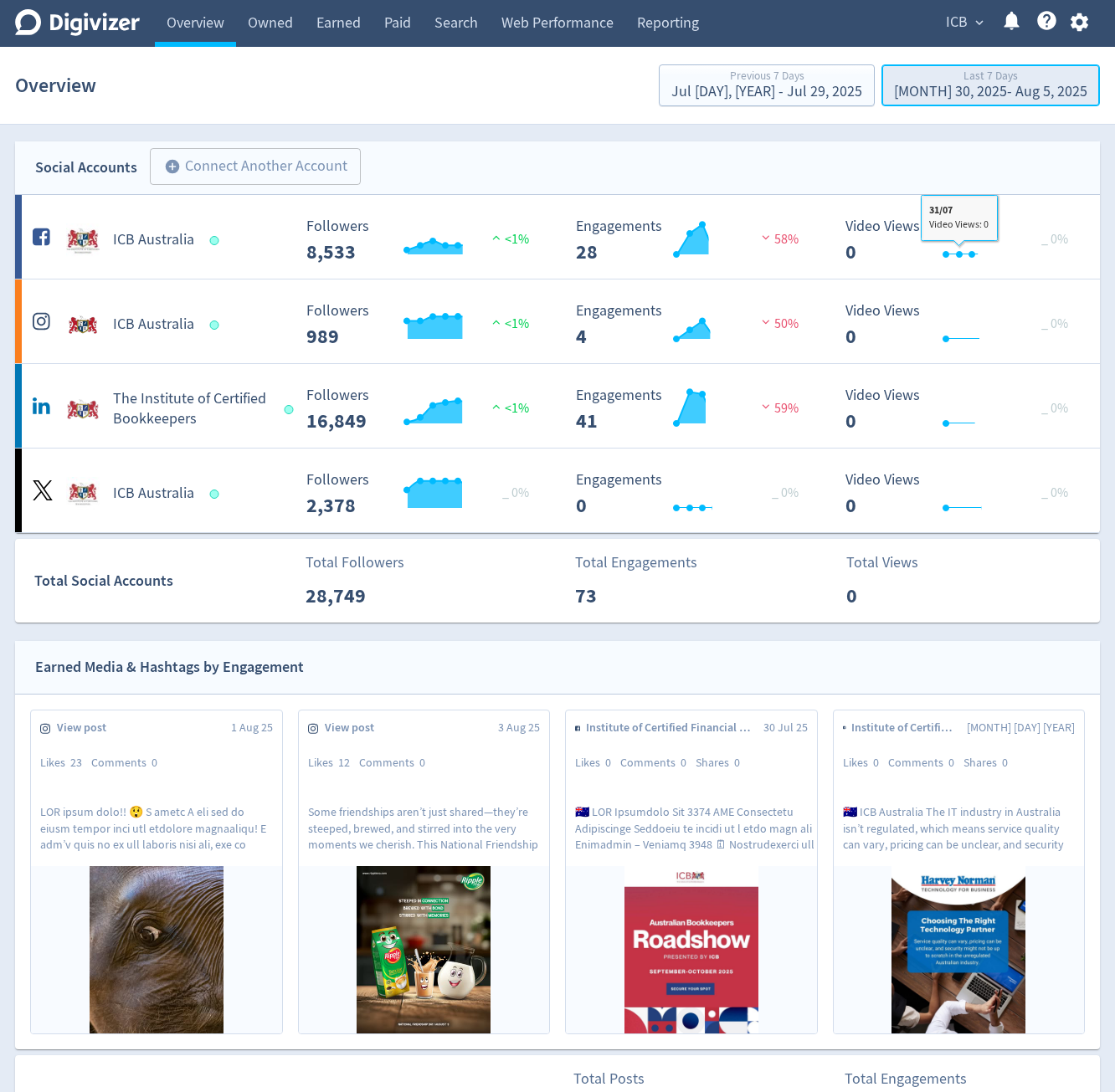 click on "Jul 30, 2025  -   Aug 5, 2025" at bounding box center (990, 92) 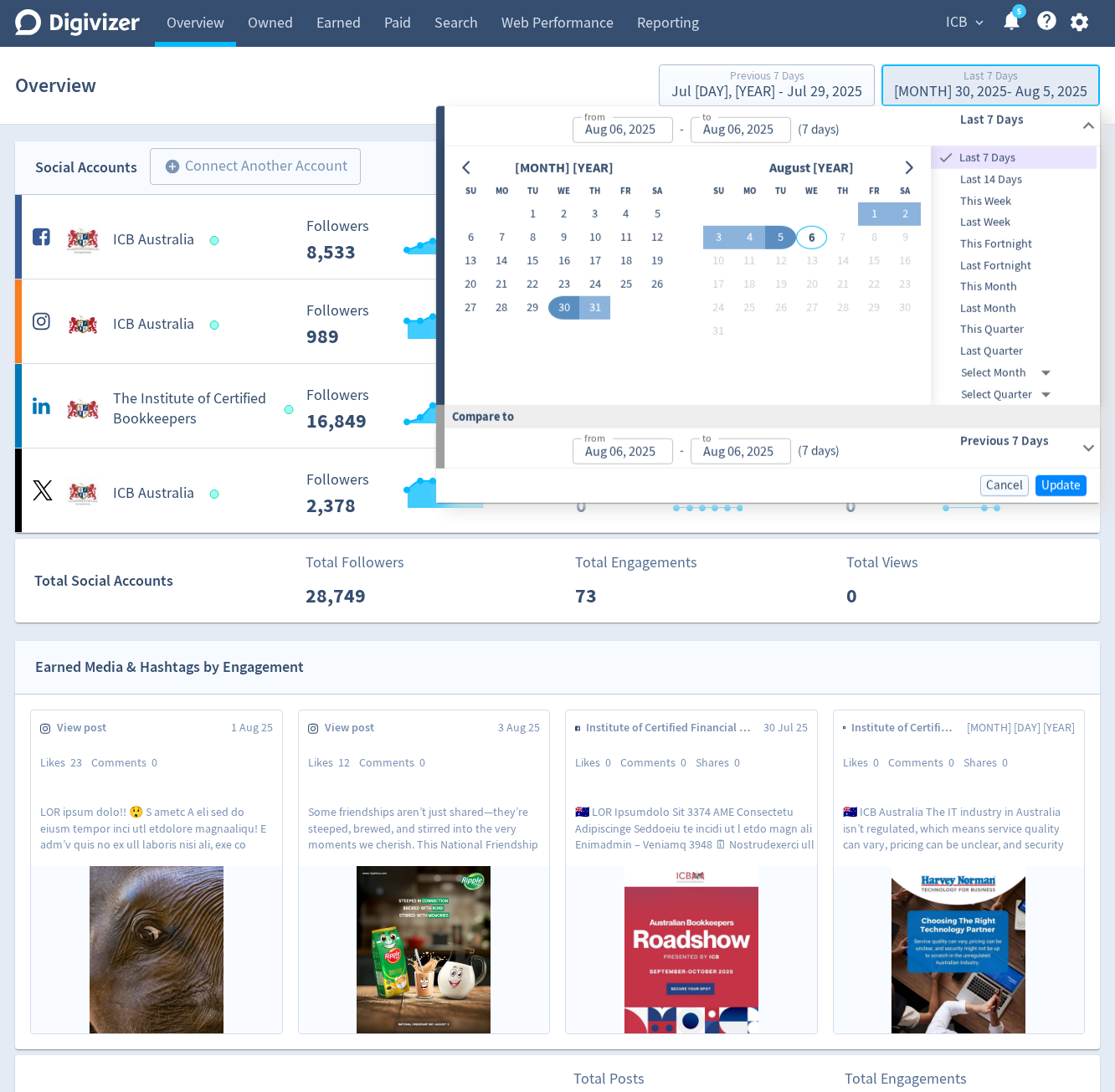 type on "[MONTH] 30, 2025" 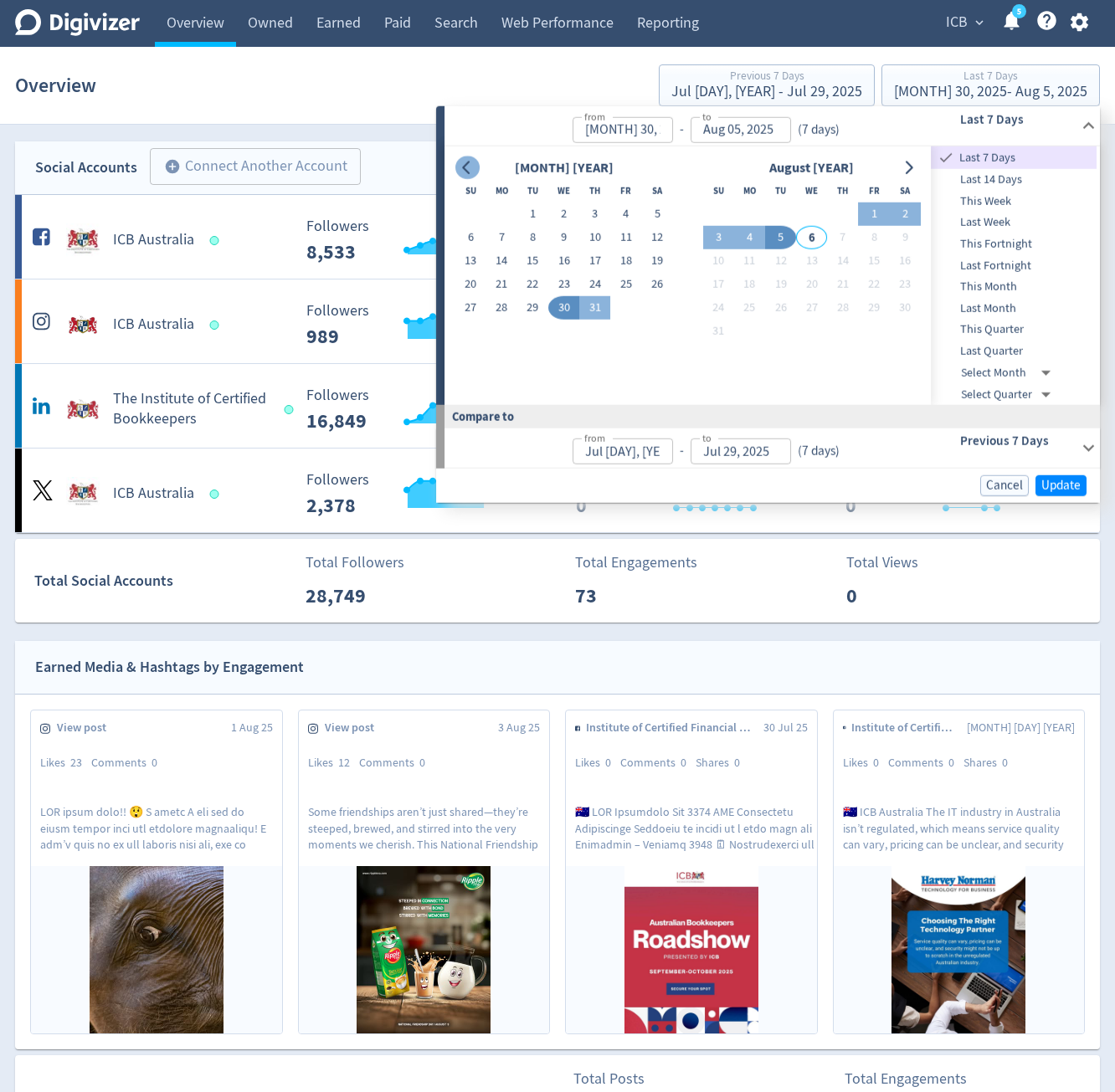 click 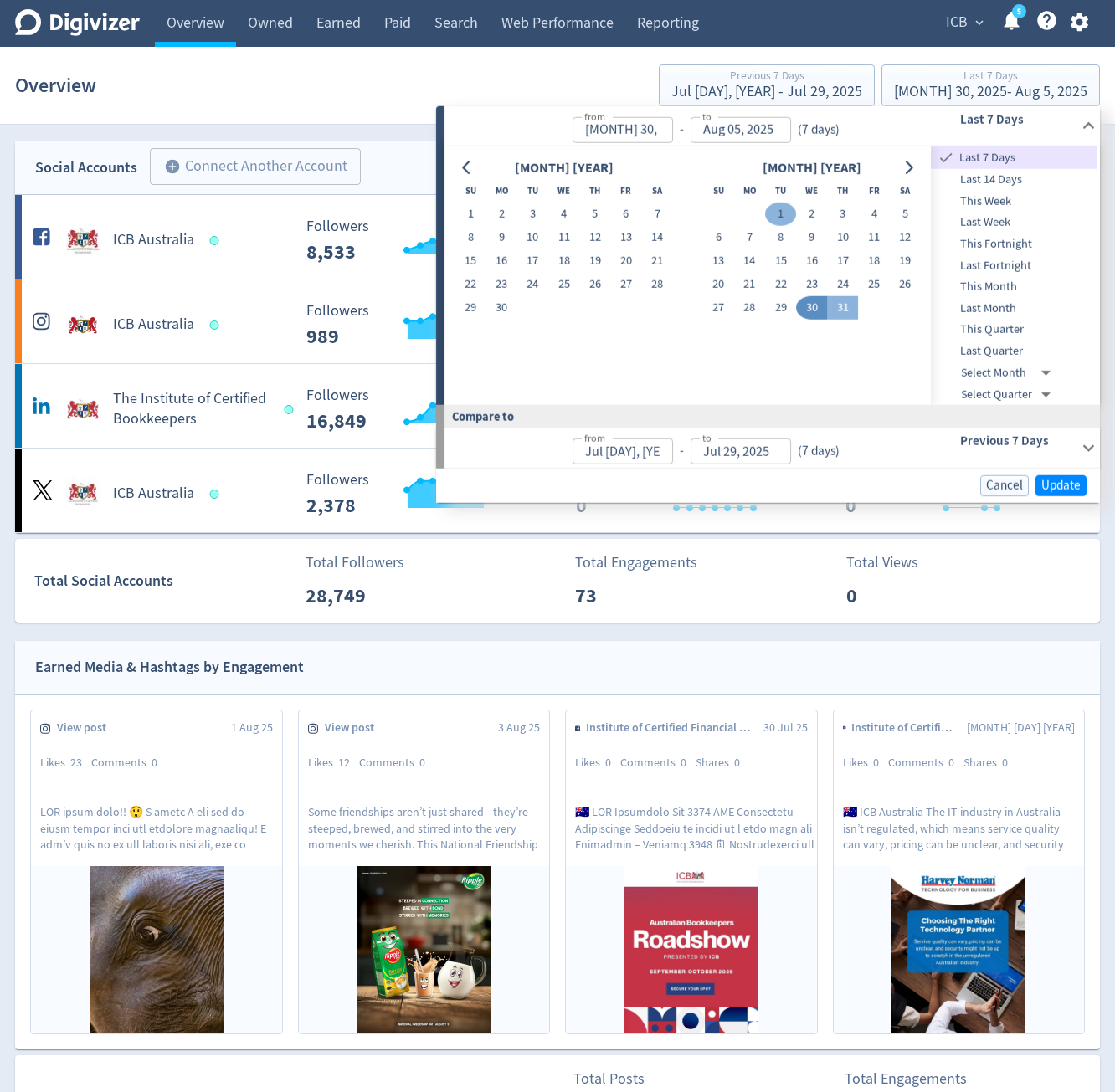 click on "1" at bounding box center [780, 214] 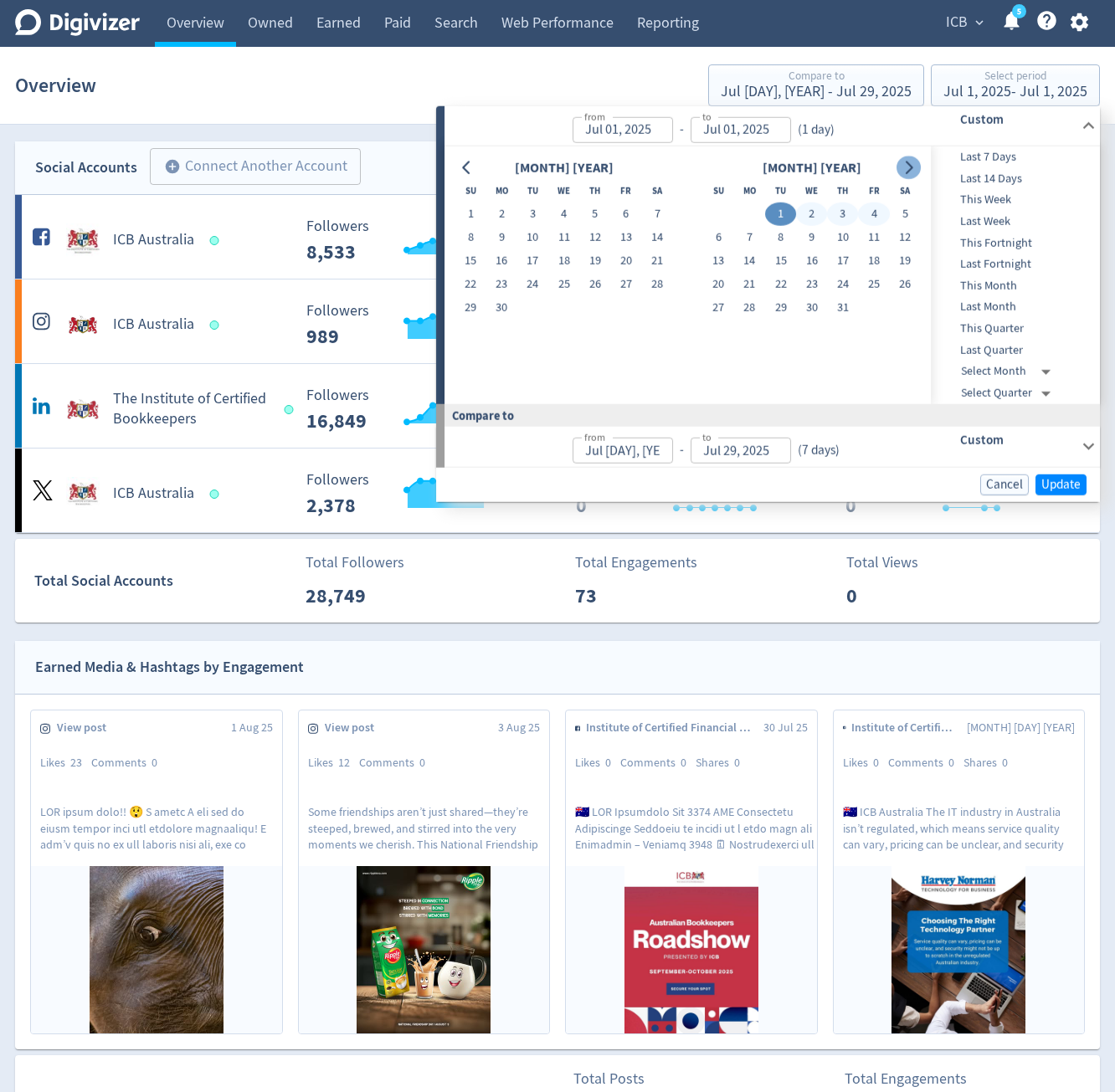 click at bounding box center [908, 167] 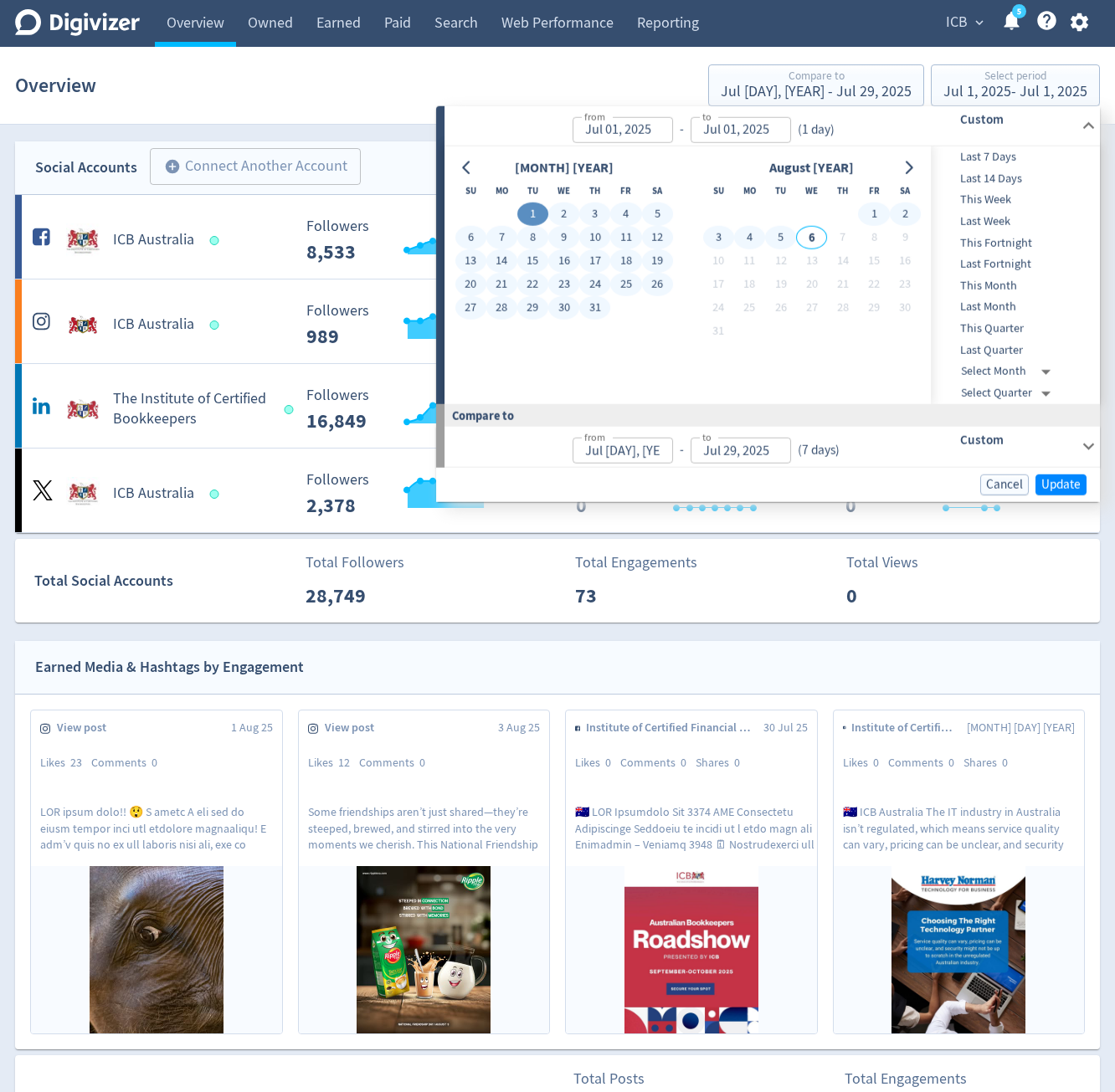 click on "5" at bounding box center (780, 238) 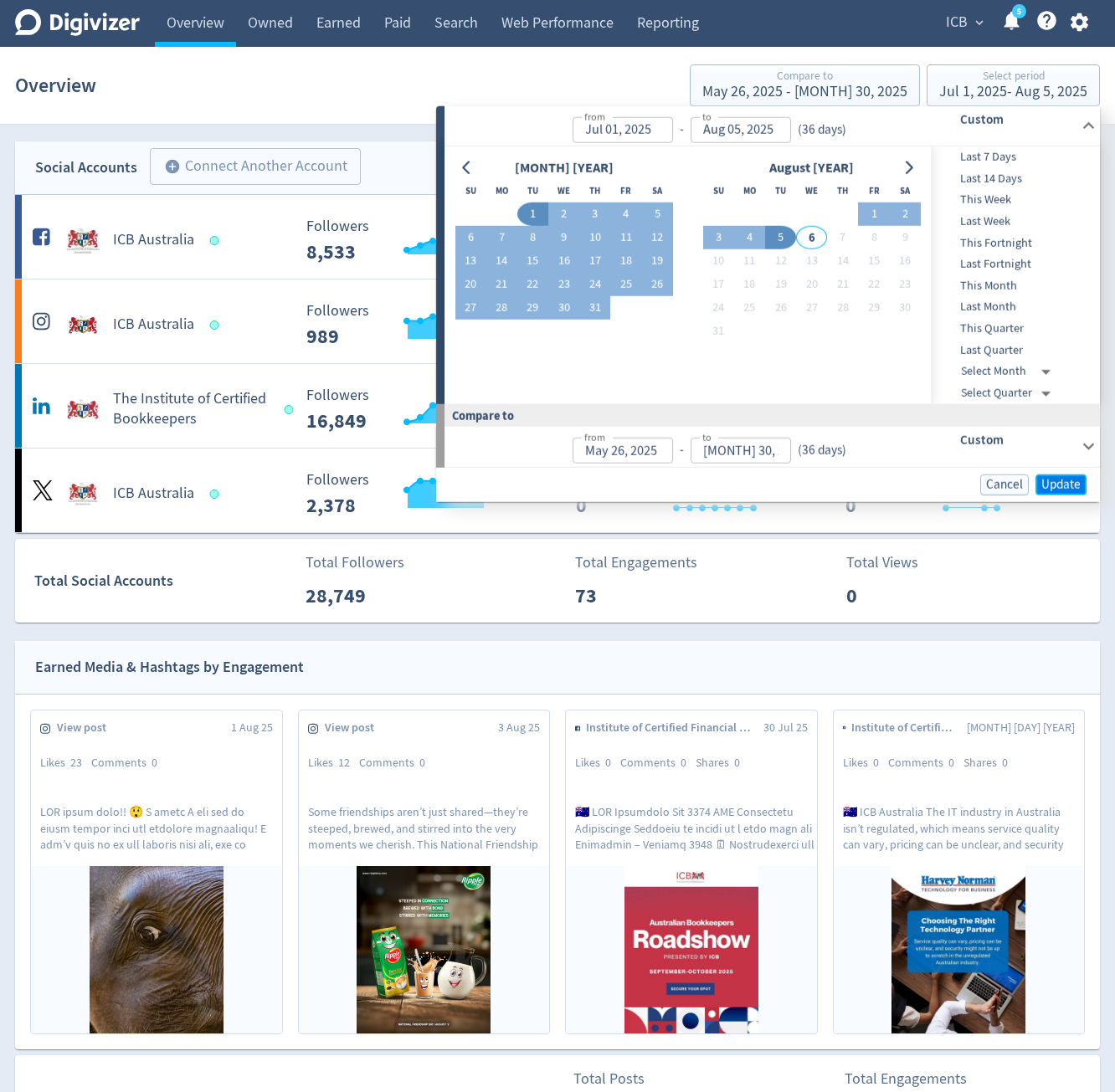 click on "Update" at bounding box center [1061, 484] 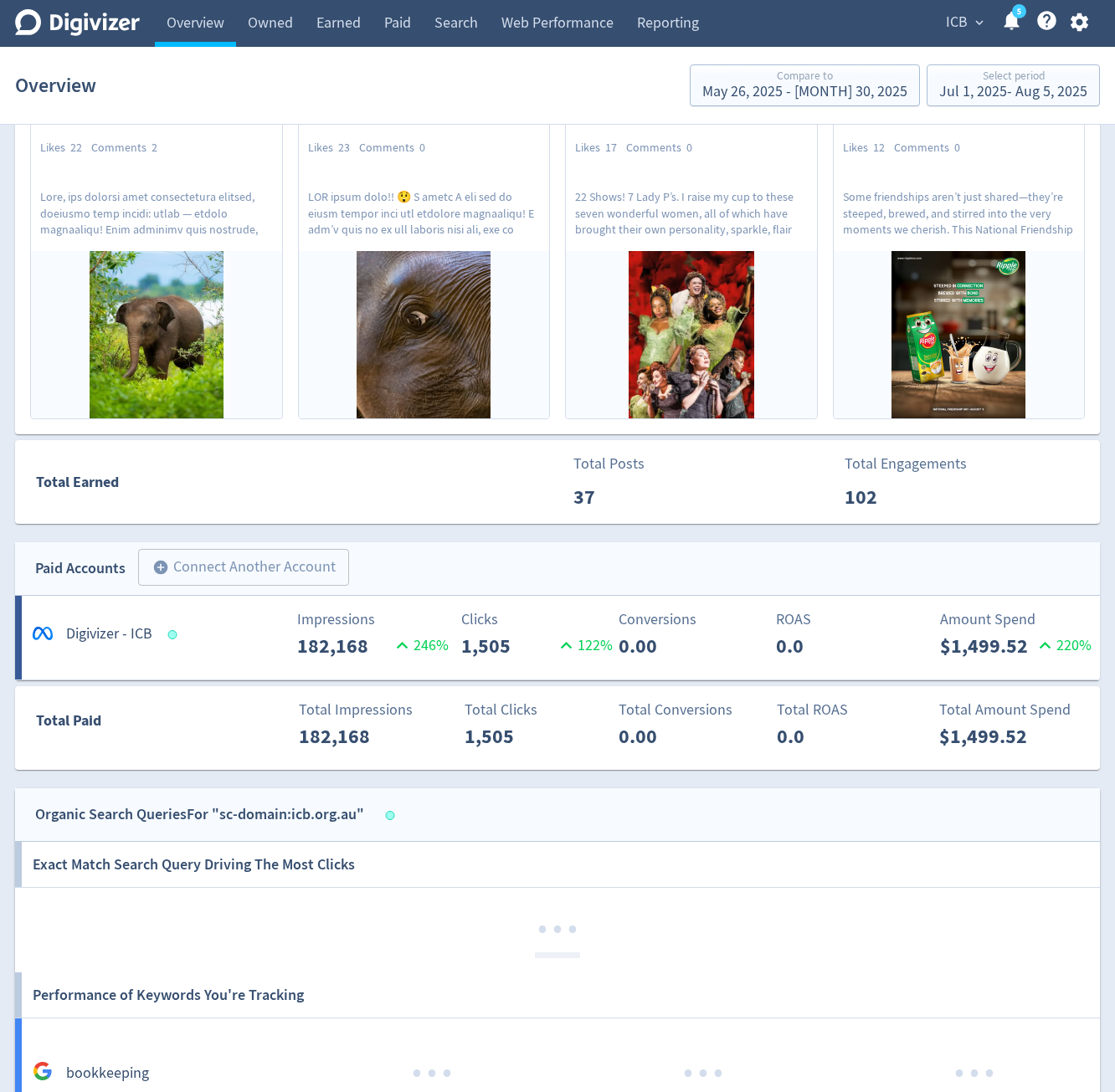 scroll, scrollTop: 618, scrollLeft: 0, axis: vertical 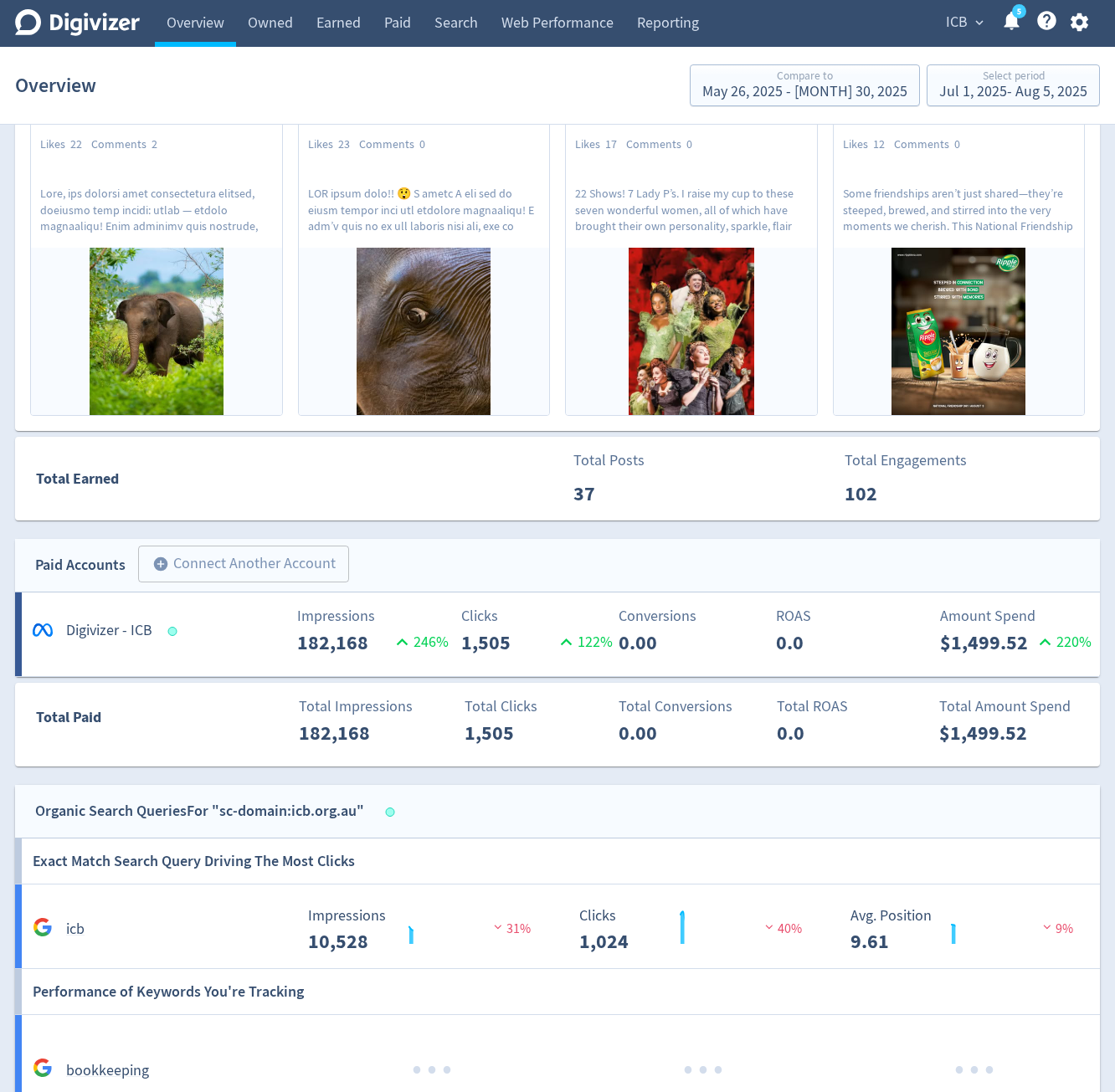 click on "$1,499.52" at bounding box center (987, 643) 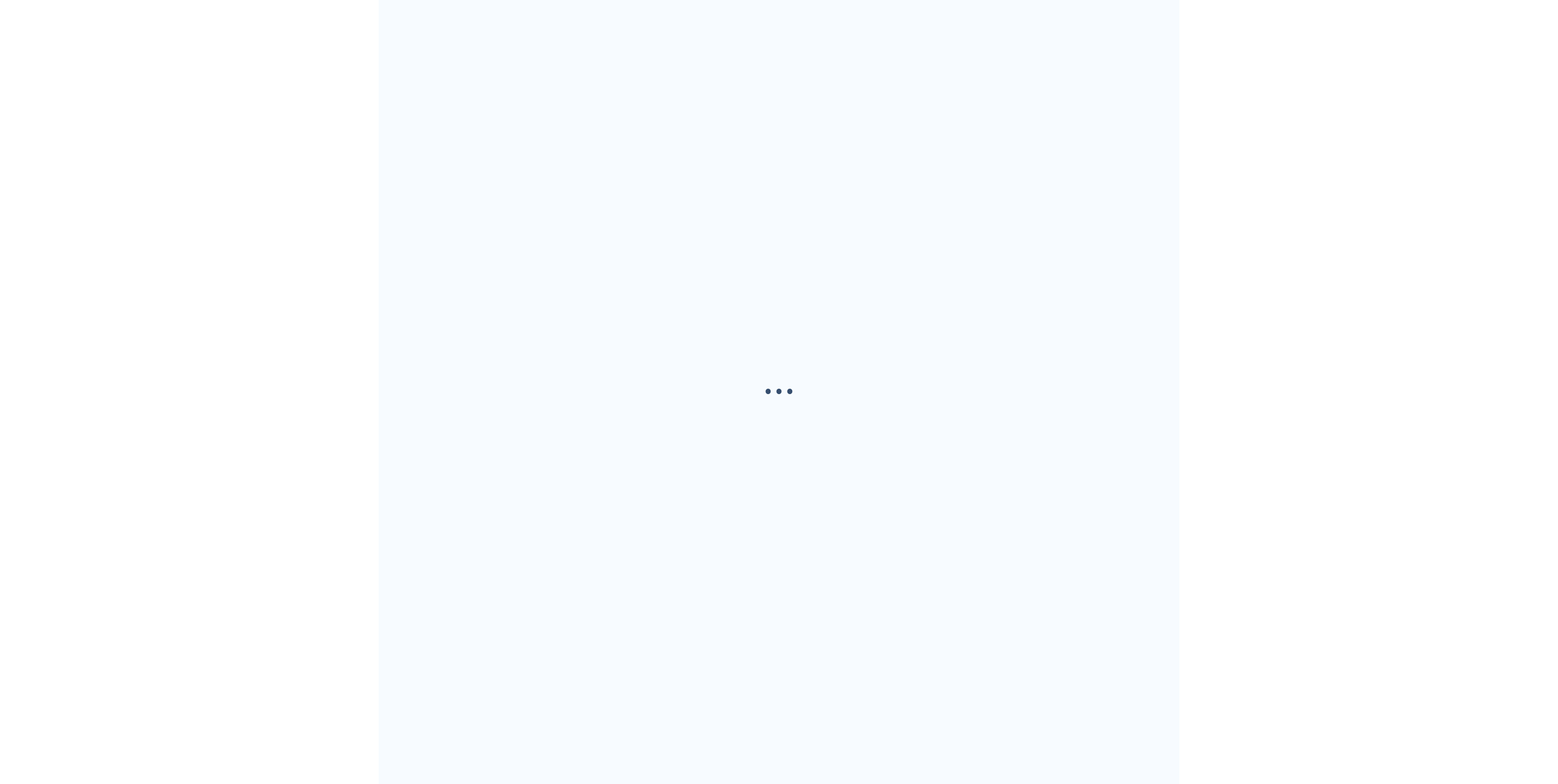 scroll, scrollTop: 0, scrollLeft: 0, axis: both 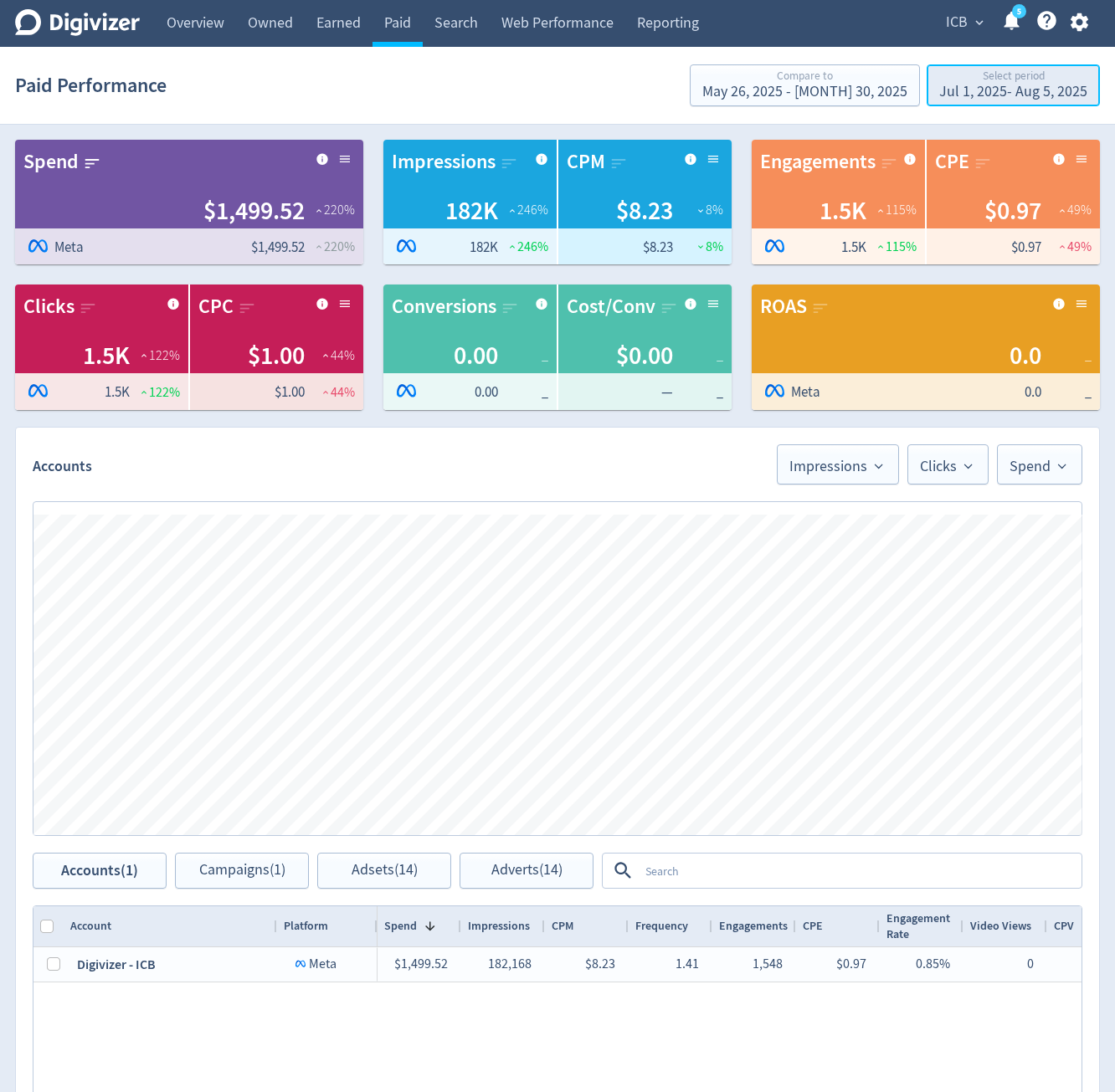 click on "[MONTH] [DAY], [YEAR]  -   [MONTH] [DAY], [YEAR]" at bounding box center [1013, 92] 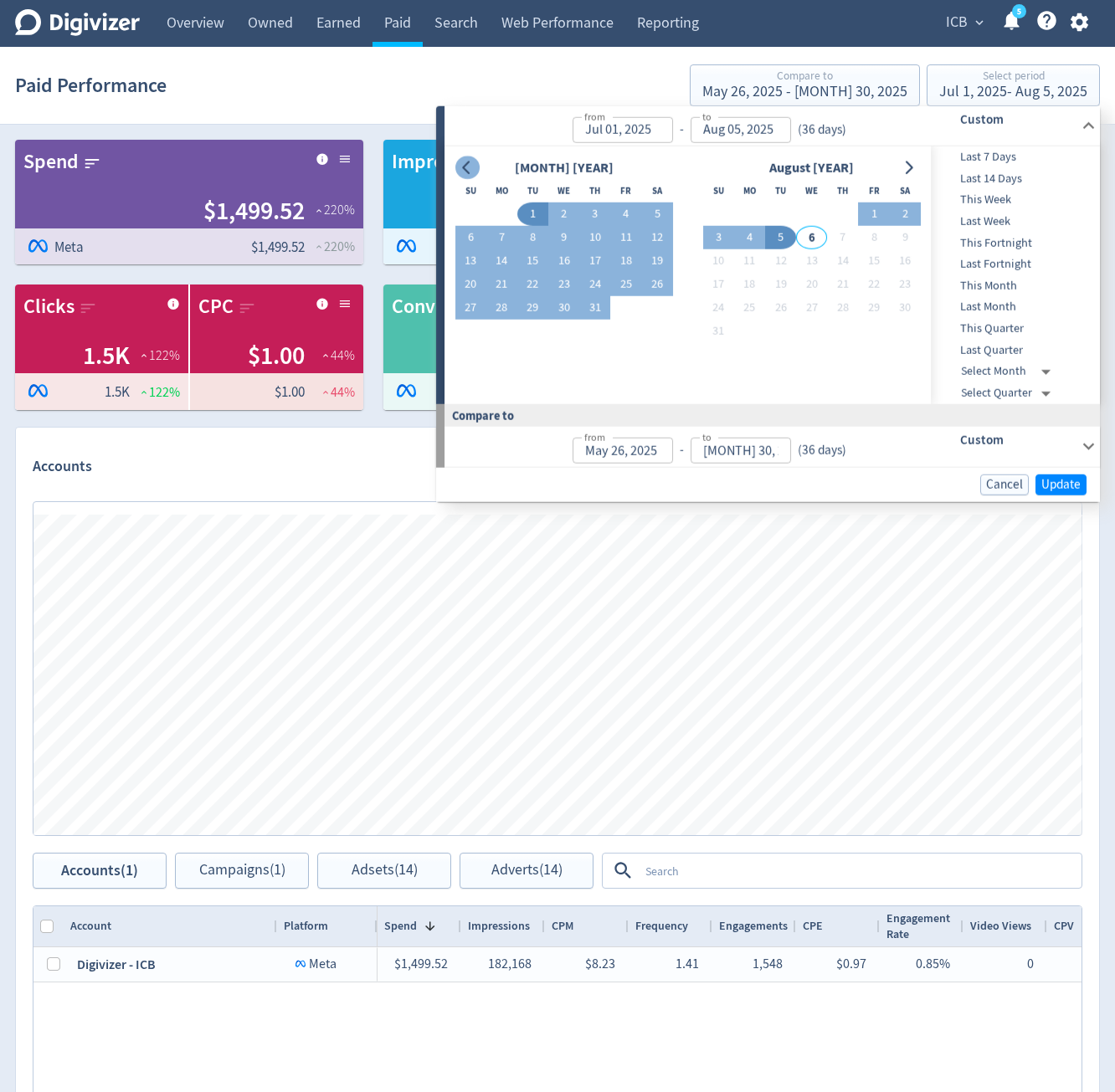 click 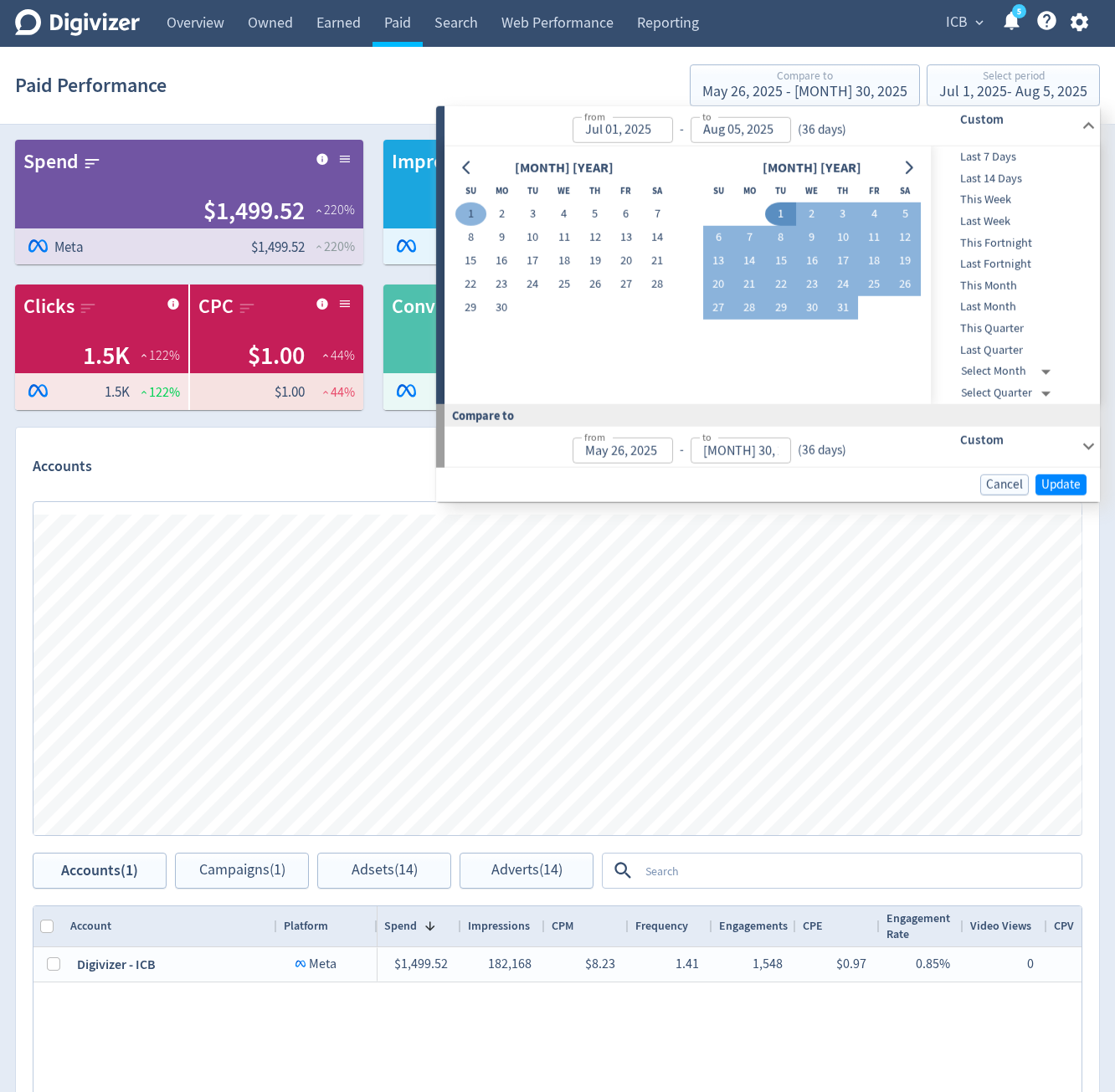 click on "1" at bounding box center (470, 214) 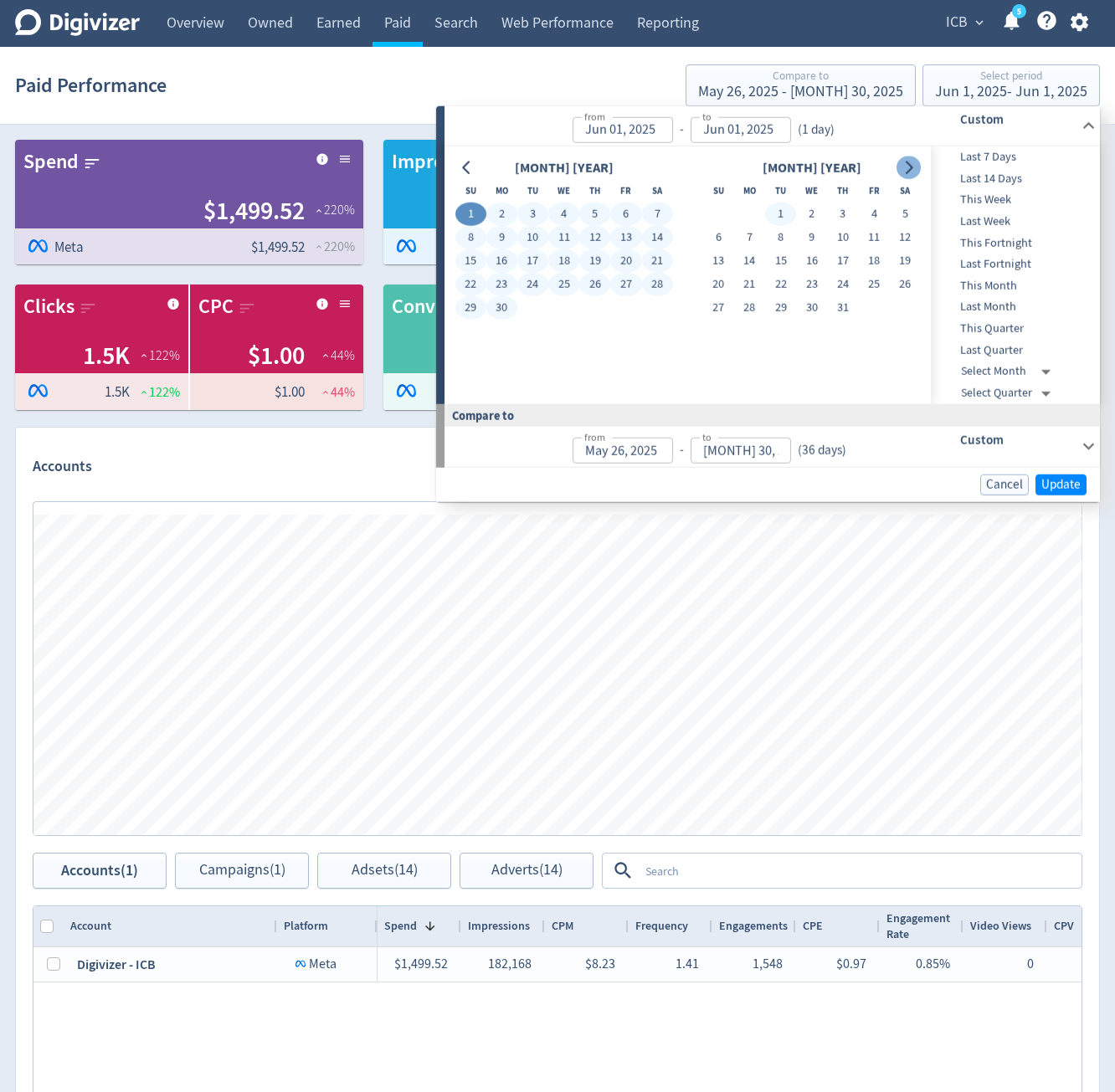 click at bounding box center [908, 167] 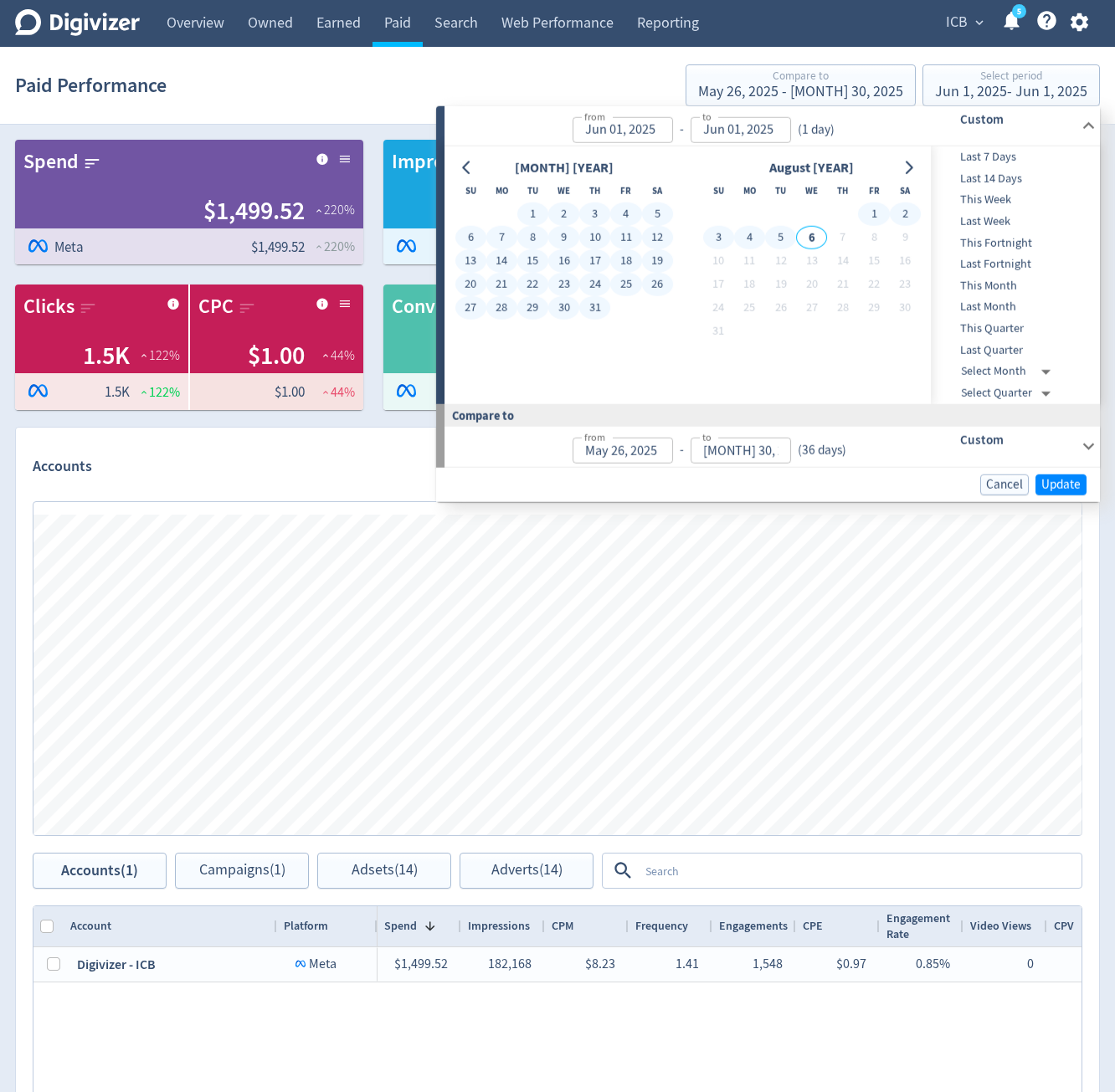 click on "5" at bounding box center [780, 238] 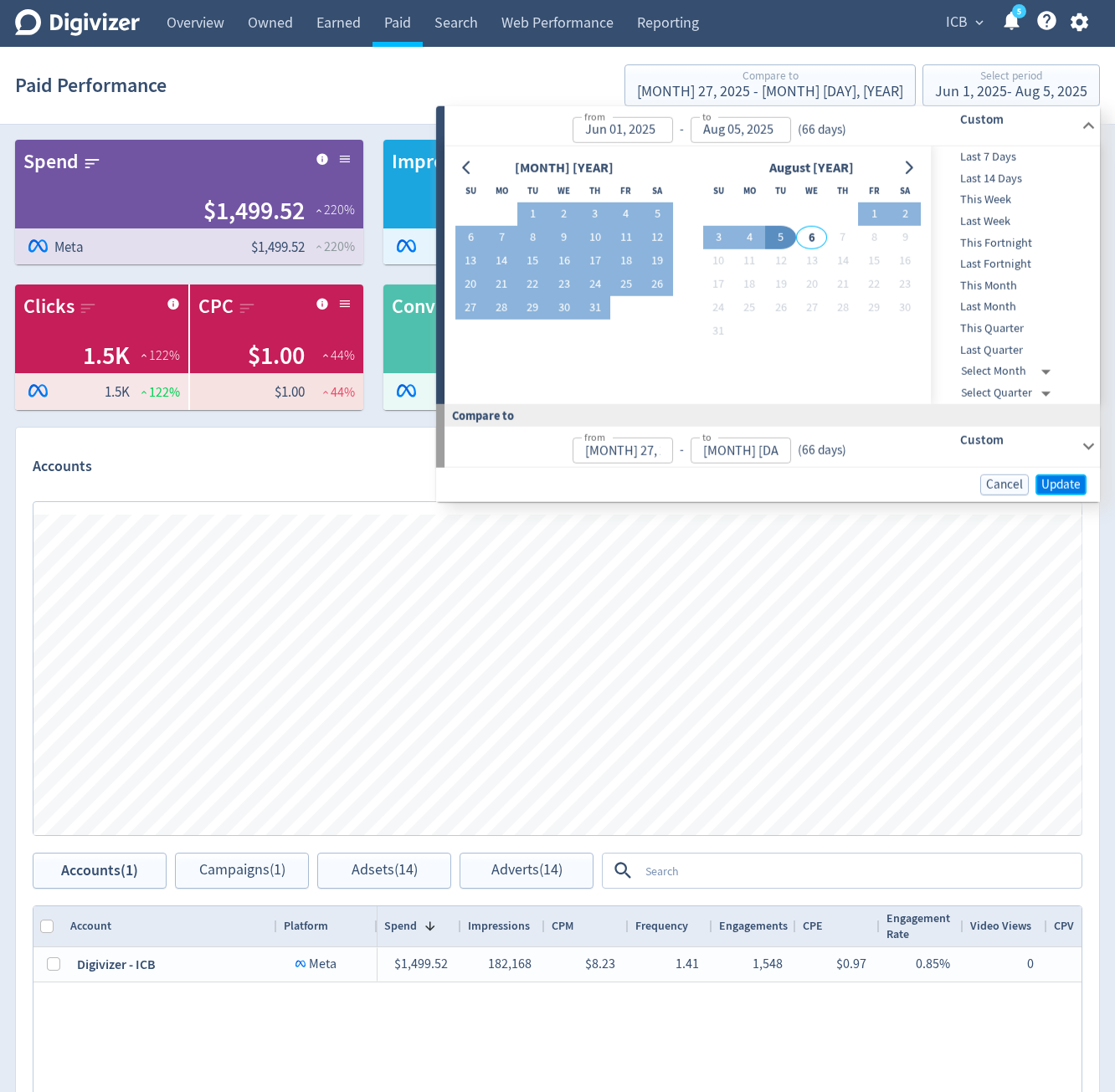 click on "Update" at bounding box center [1061, 484] 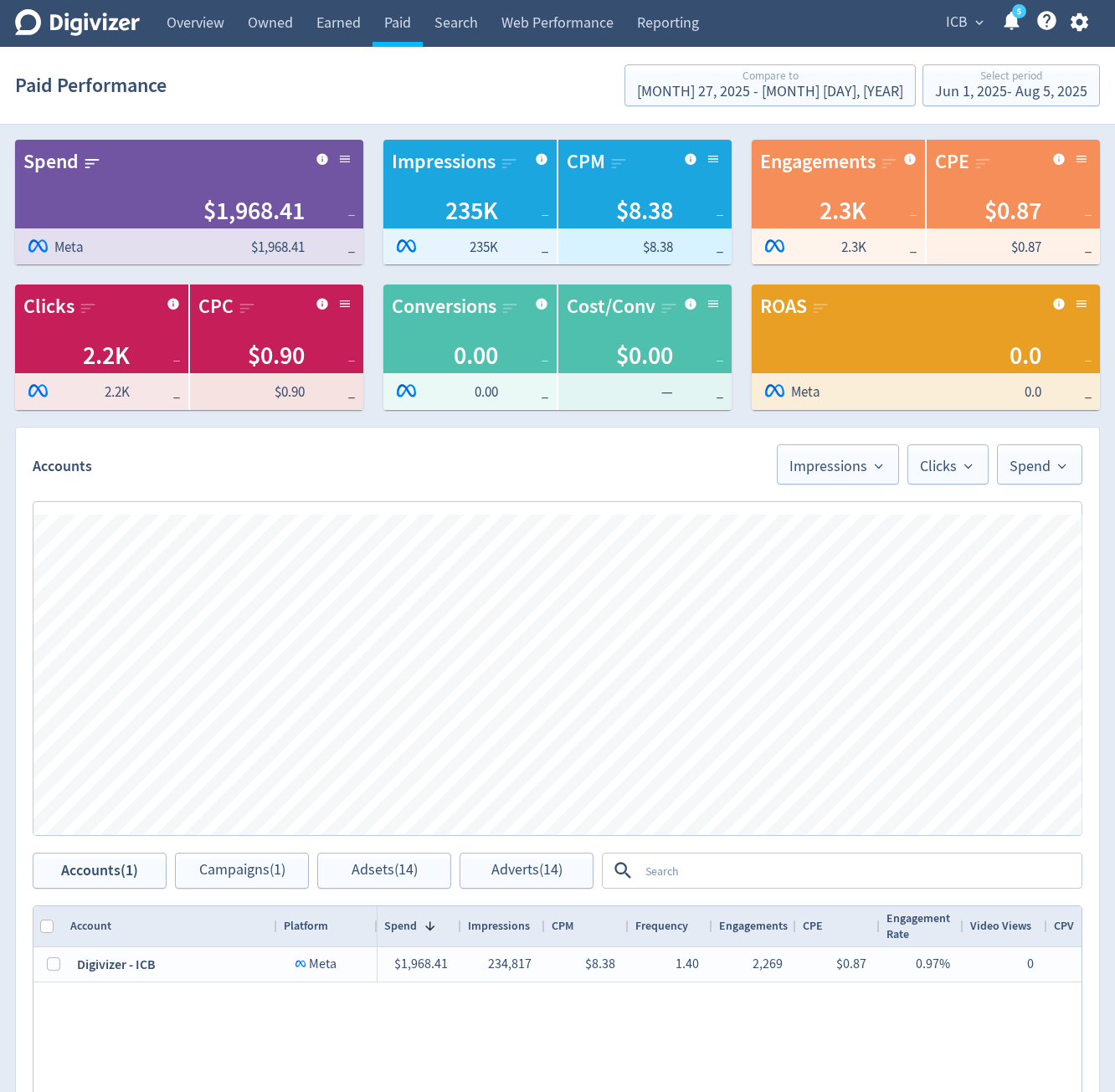 click on "Help Center - Searchable support on using Digivizer" at bounding box center [1014, 23] 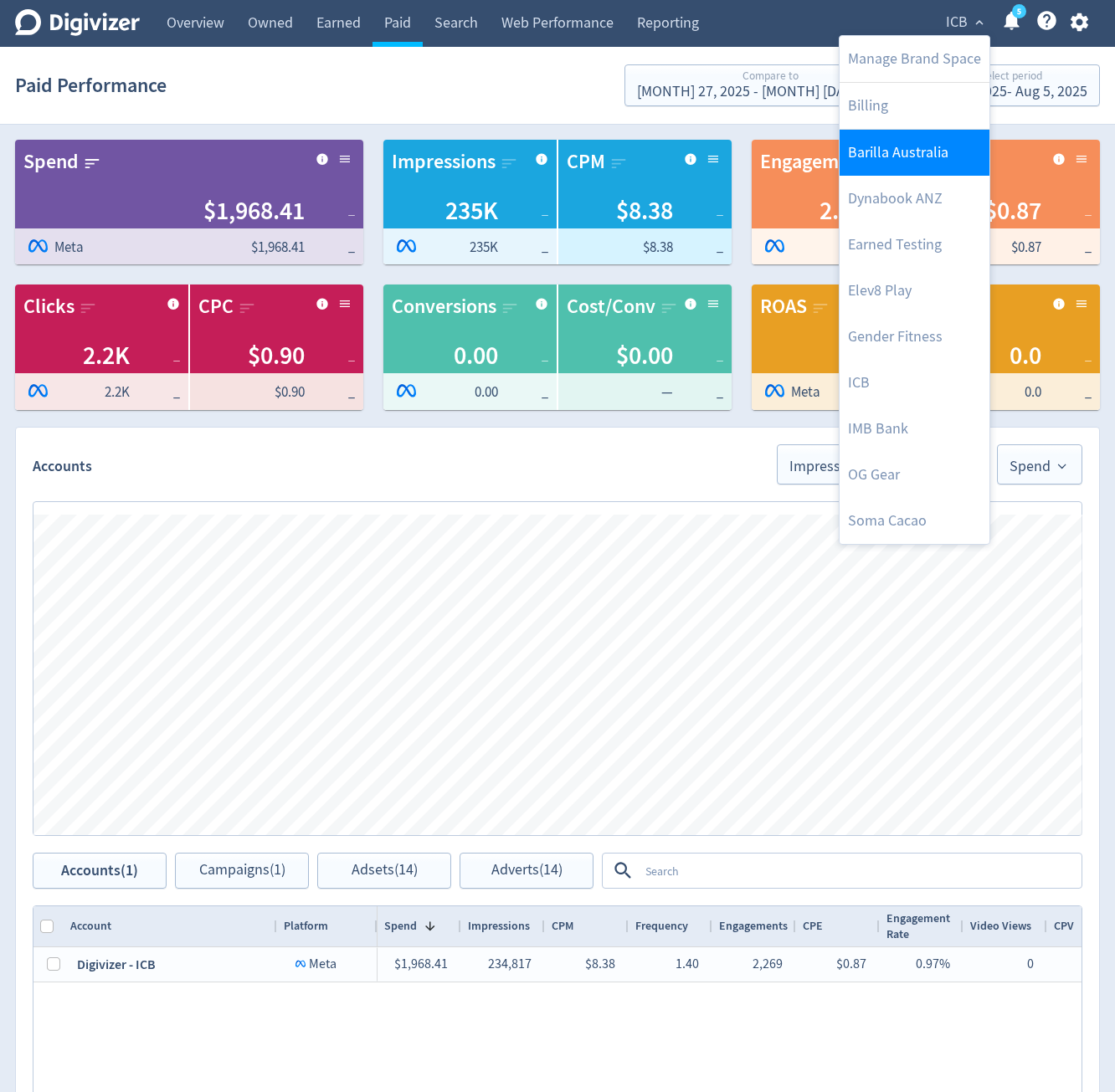click on "Barilla Australia" at bounding box center (914, 152) 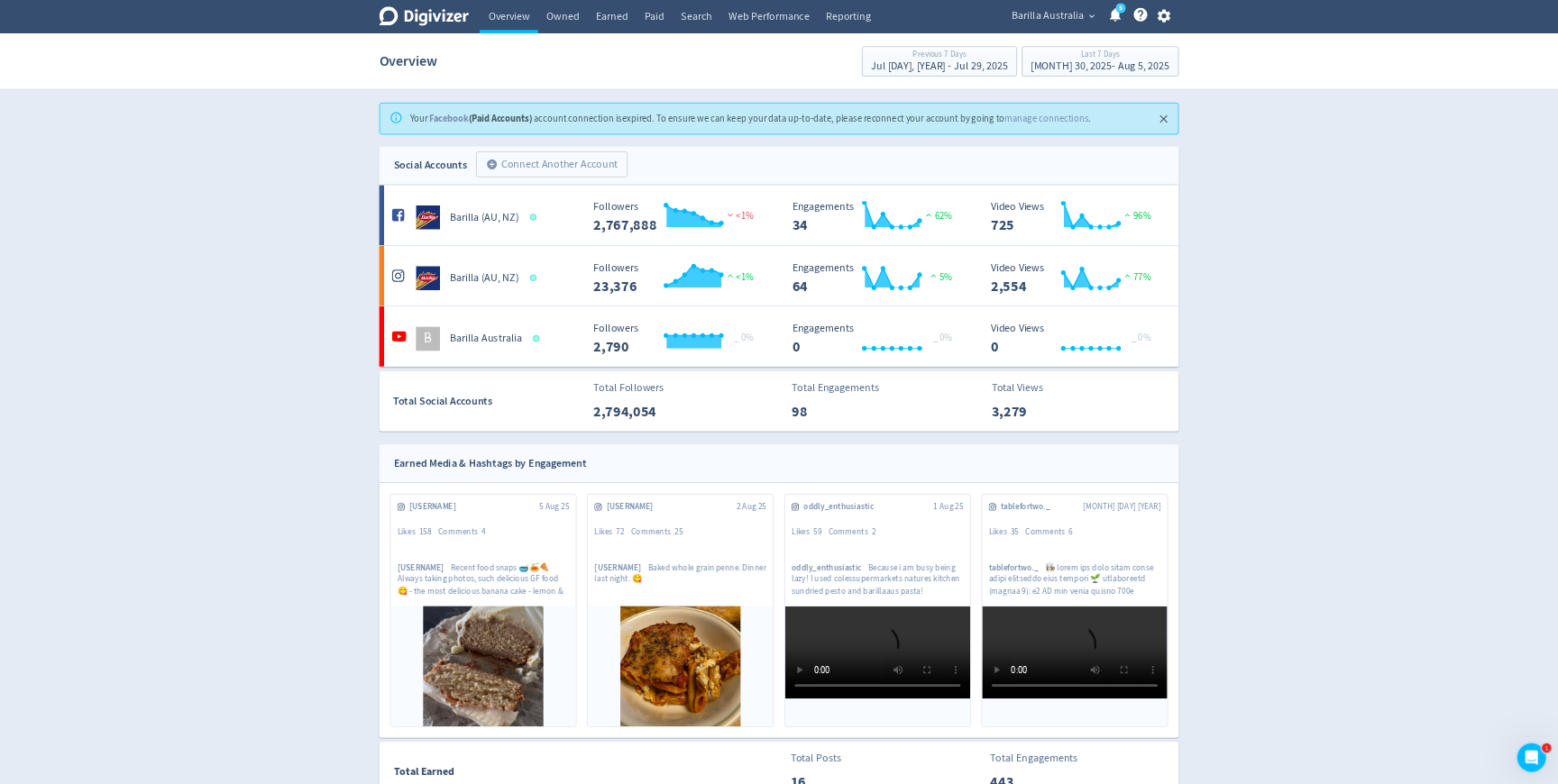 scroll, scrollTop: 0, scrollLeft: 0, axis: both 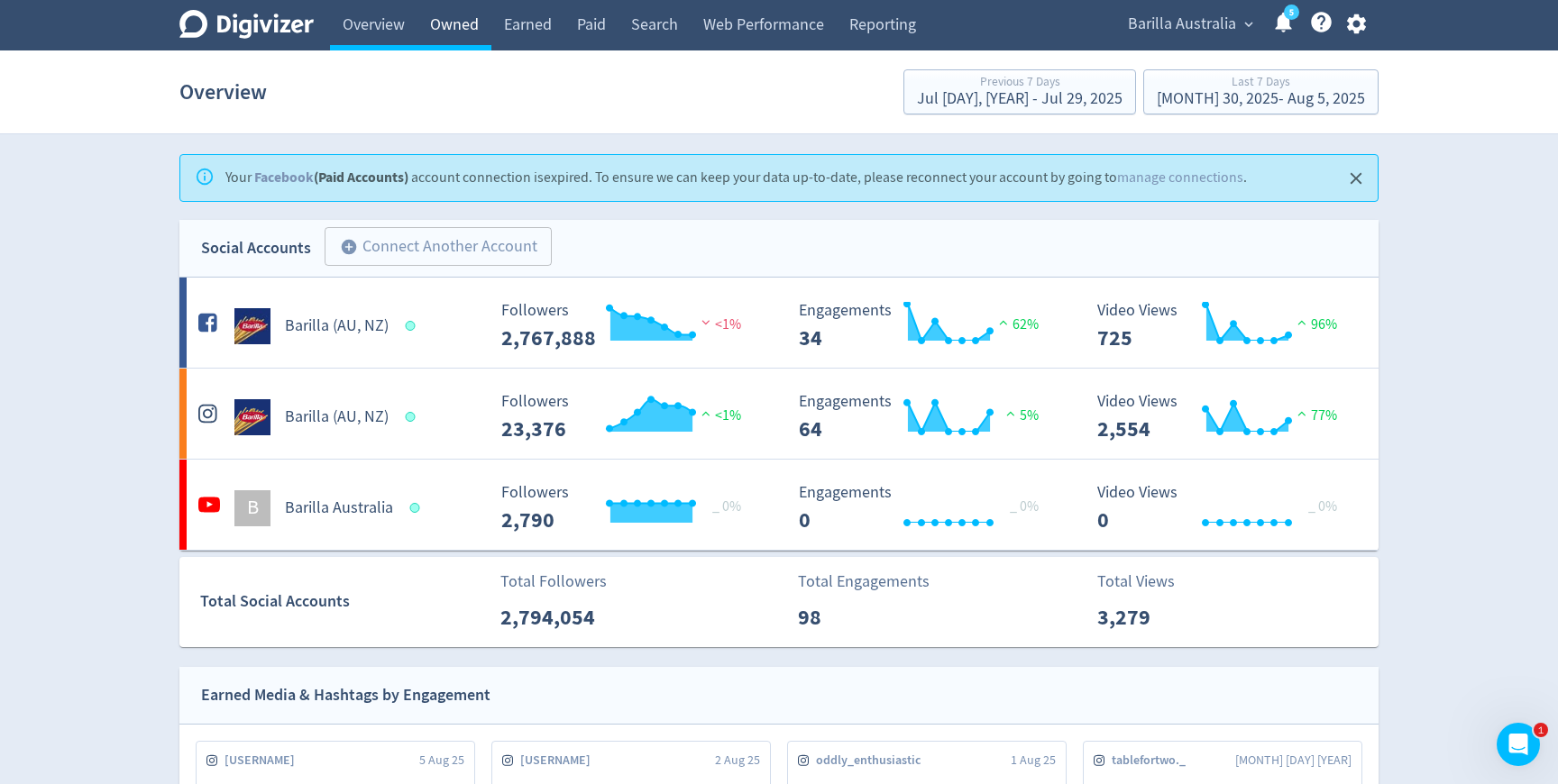click on "Owned" at bounding box center (454, 25) 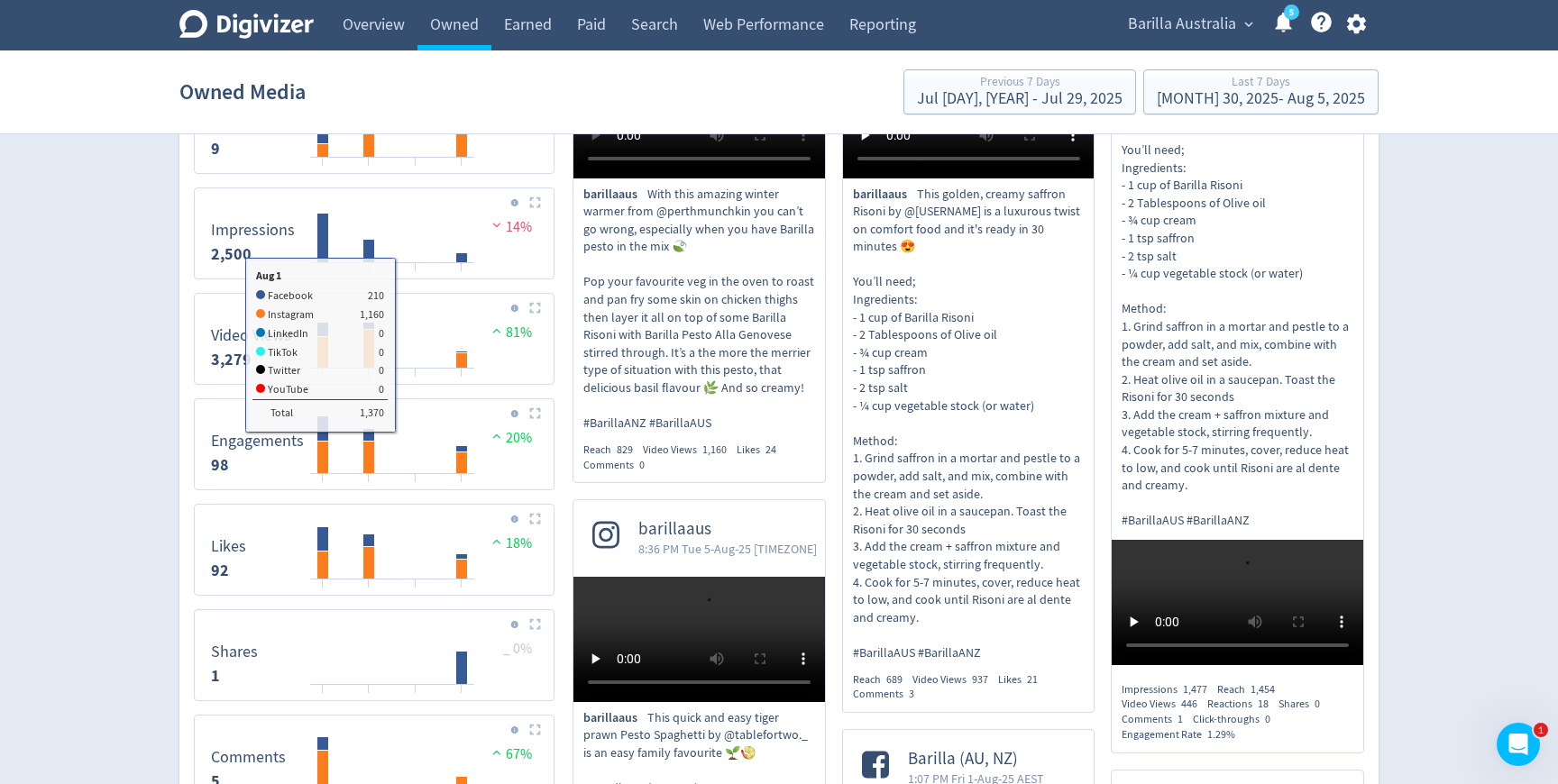 scroll, scrollTop: 573, scrollLeft: 0, axis: vertical 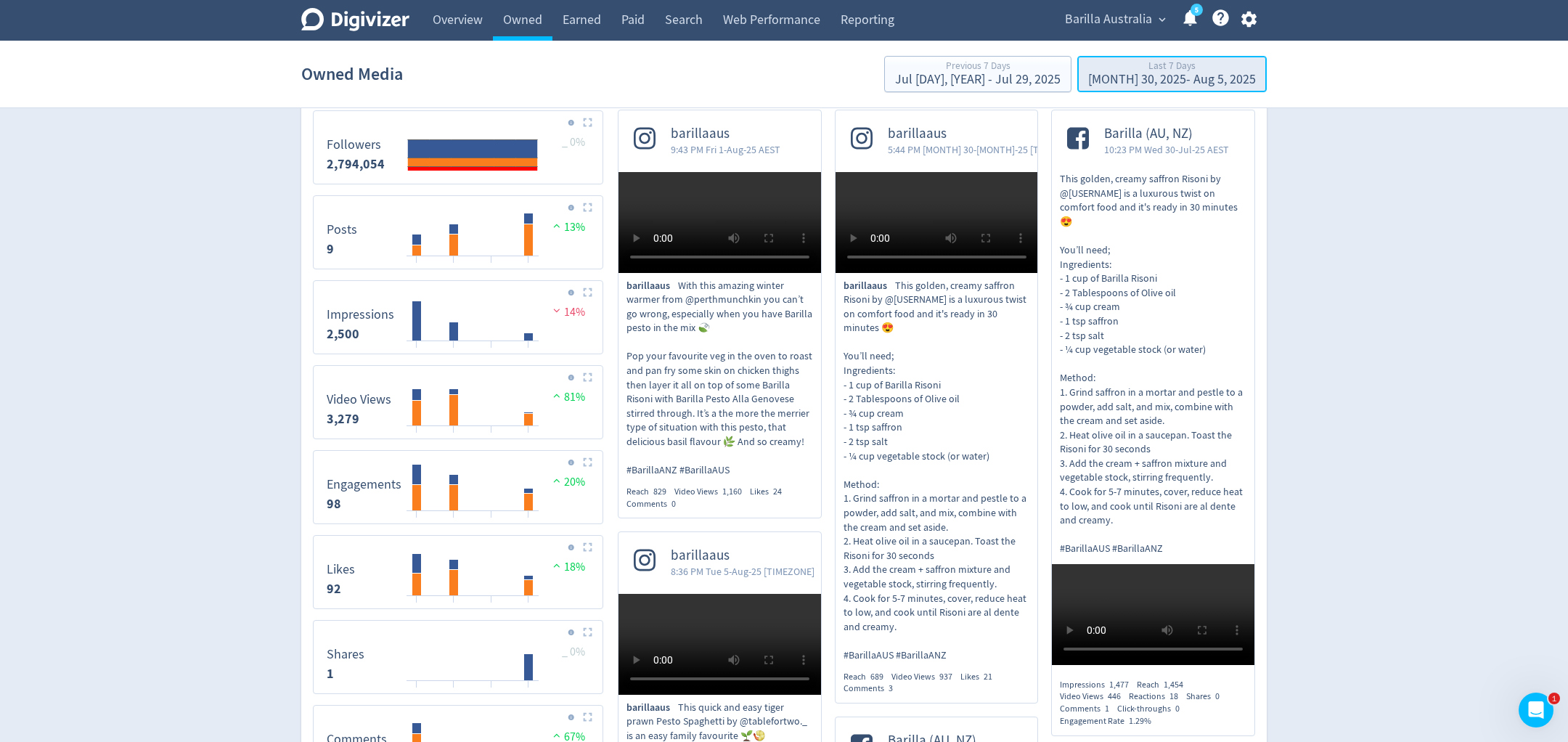 click on "Jul 30, 2025  -   Aug 5, 2025" at bounding box center [1172, 80] 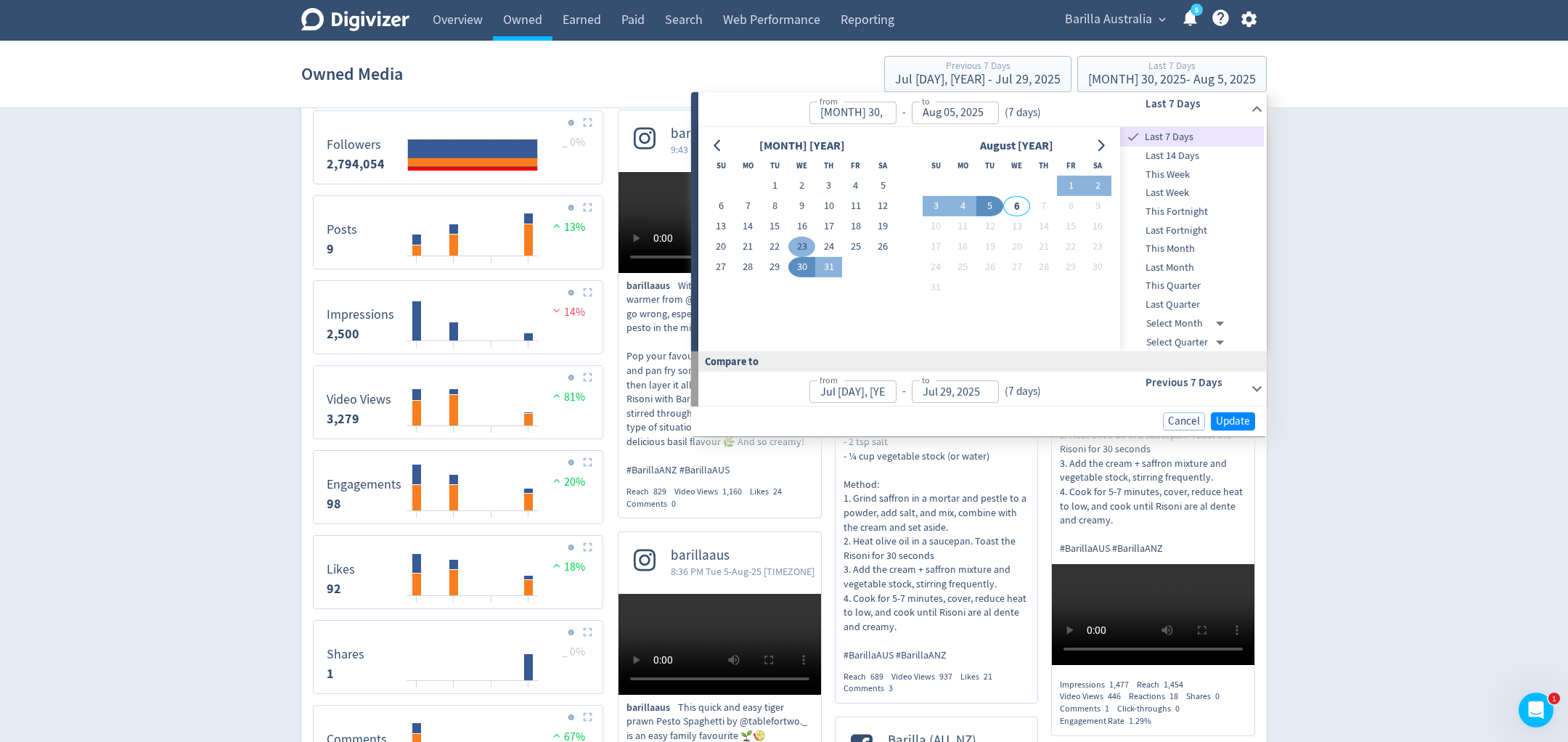 click on "23" at bounding box center [801, 247] 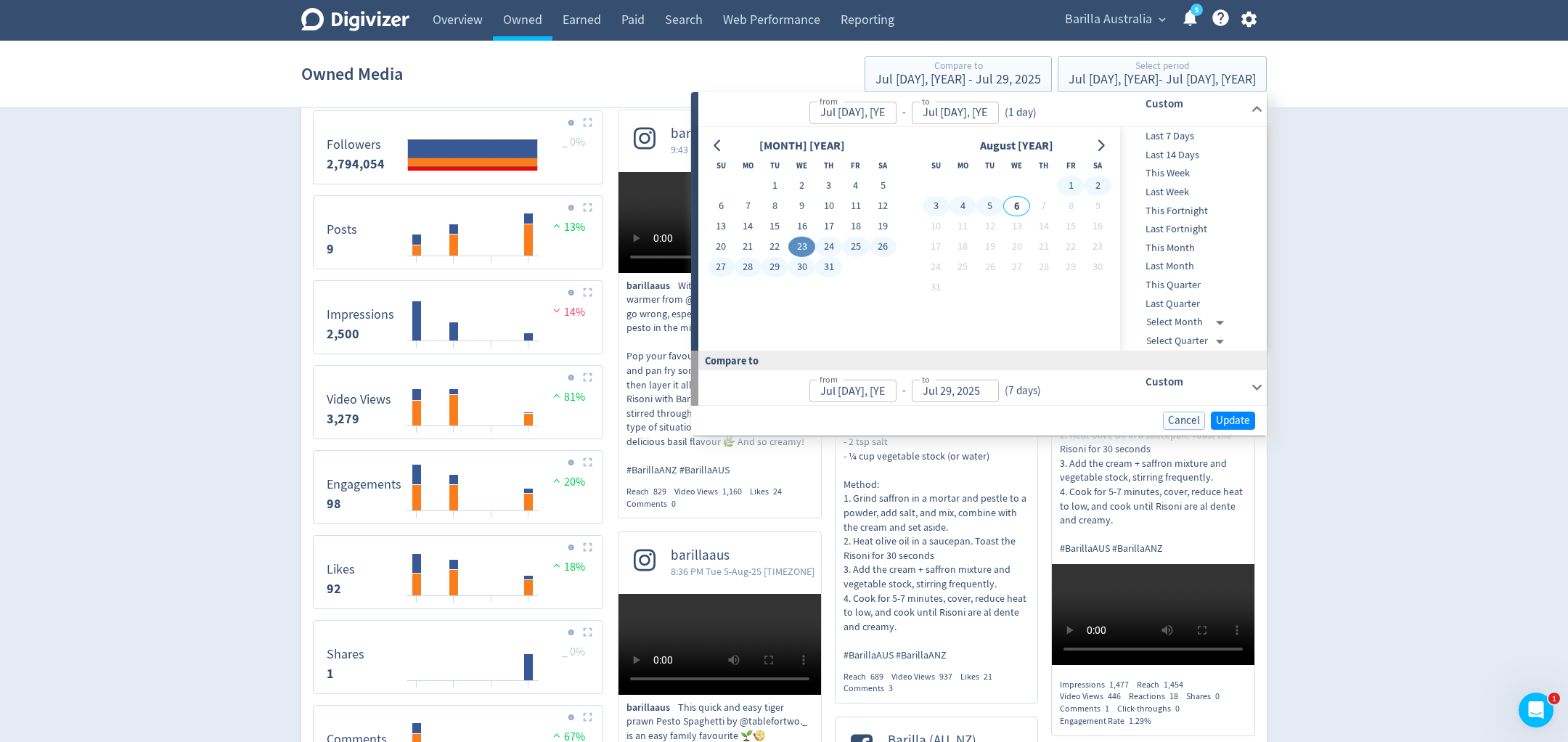 click on "5" at bounding box center [989, 206] 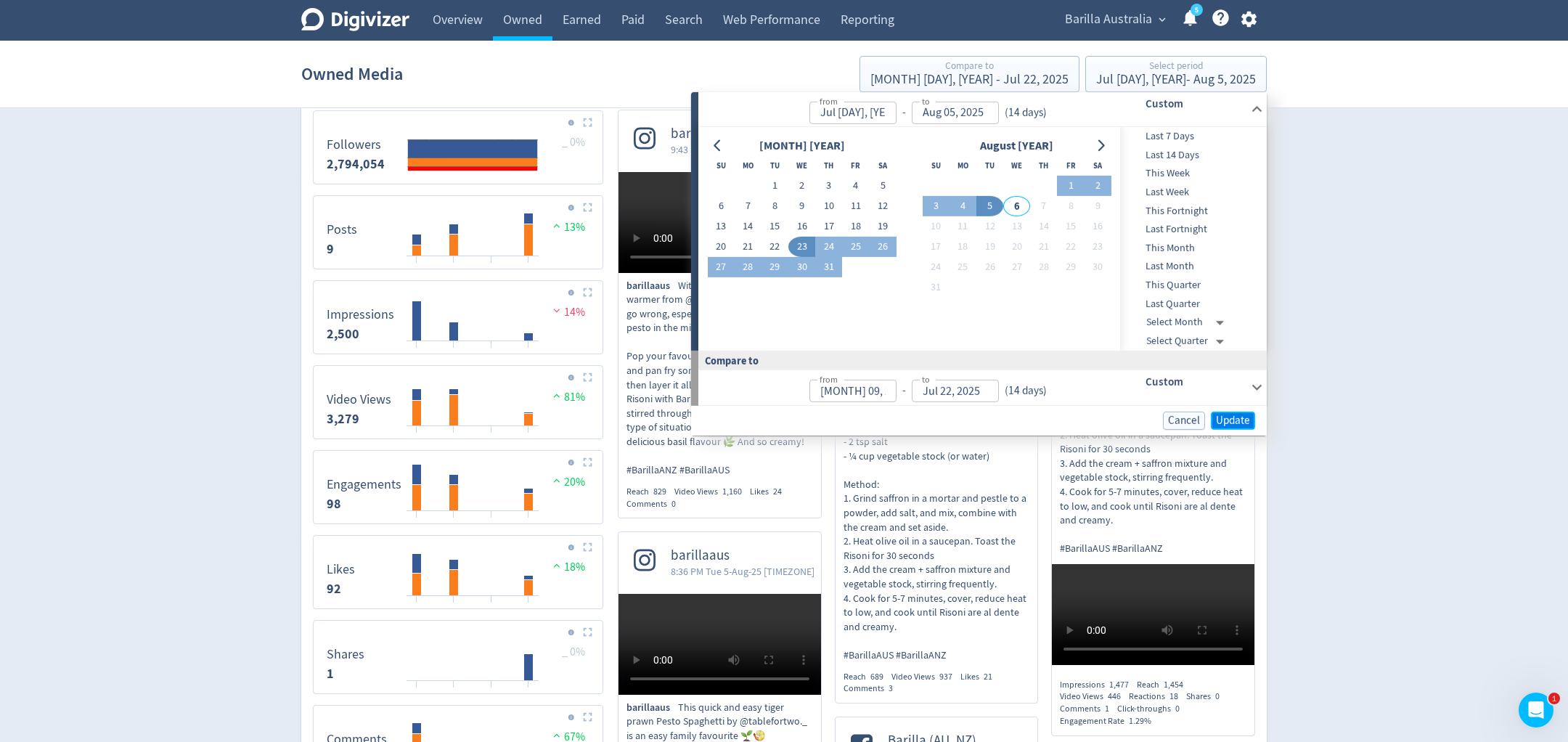 click on "Update" at bounding box center (1233, 420) 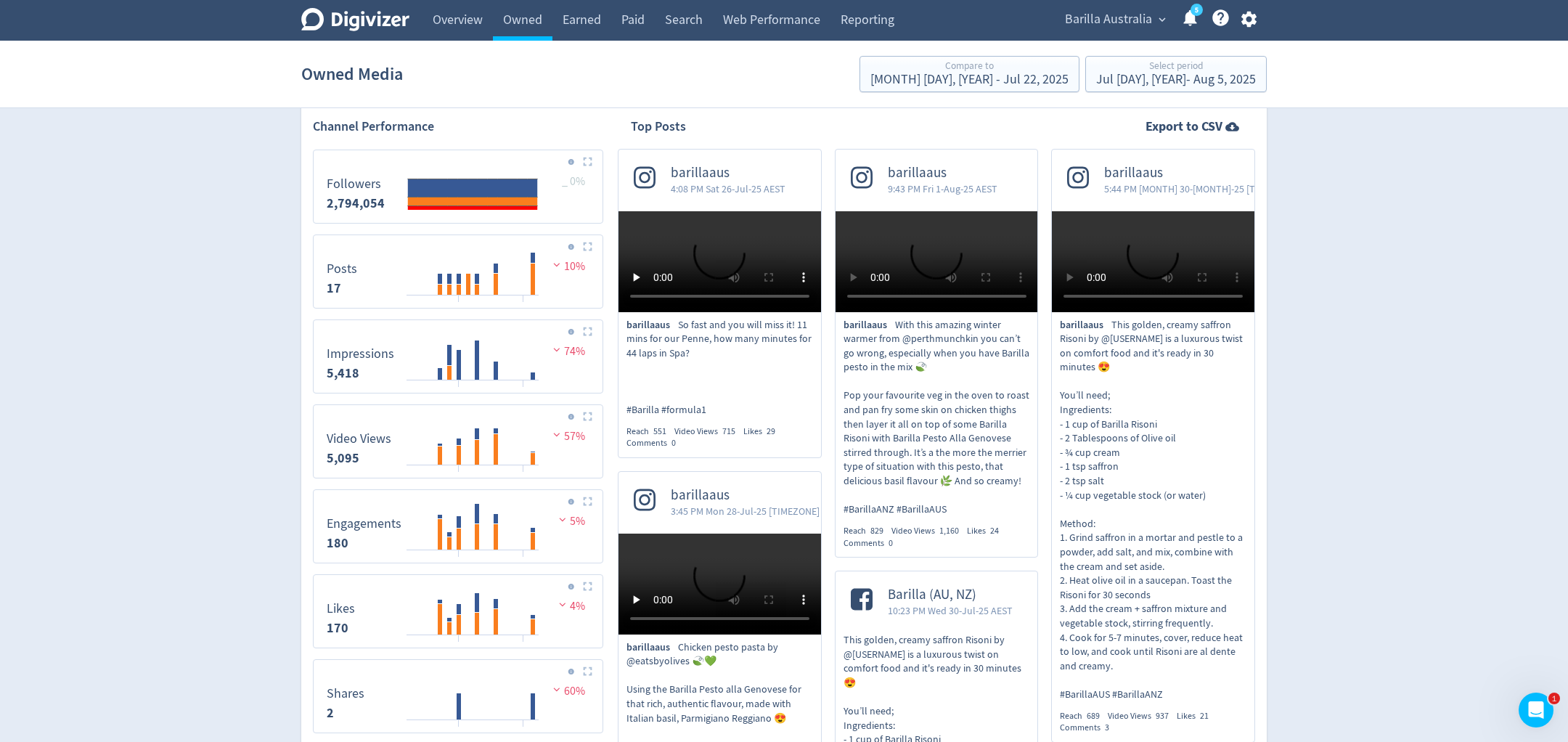 scroll, scrollTop: 293, scrollLeft: 0, axis: vertical 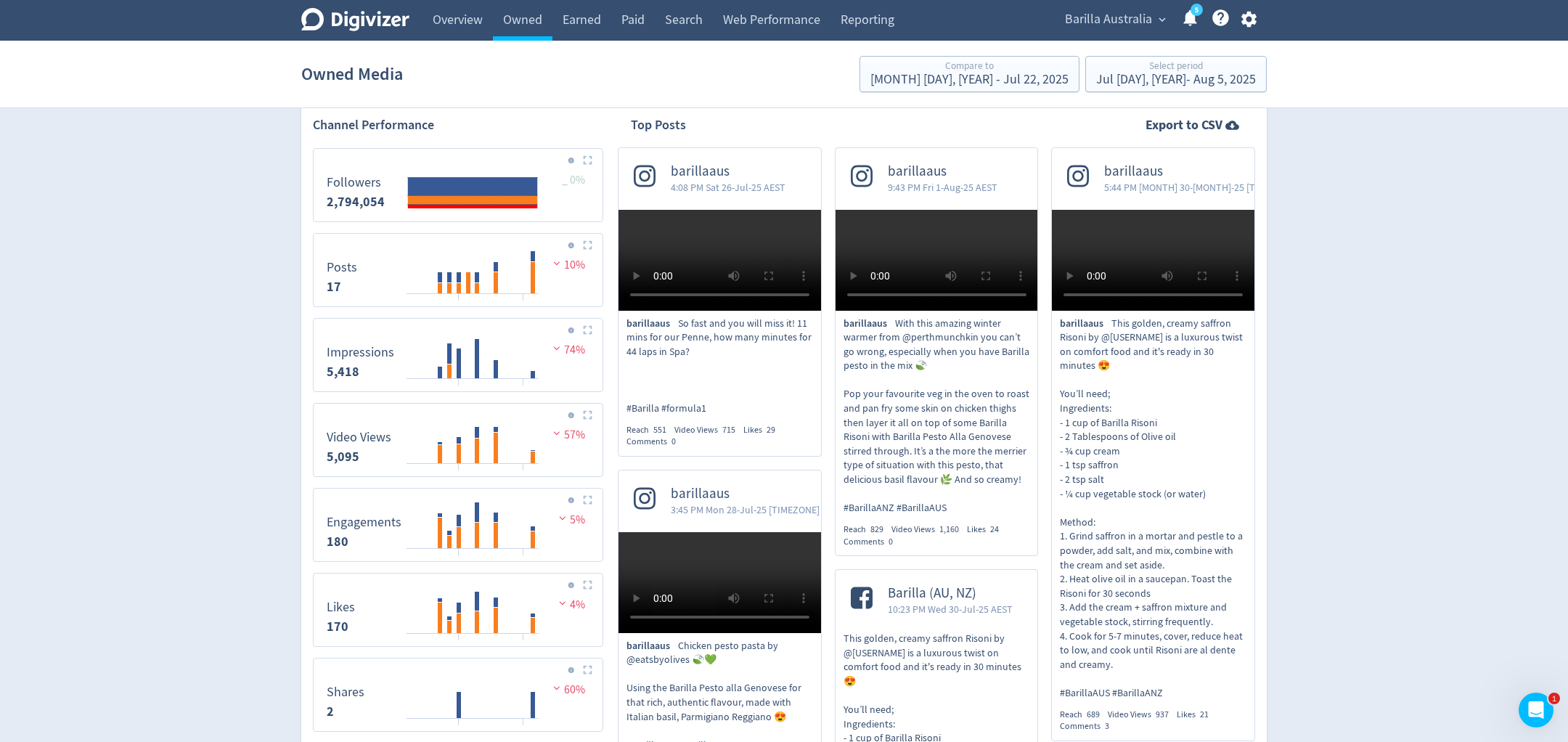 click on "Owned Media Compare to [MONTH] 9, 2025   -   [MONTH] 22, 2025 Select period [MONTH] 23, 2025  -   [MONTH] 5, 2025" at bounding box center (784, 74) 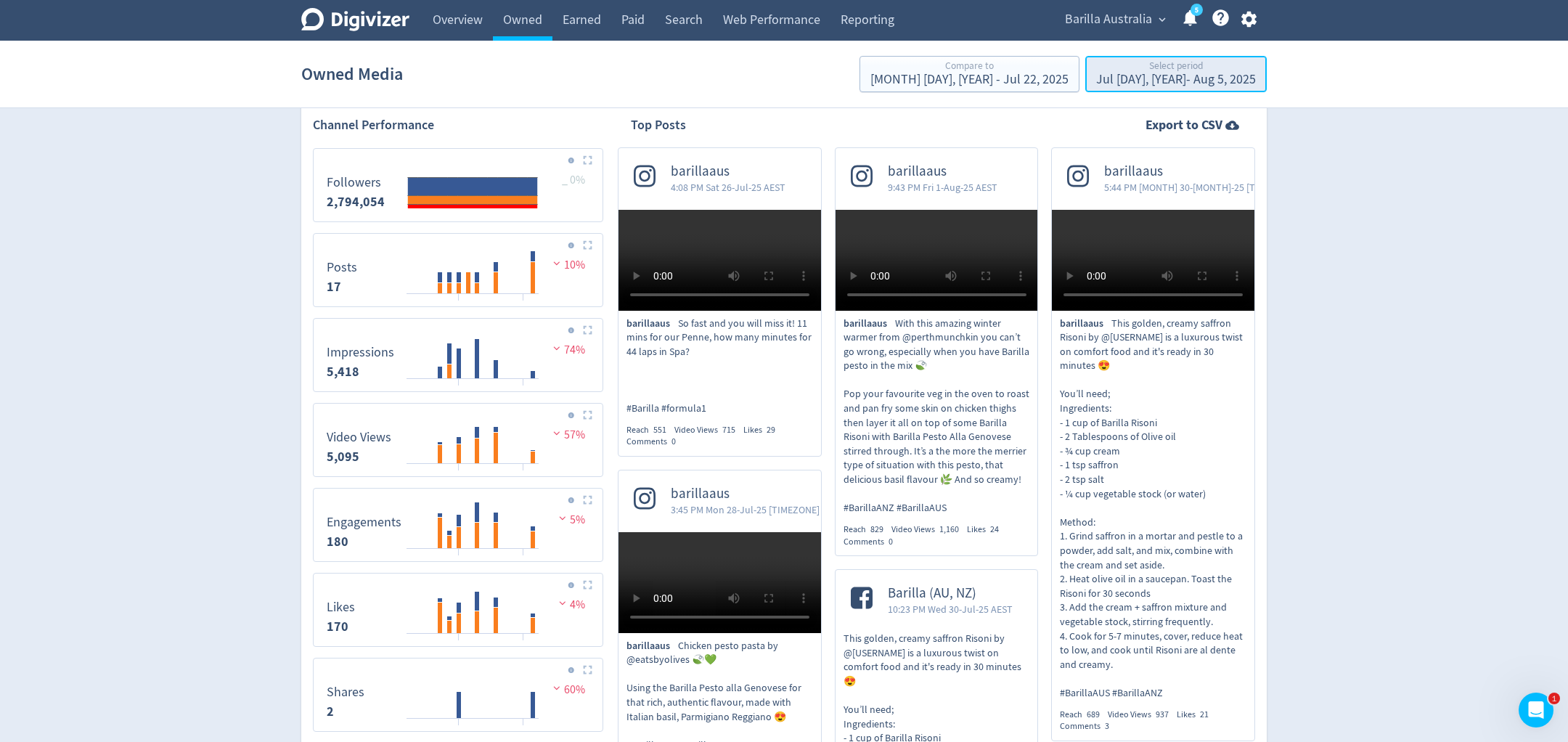 click on "Select period" at bounding box center (1176, 67) 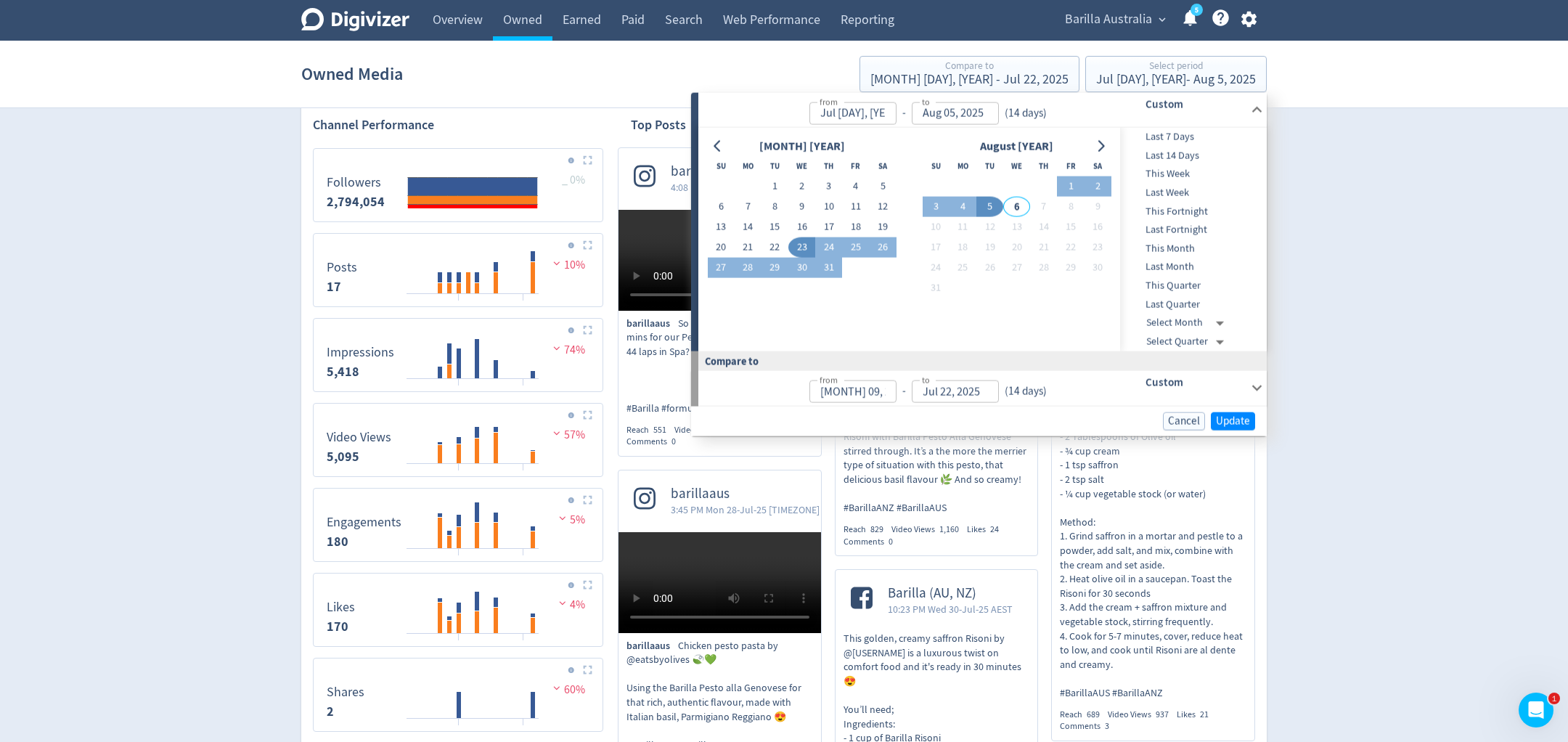 click on "Last 7 Days" at bounding box center (1192, 137) 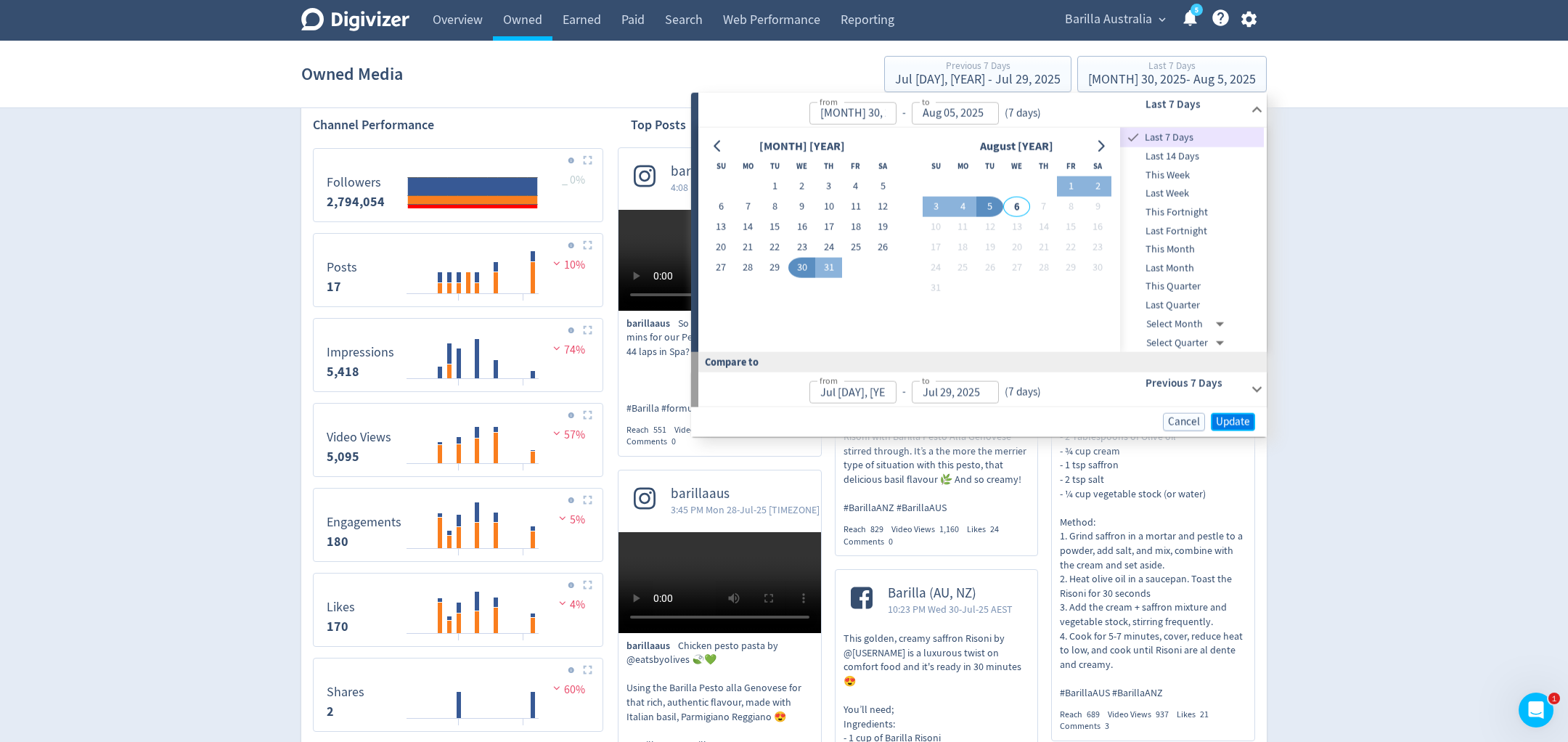 click on "Update" at bounding box center [1233, 422] 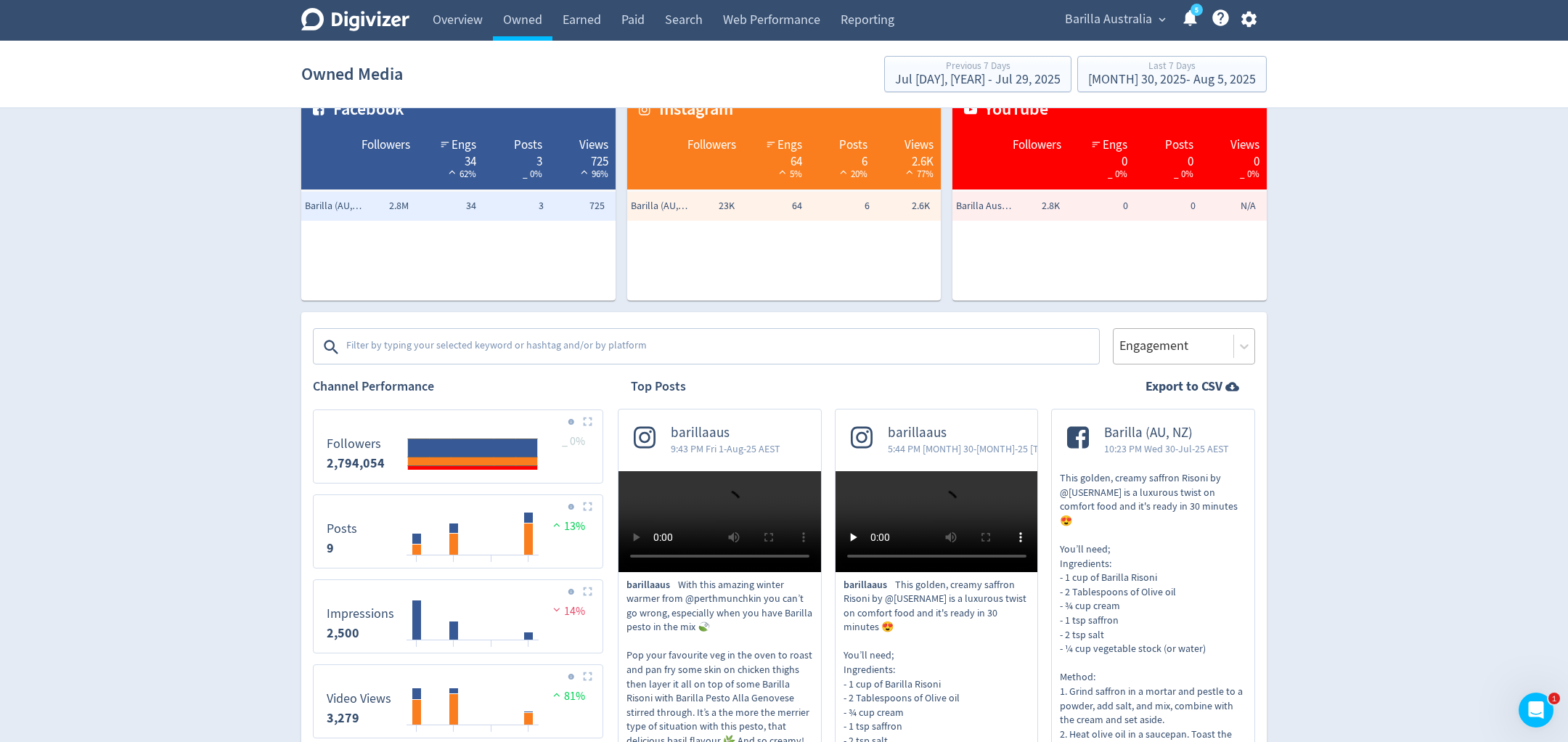 scroll, scrollTop: 30, scrollLeft: 0, axis: vertical 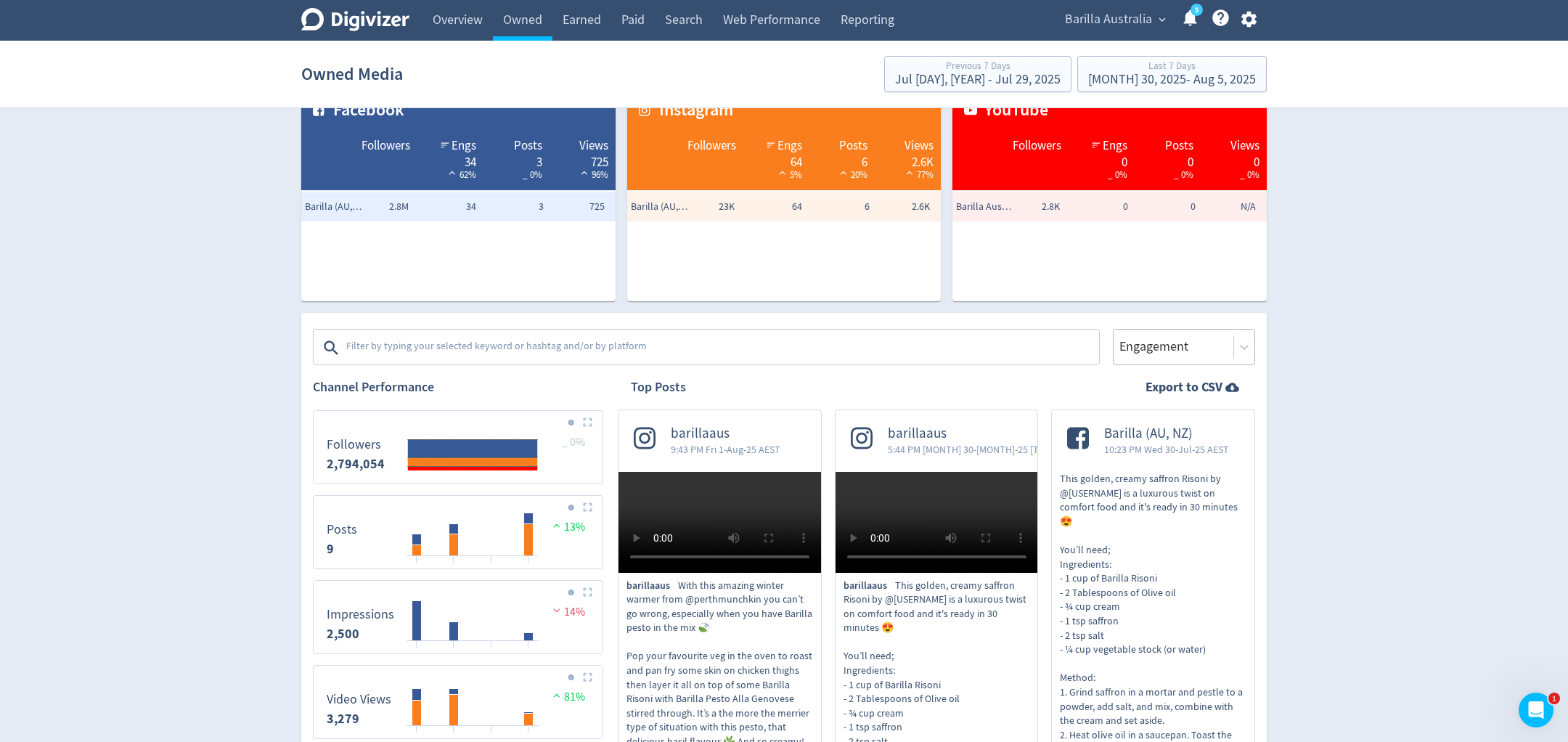 click at bounding box center [1173, 346] 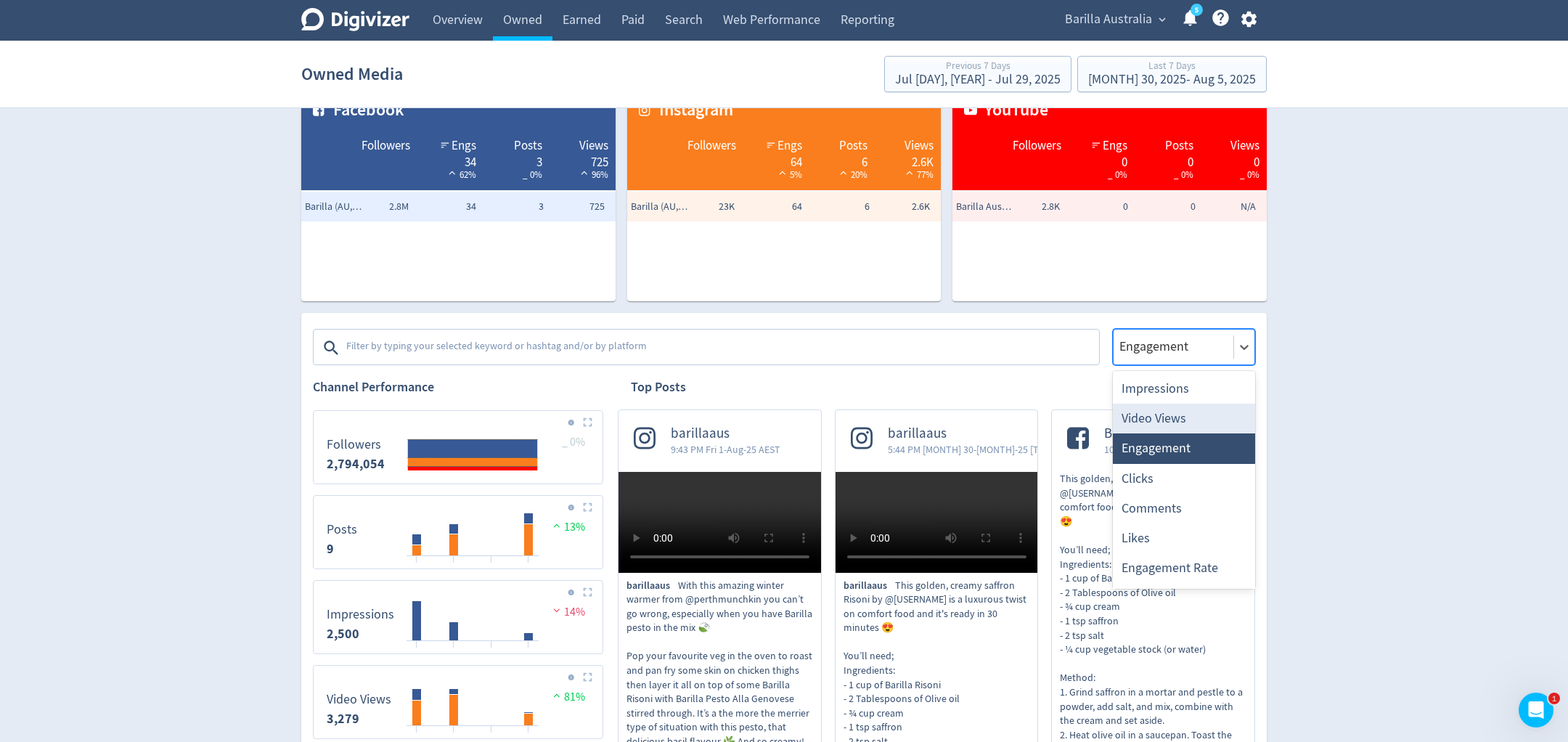 click on "Video Views" at bounding box center [1184, 418] 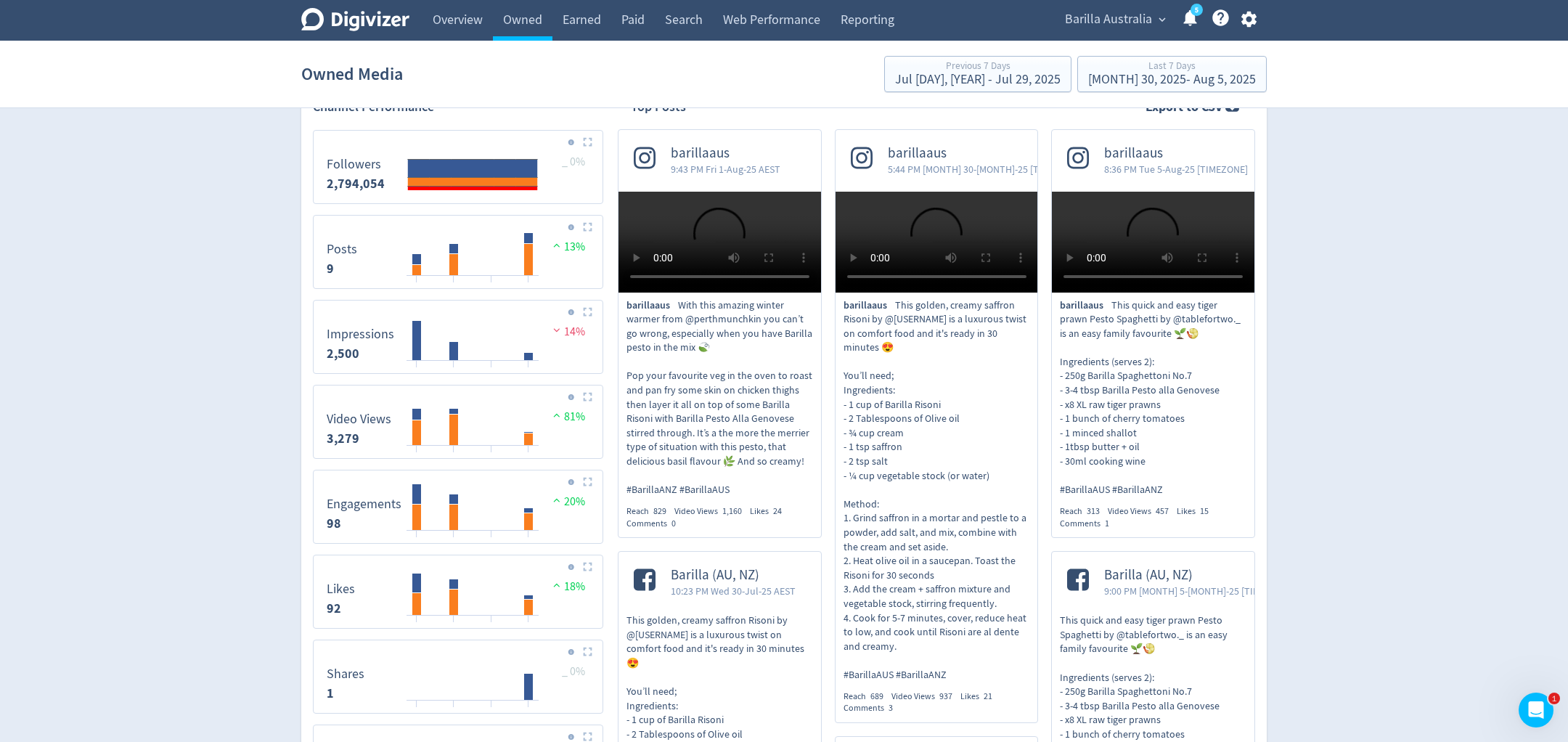 scroll, scrollTop: 301, scrollLeft: 0, axis: vertical 